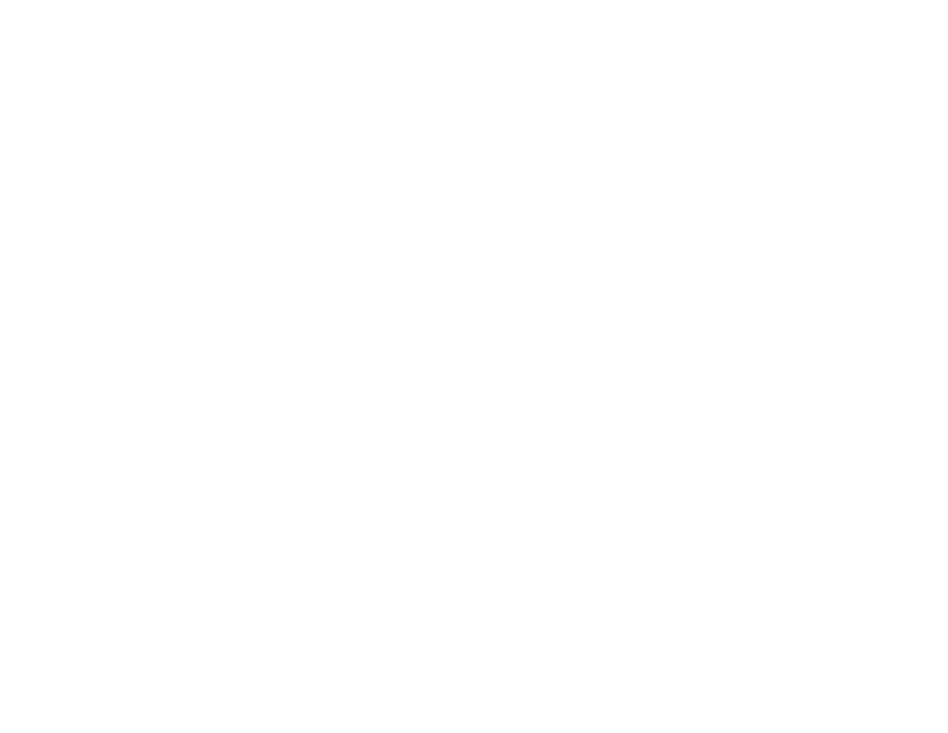 scroll, scrollTop: 0, scrollLeft: 0, axis: both 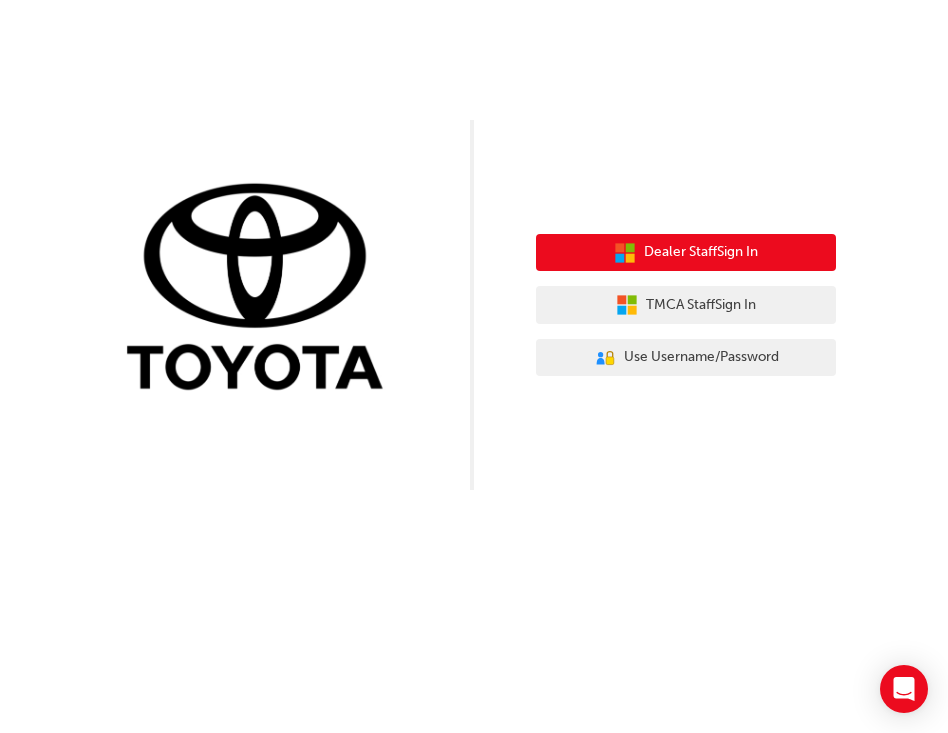 click on "Dealer Staff  Sign In" at bounding box center (701, 252) 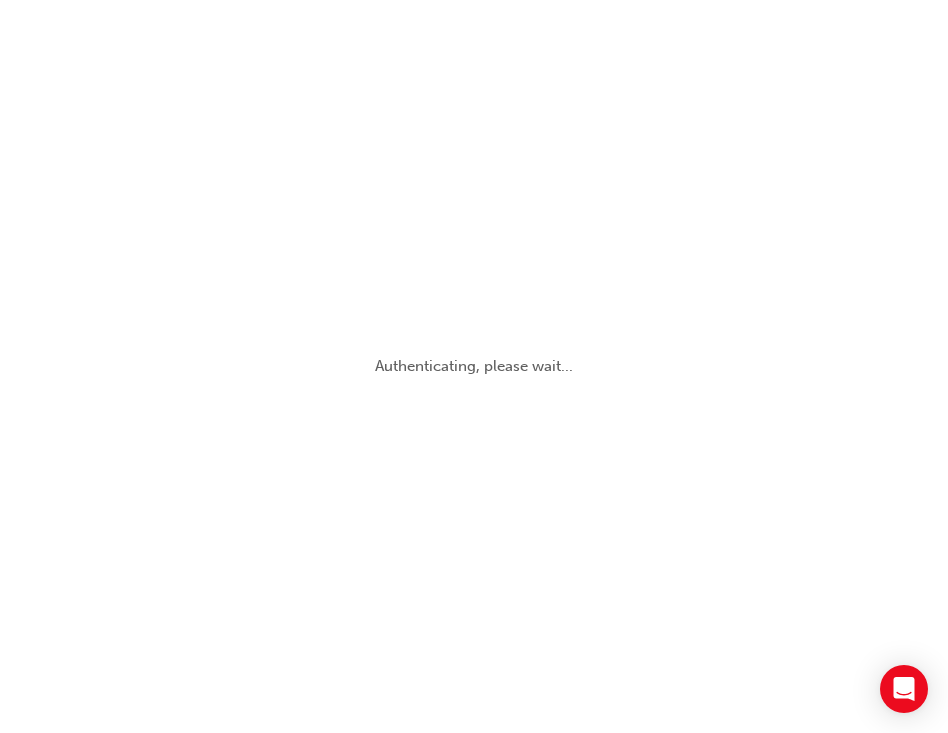 scroll, scrollTop: 0, scrollLeft: 0, axis: both 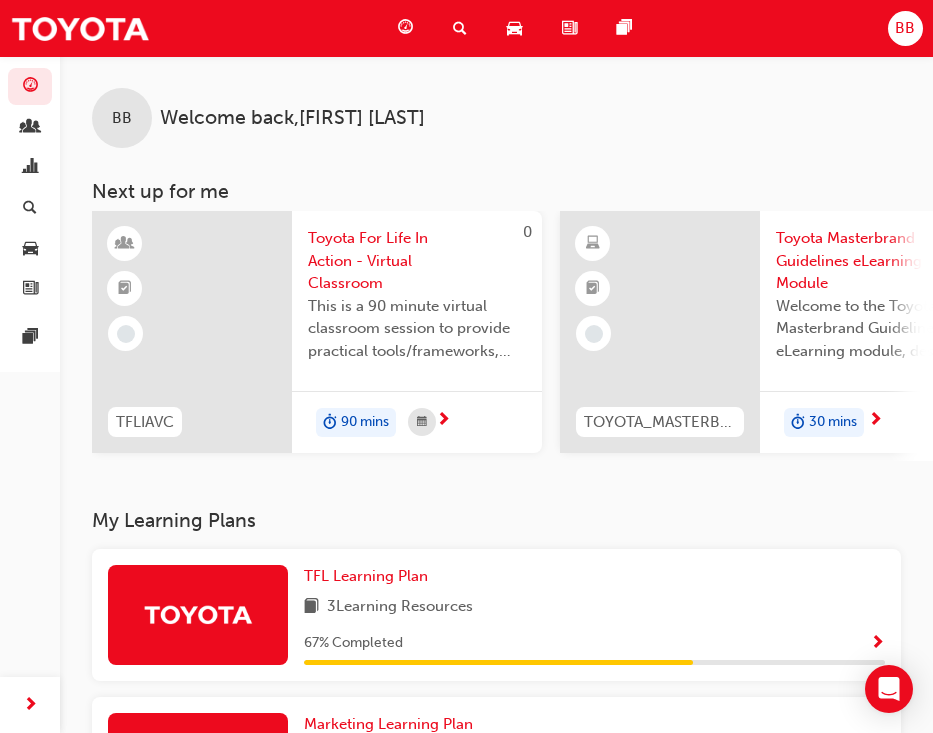 click on "My Learning Plans" at bounding box center (496, 520) 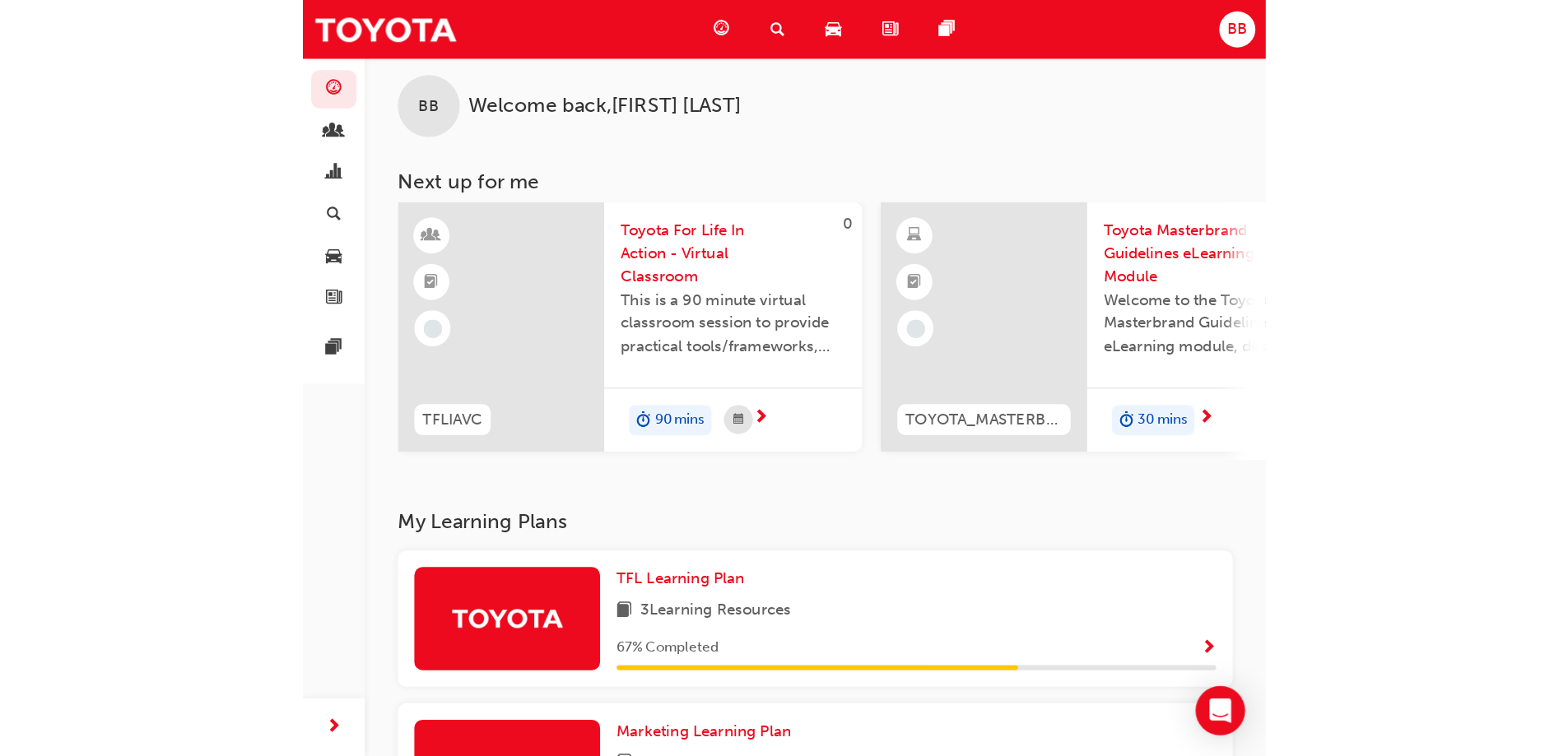 scroll, scrollTop: 0, scrollLeft: 0, axis: both 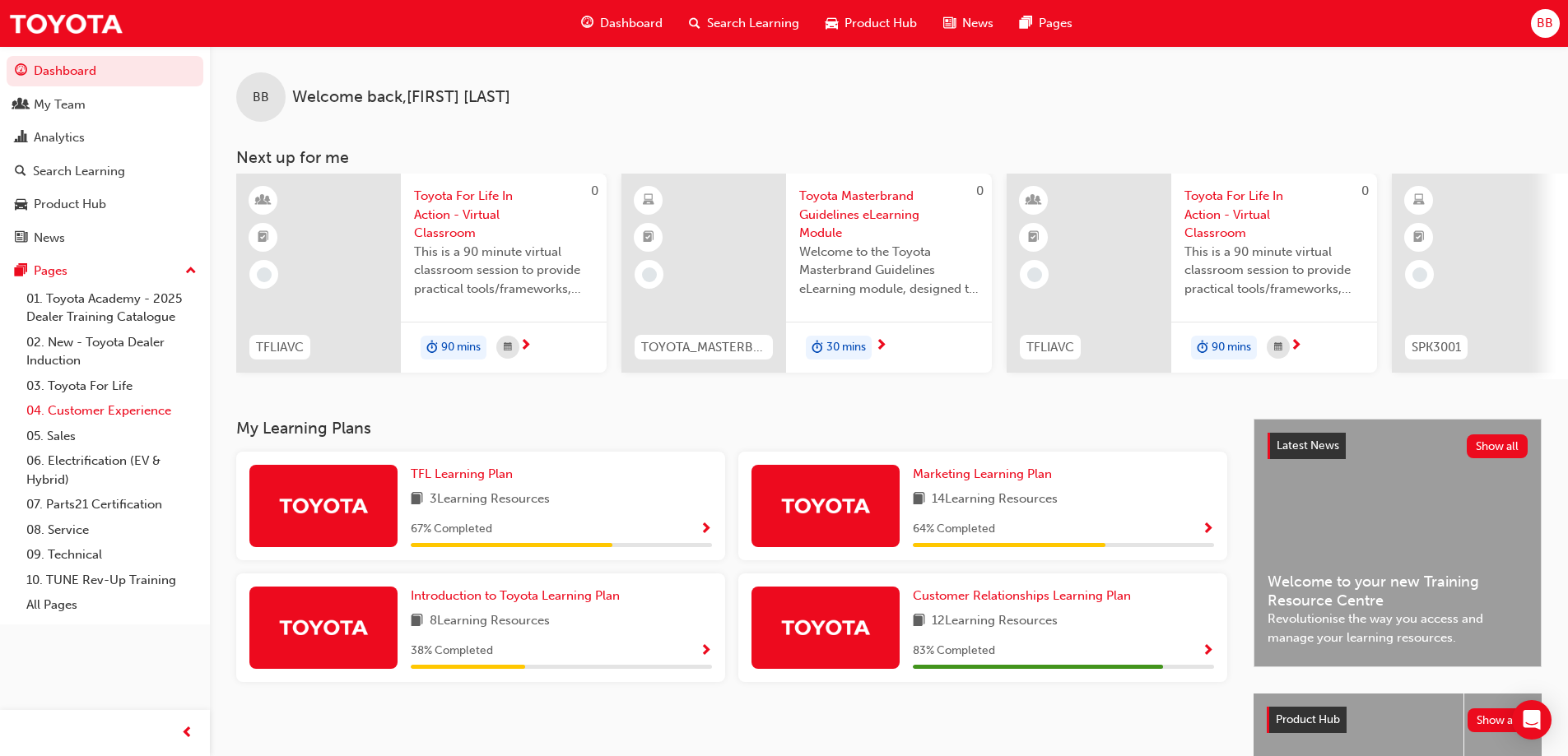 click on "04. Customer Experience" at bounding box center (111, 410) 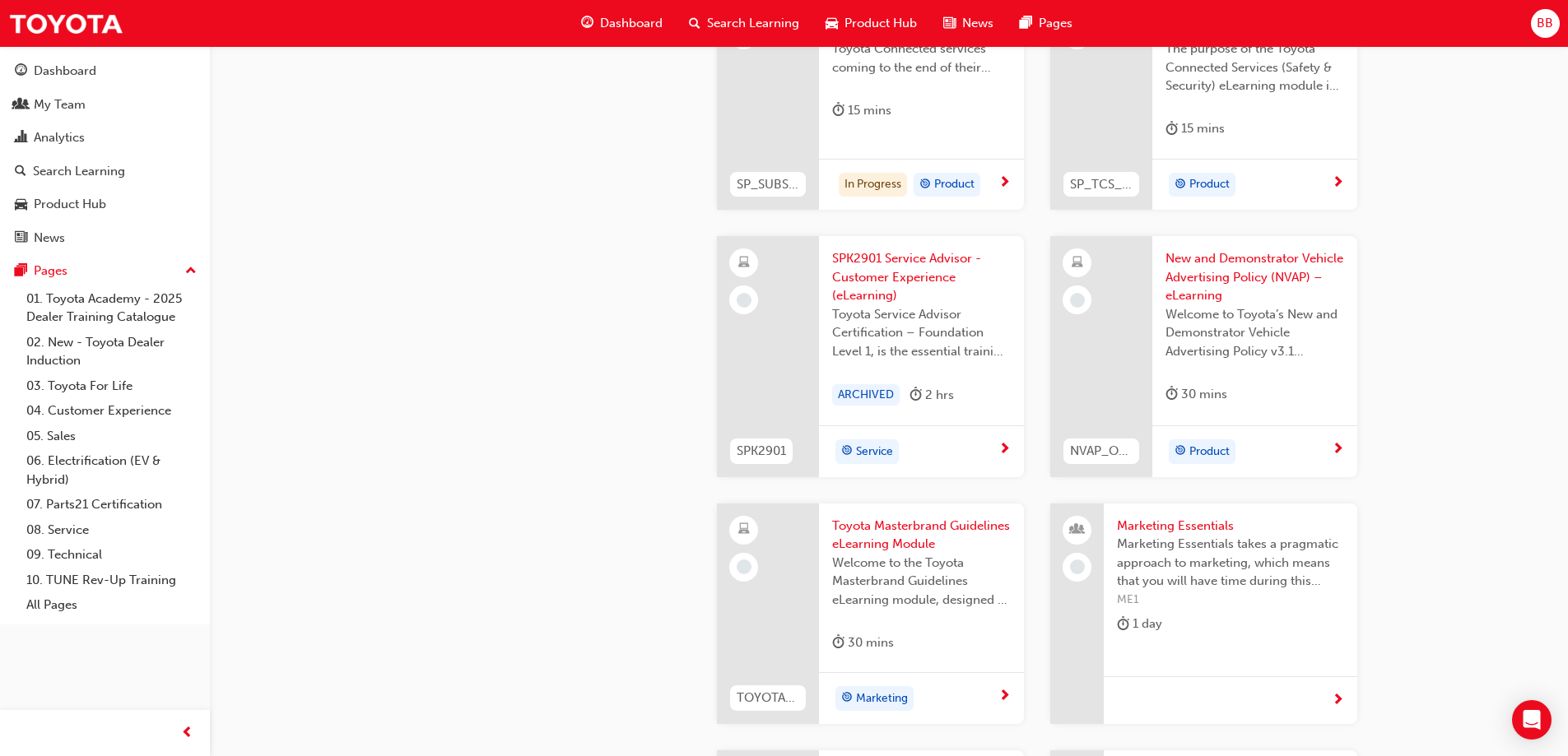 scroll, scrollTop: 2797, scrollLeft: 0, axis: vertical 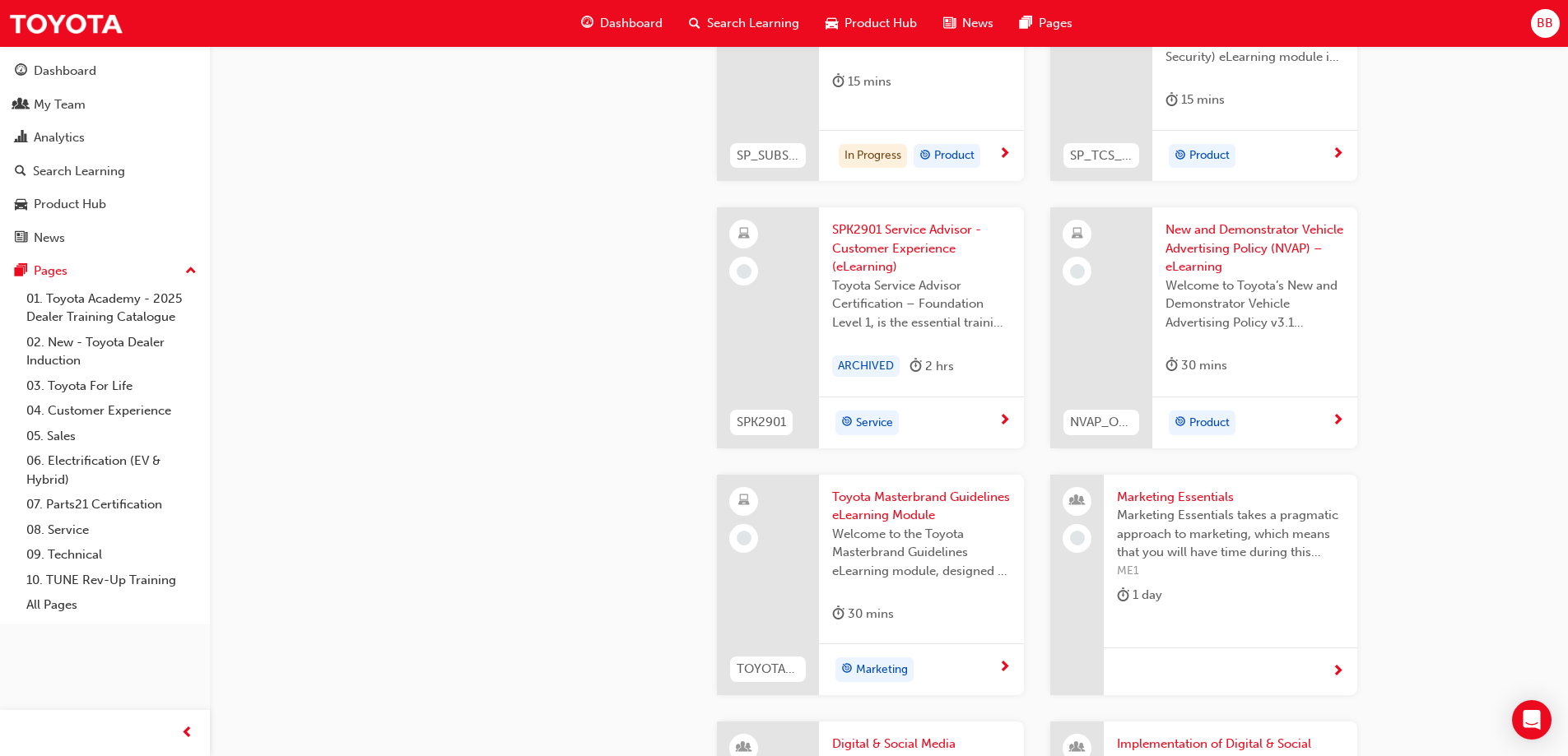 click on "SPK2901 Service Advisor - Customer Experience (eLearning)" at bounding box center [921, 248] 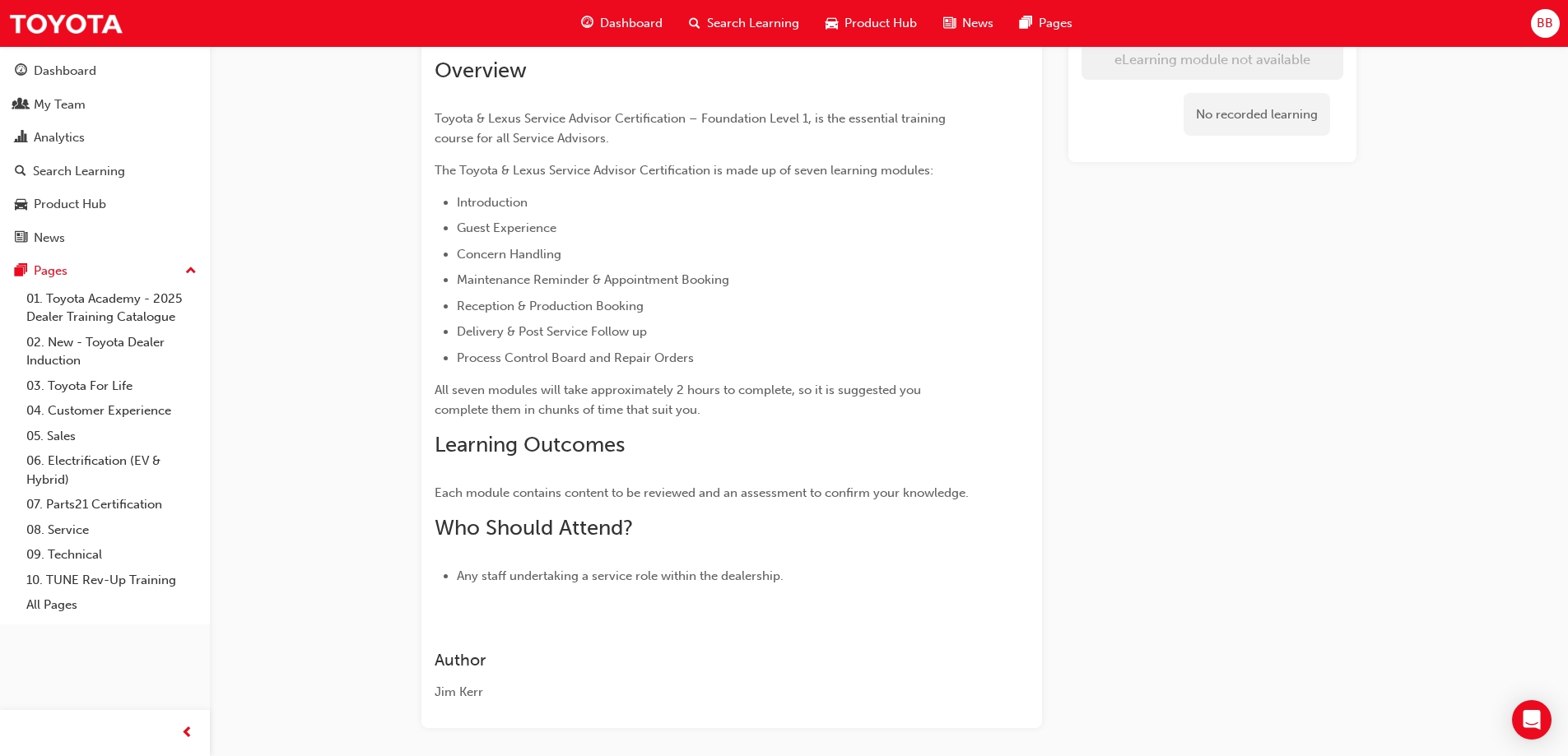 scroll, scrollTop: 360, scrollLeft: 0, axis: vertical 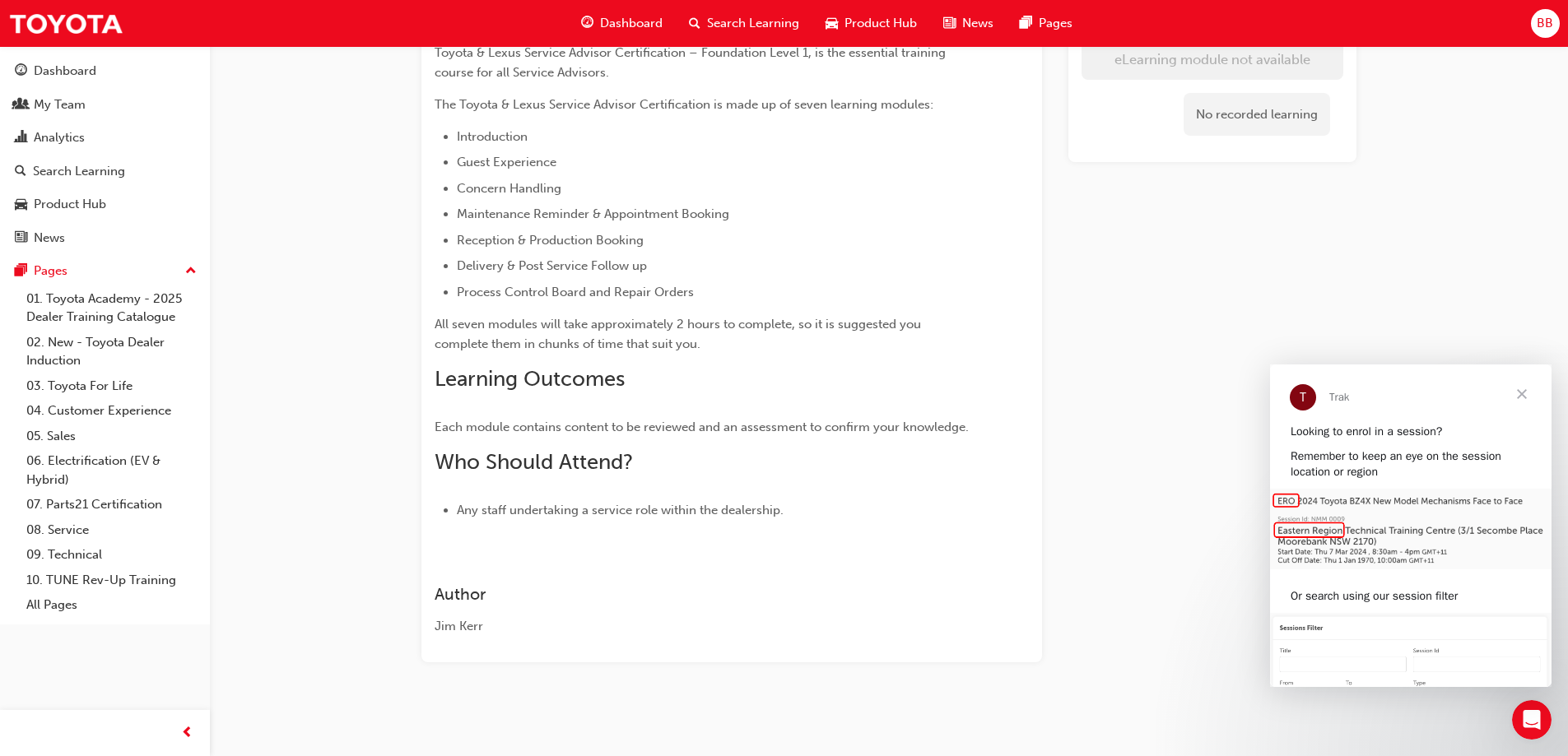 click at bounding box center [1522, 394] 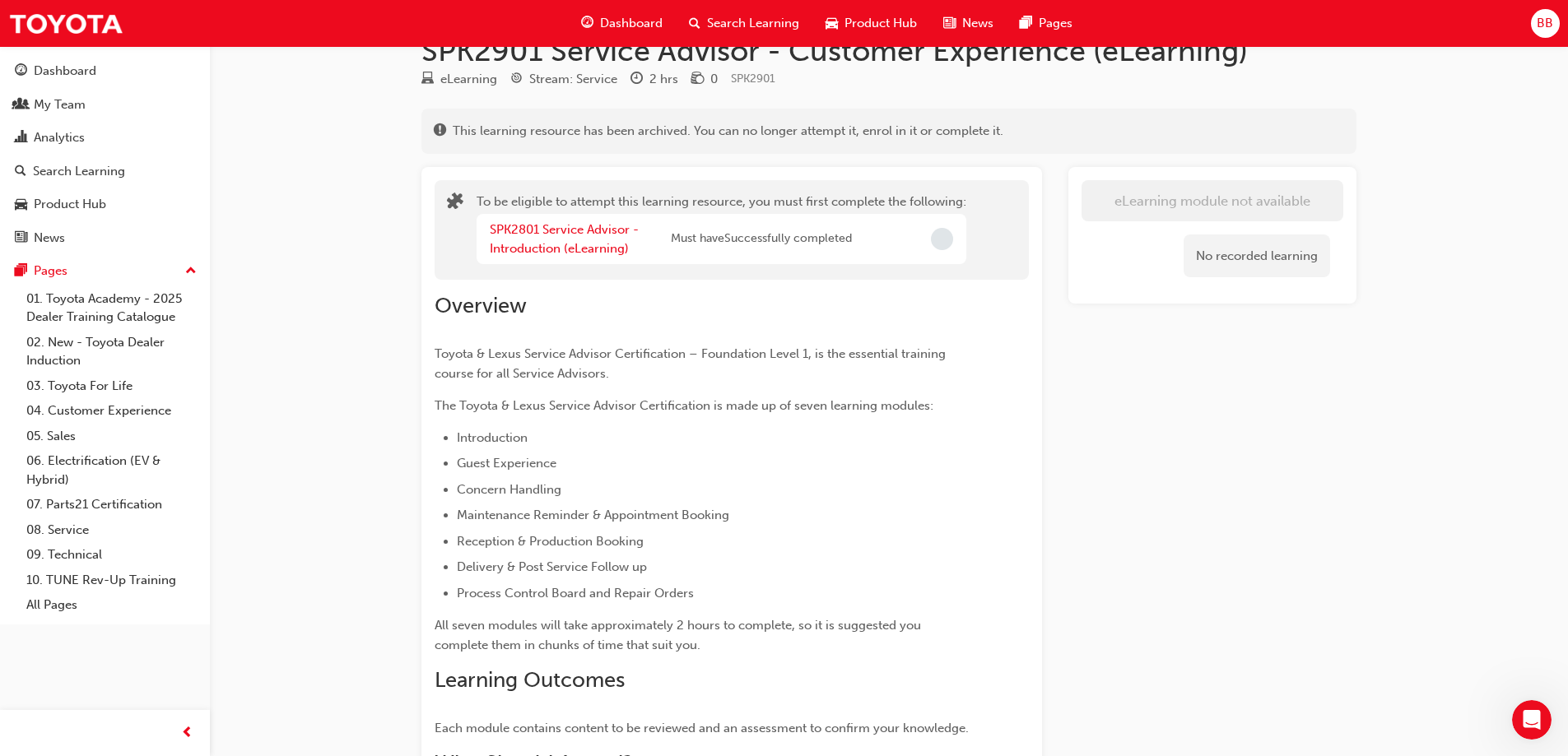 scroll, scrollTop: 0, scrollLeft: 0, axis: both 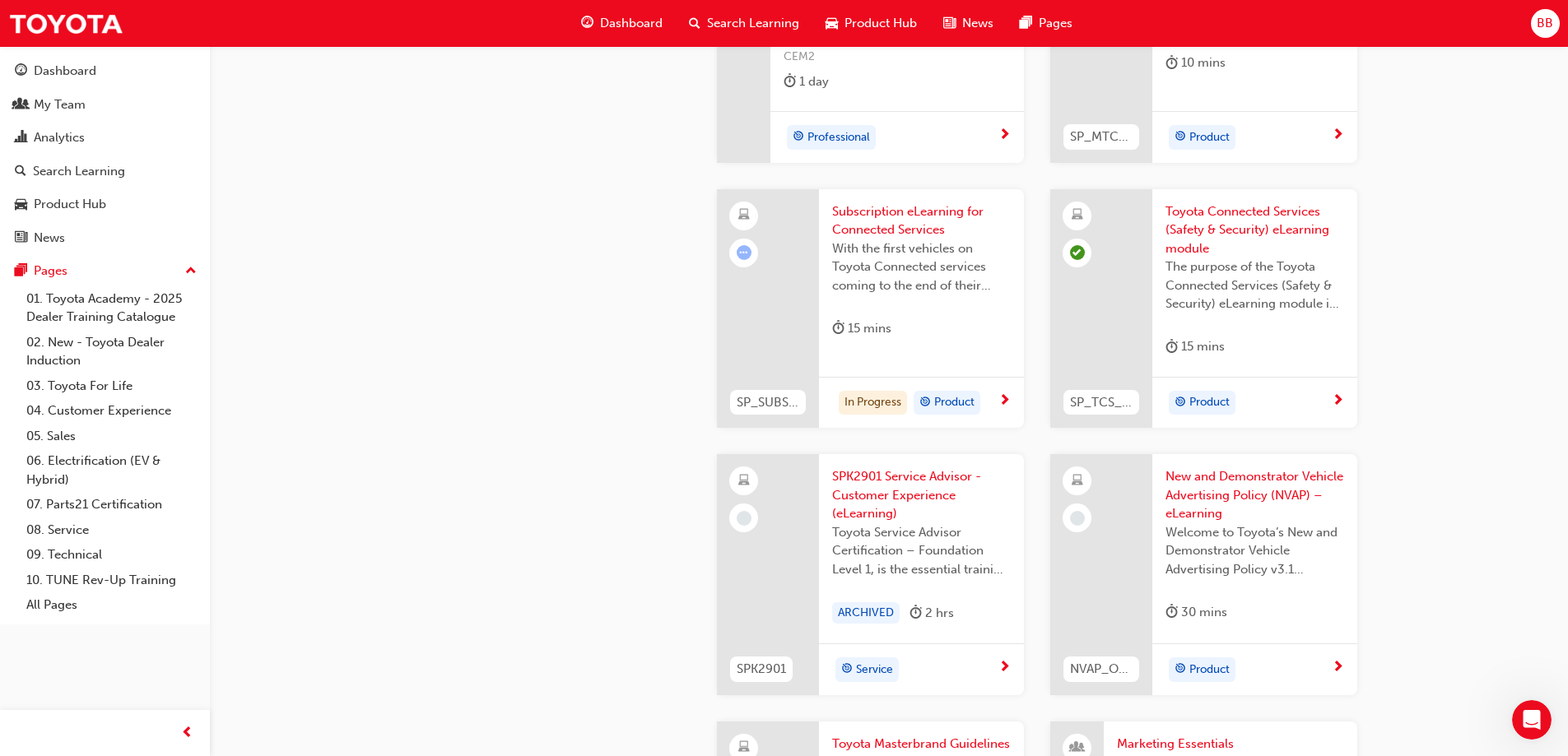 click on "With the first vehicles on Toyota Connected services coming to the end of their complimentary period, Toyota Australia Training have created this module to provide you with all the details and insights regarding the subscription process to support customers.
Customers must utilise the myToyota Connect app to get to the required subscription screen and purchase the required ‘connected’ packages." at bounding box center [921, 267] 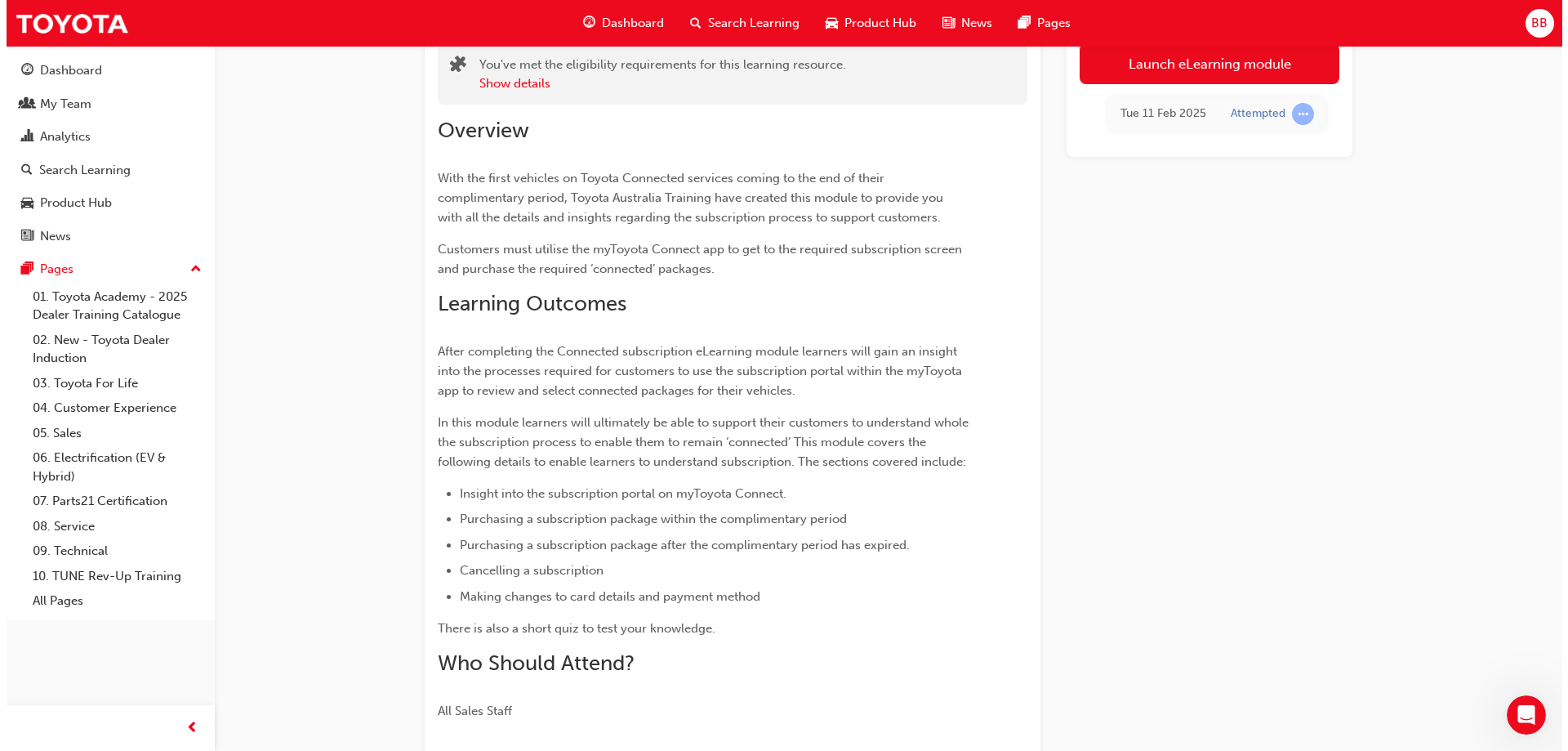 scroll, scrollTop: 0, scrollLeft: 0, axis: both 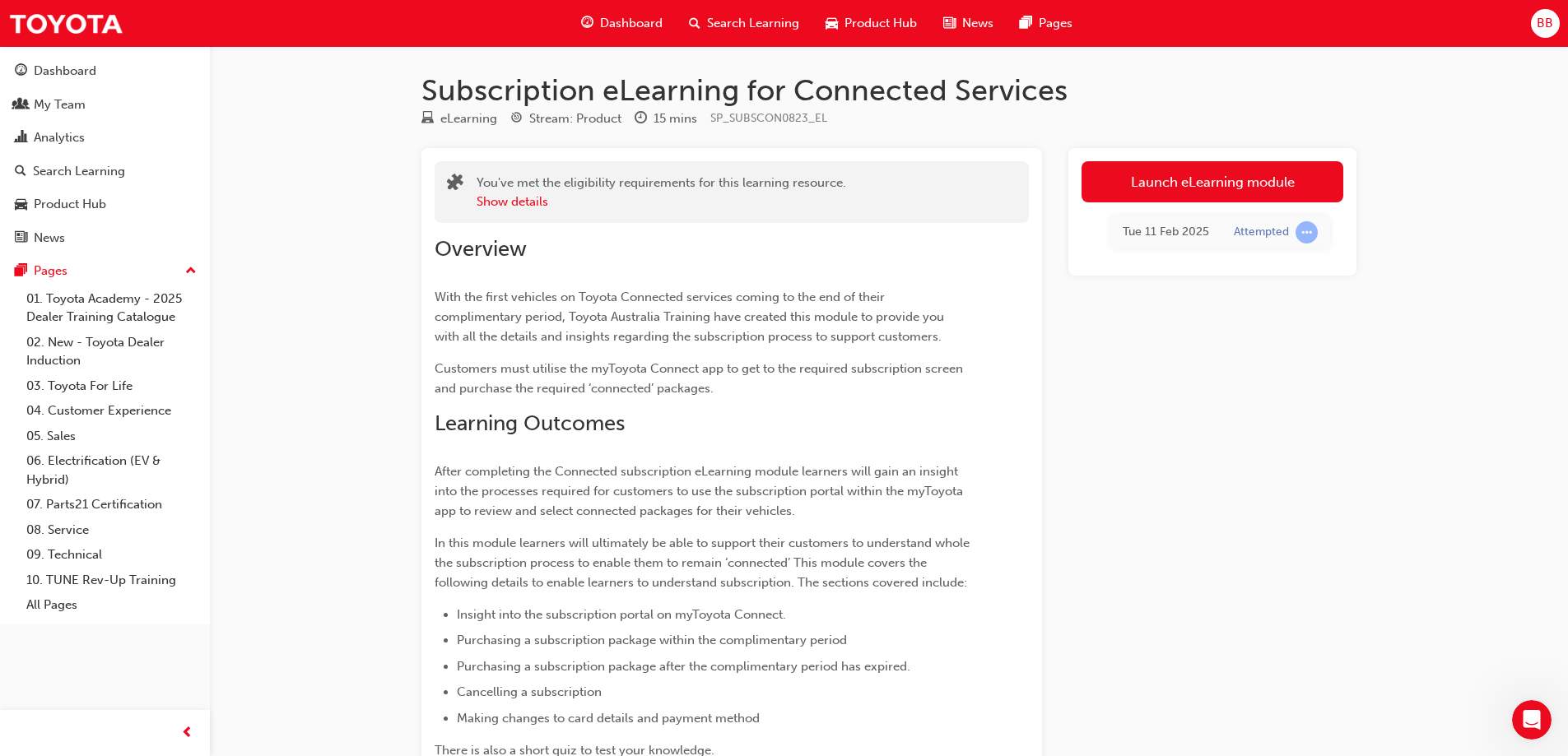 click on "Tue 11 Feb 2025" at bounding box center [1166, 232] 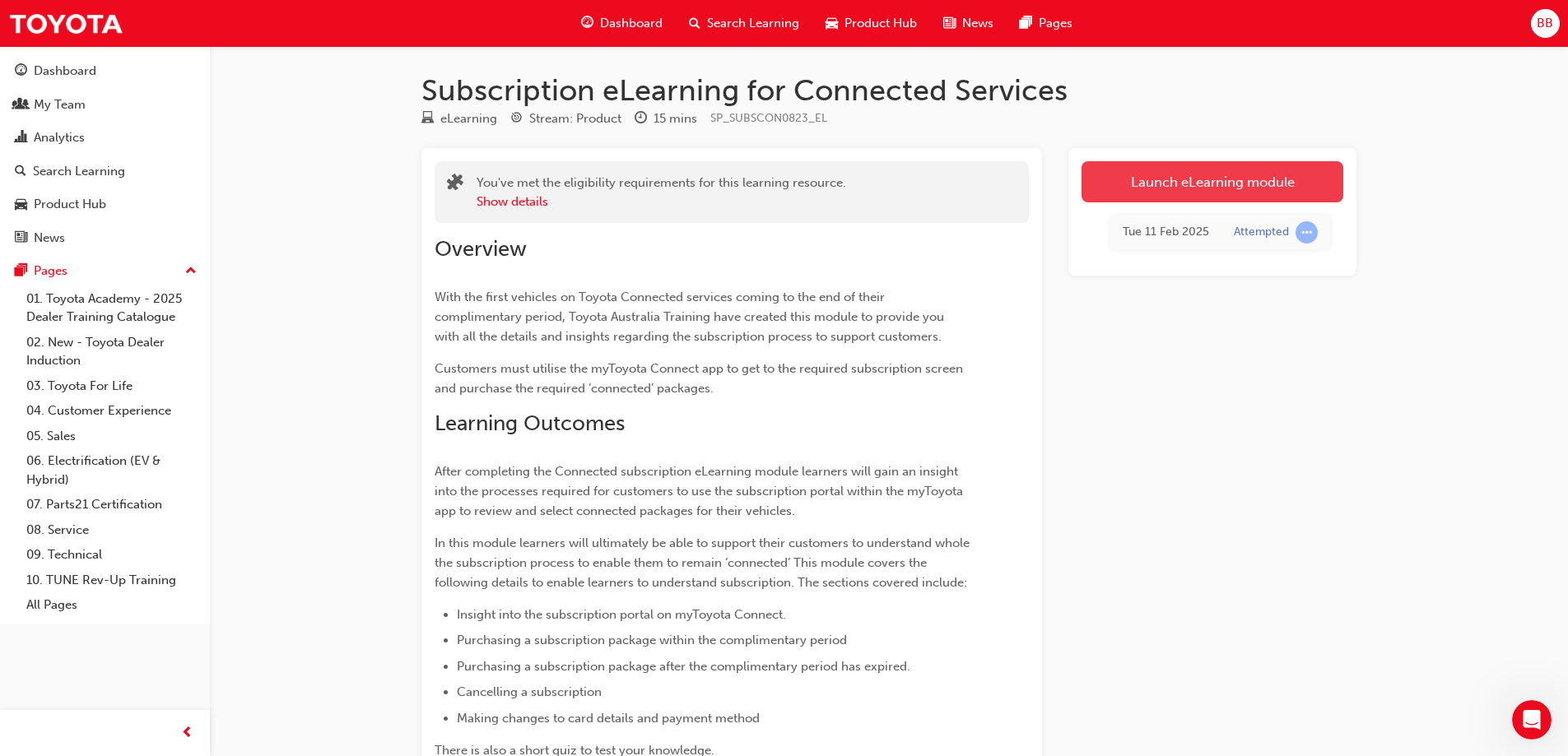 click on "Launch eLearning module" at bounding box center (1212, 182) 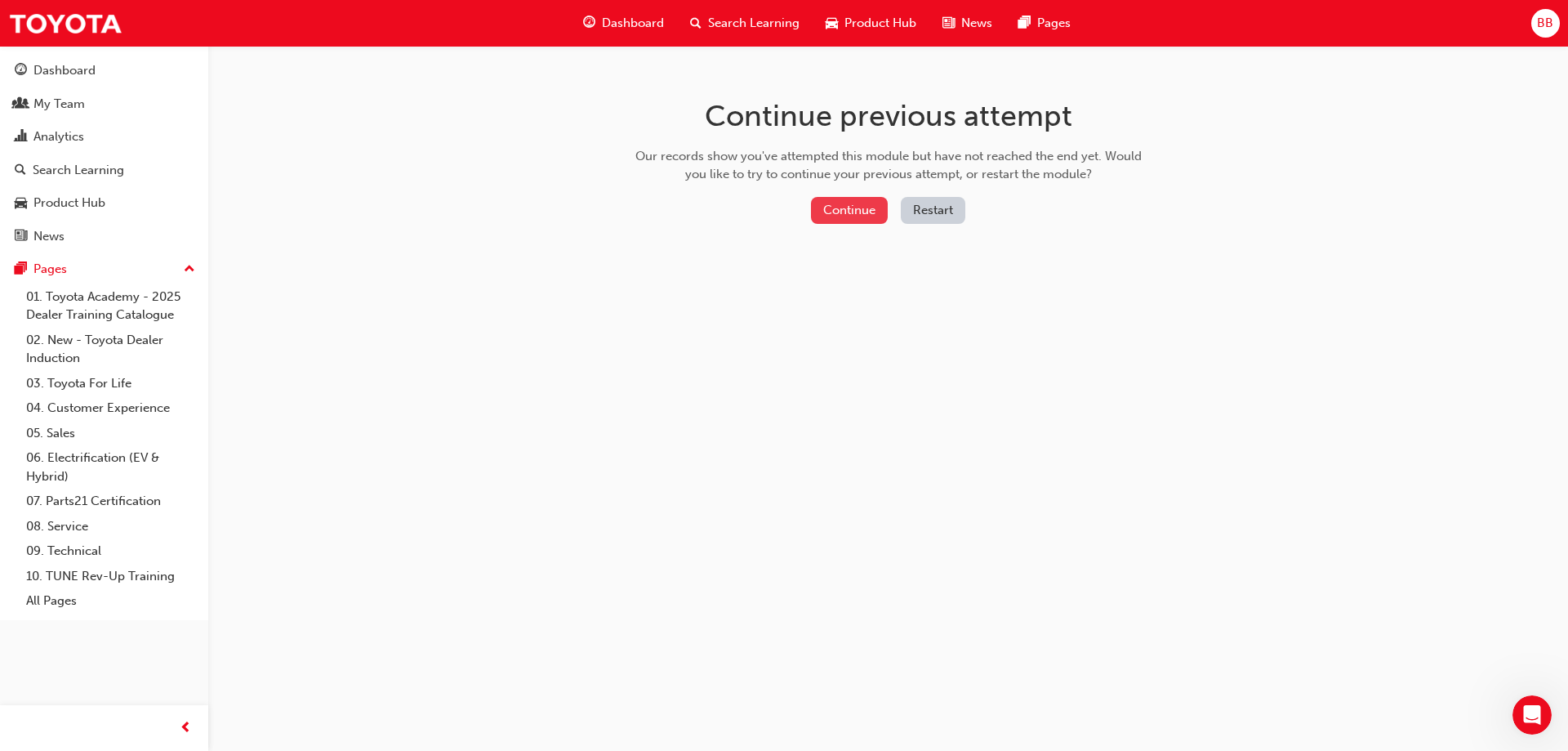 click on "Continue" at bounding box center [849, 210] 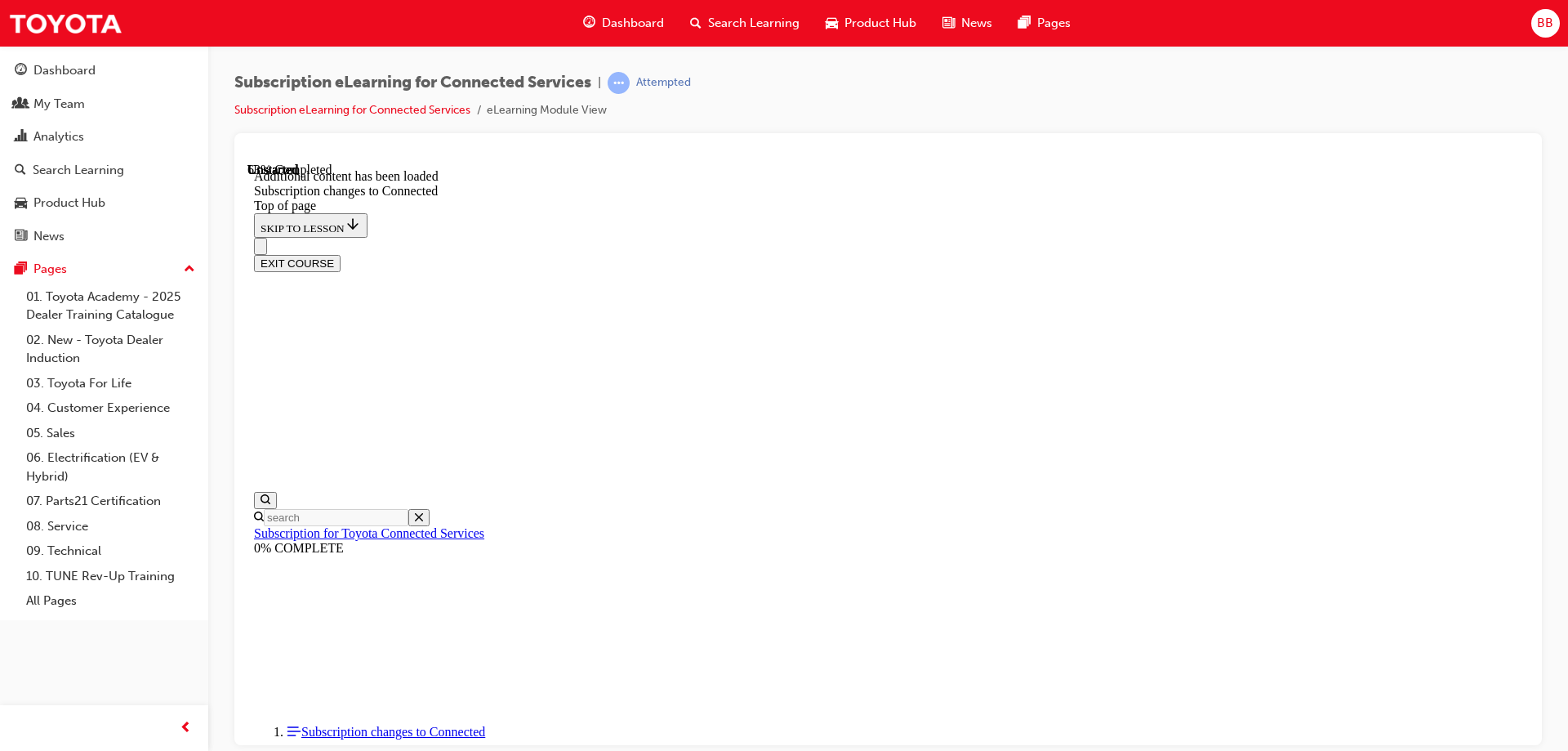 scroll, scrollTop: 0, scrollLeft: 0, axis: both 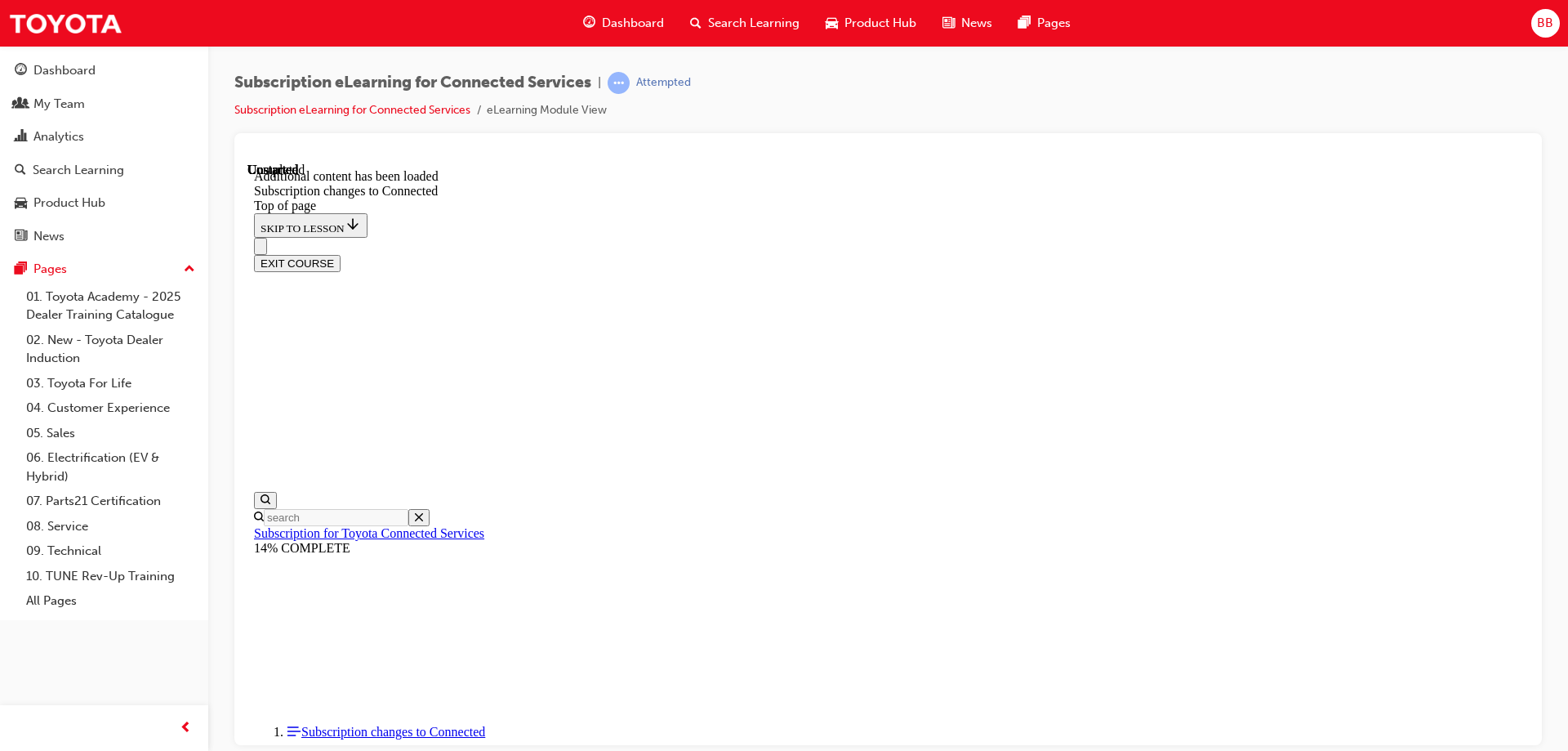 click on "Lesson 2 - Purchasing a subscription package (pre-expiry of complimentary period)" at bounding box center [473, 12473] 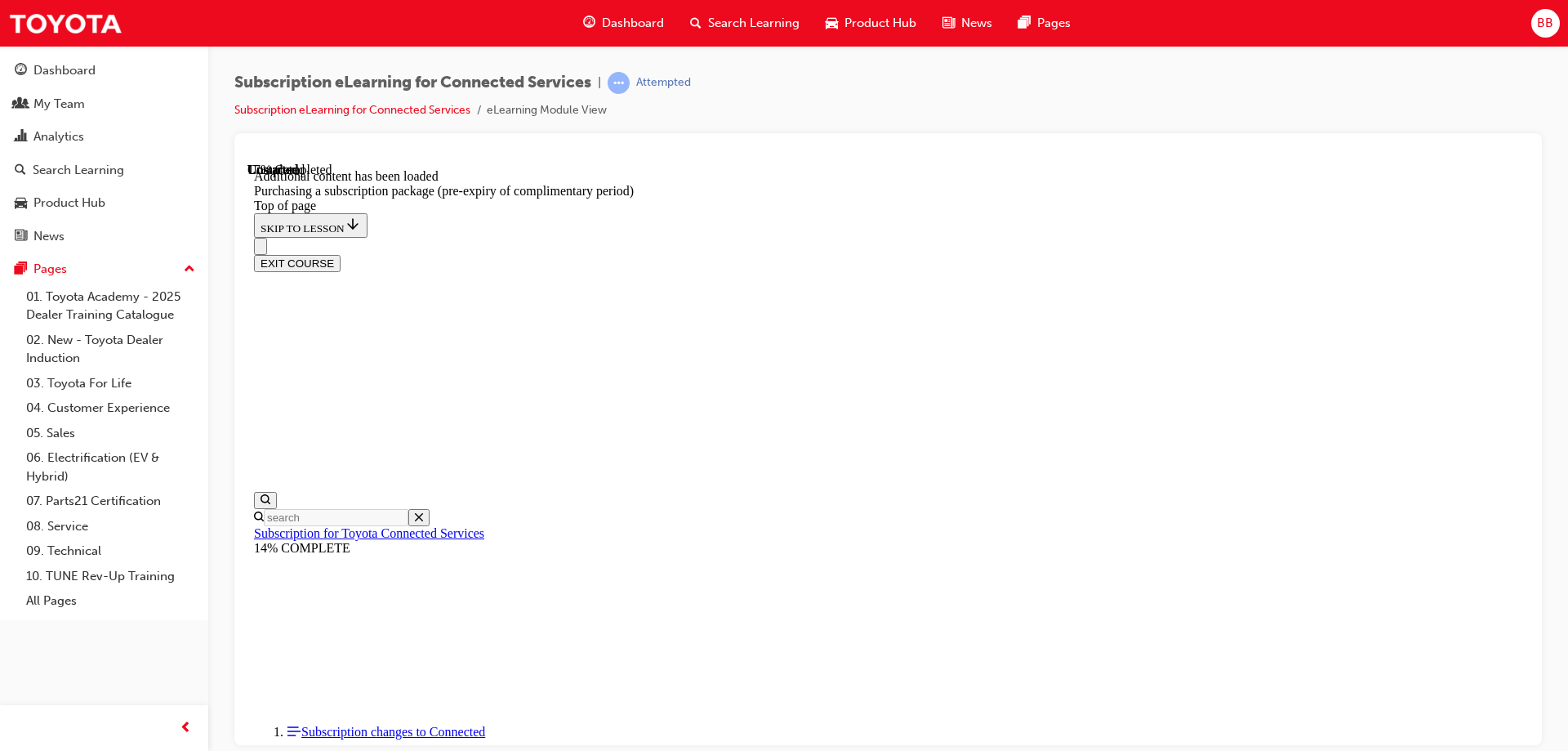 scroll, scrollTop: 378, scrollLeft: 0, axis: vertical 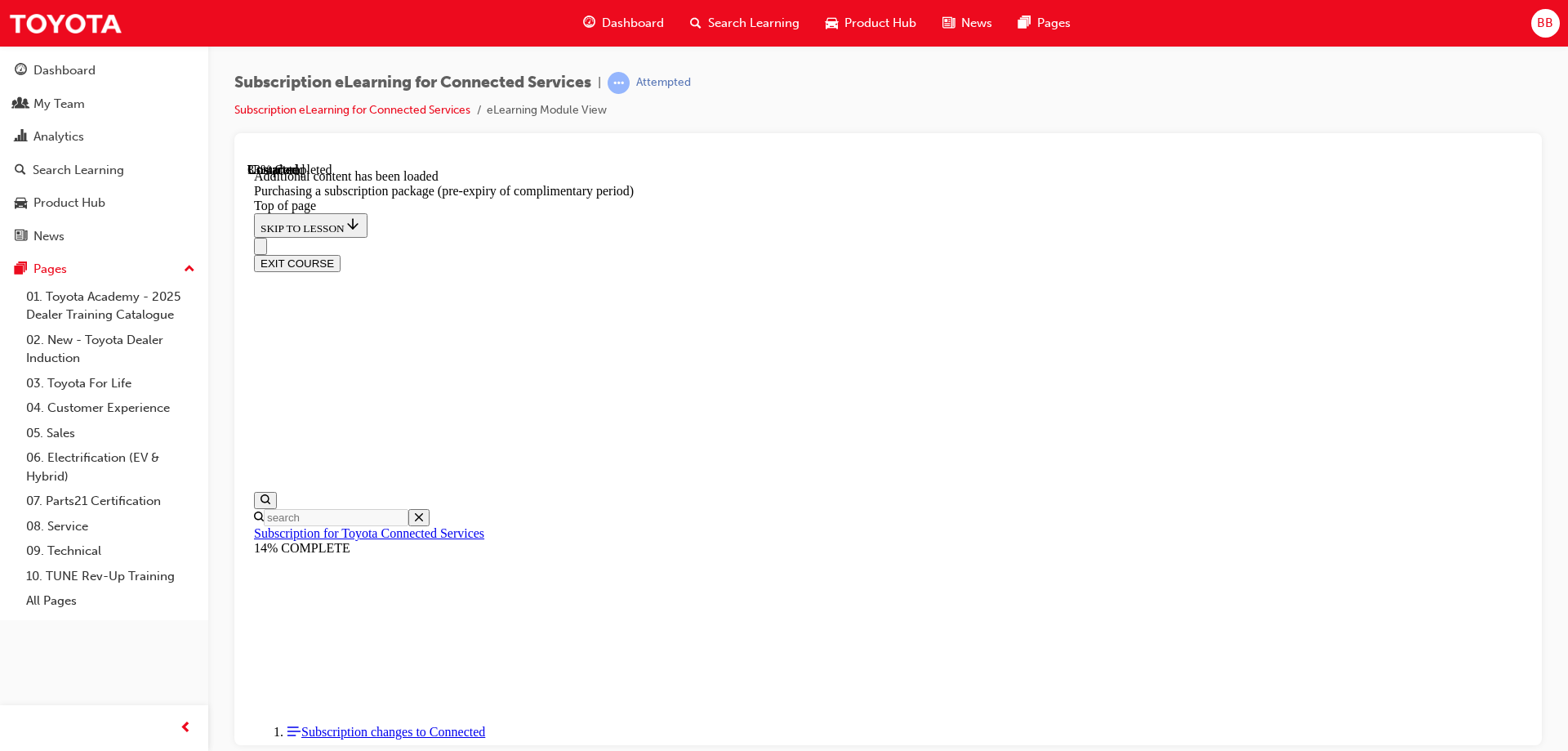 click on "CONTINUE" at bounding box center [288, 11326] 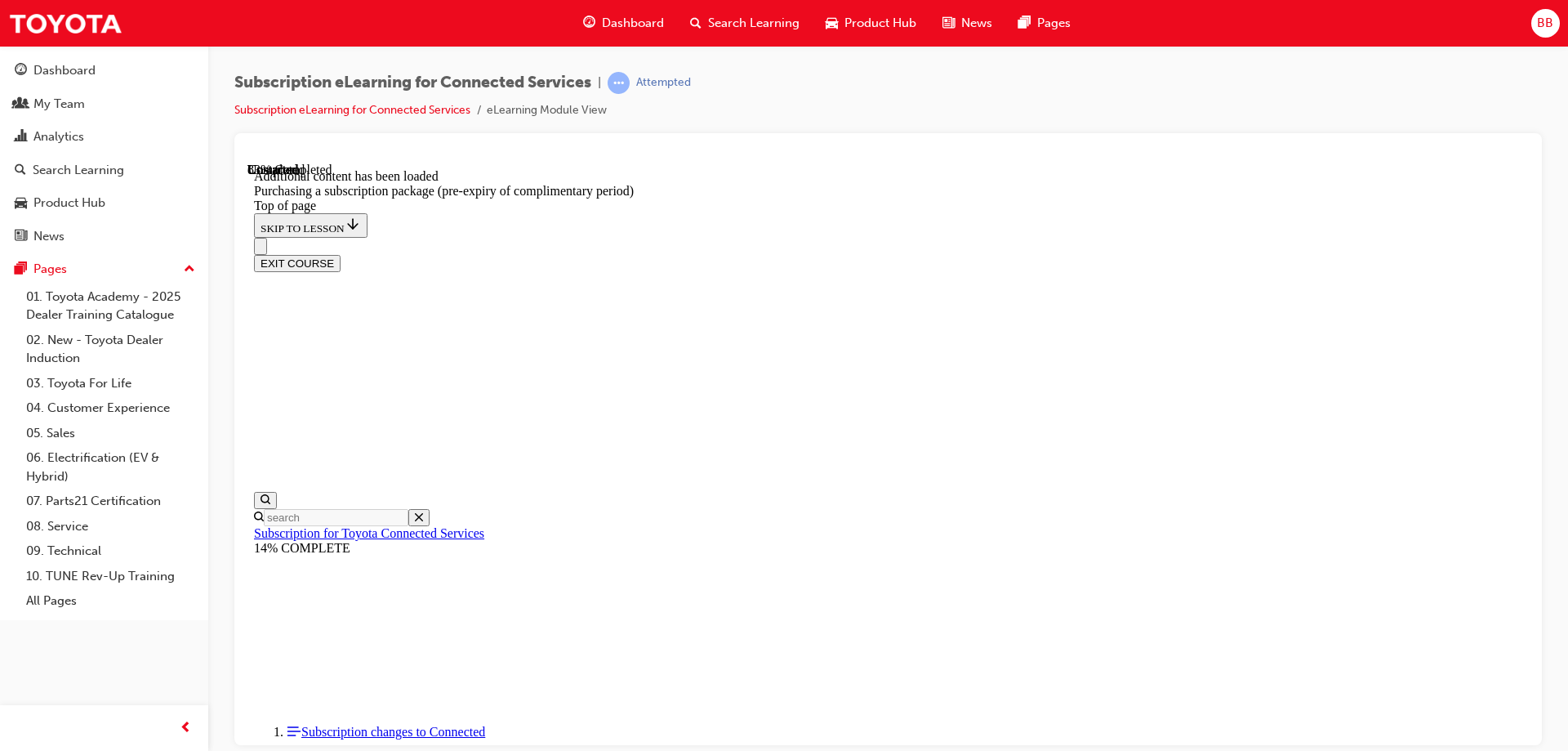 scroll, scrollTop: 820, scrollLeft: 0, axis: vertical 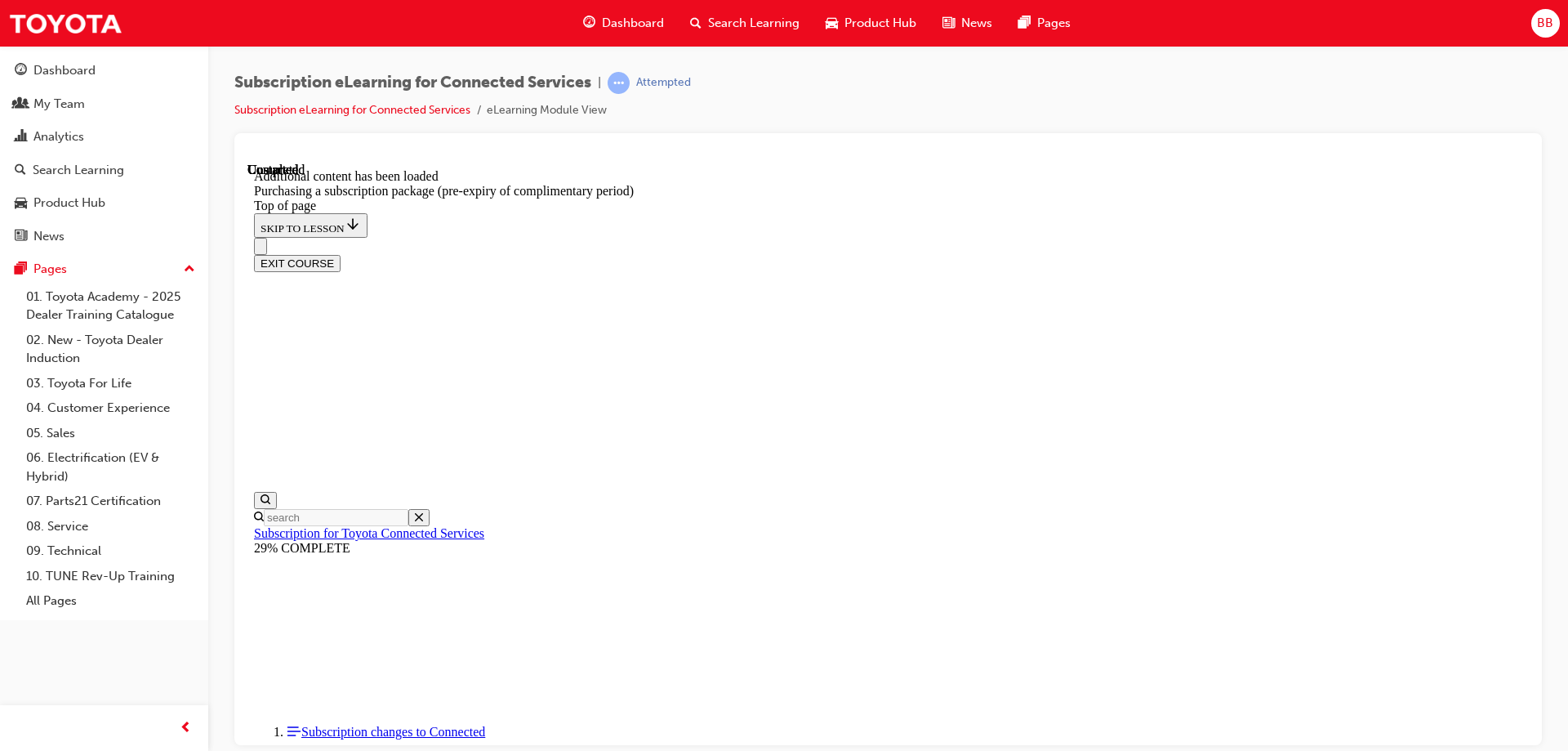 click at bounding box center [326, 12075] 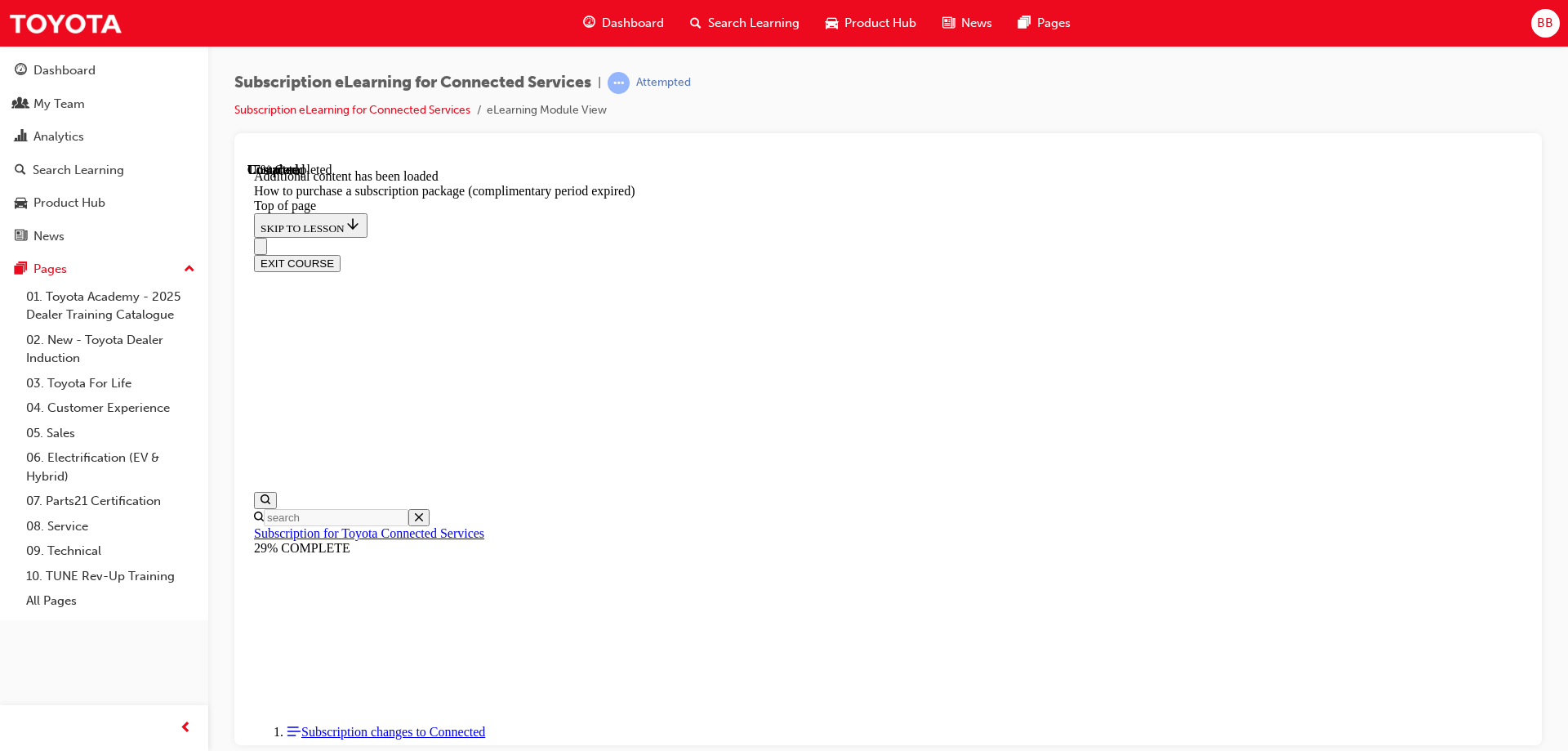 scroll, scrollTop: 132, scrollLeft: 0, axis: vertical 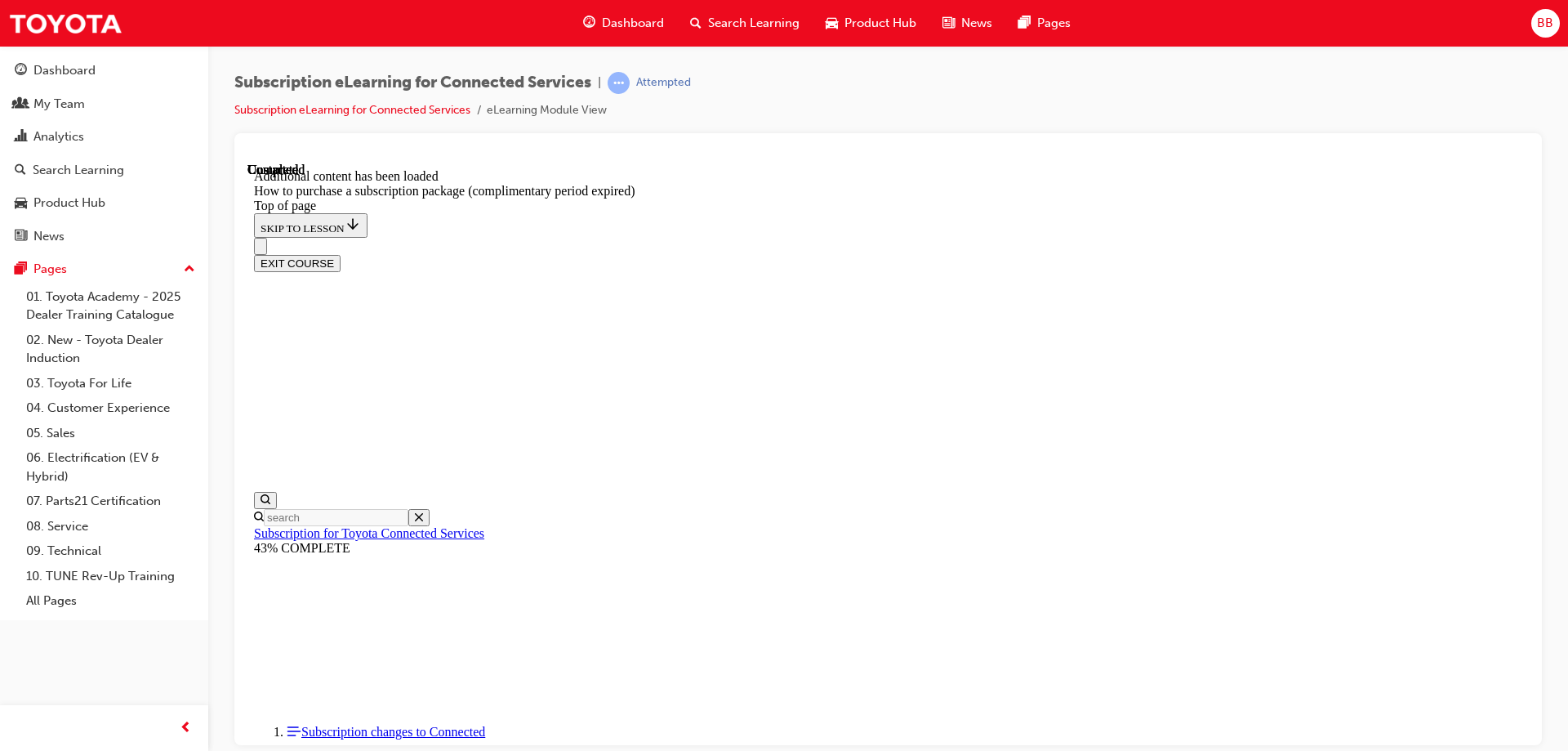 click at bounding box center [326, 11520] 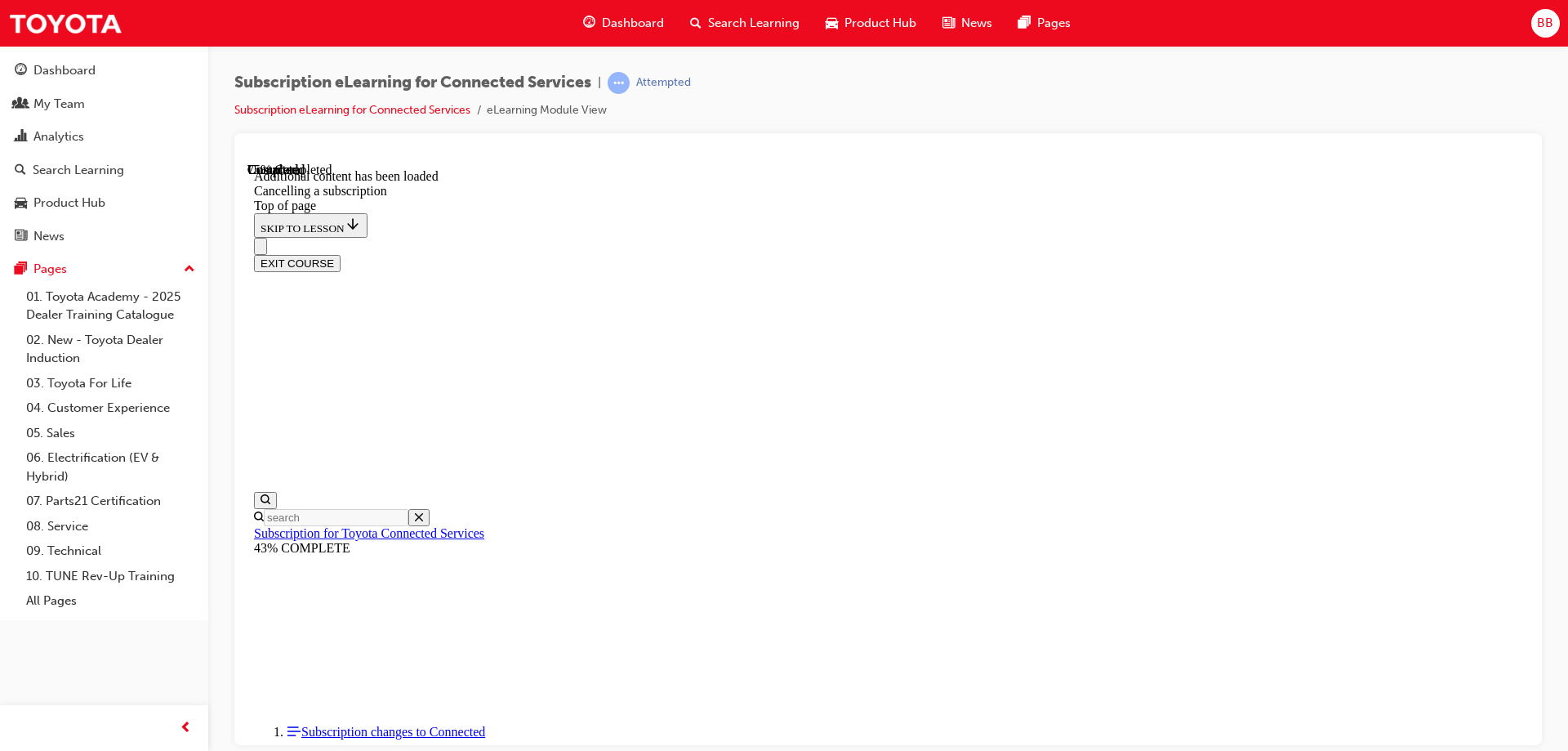 scroll, scrollTop: 378, scrollLeft: 0, axis: vertical 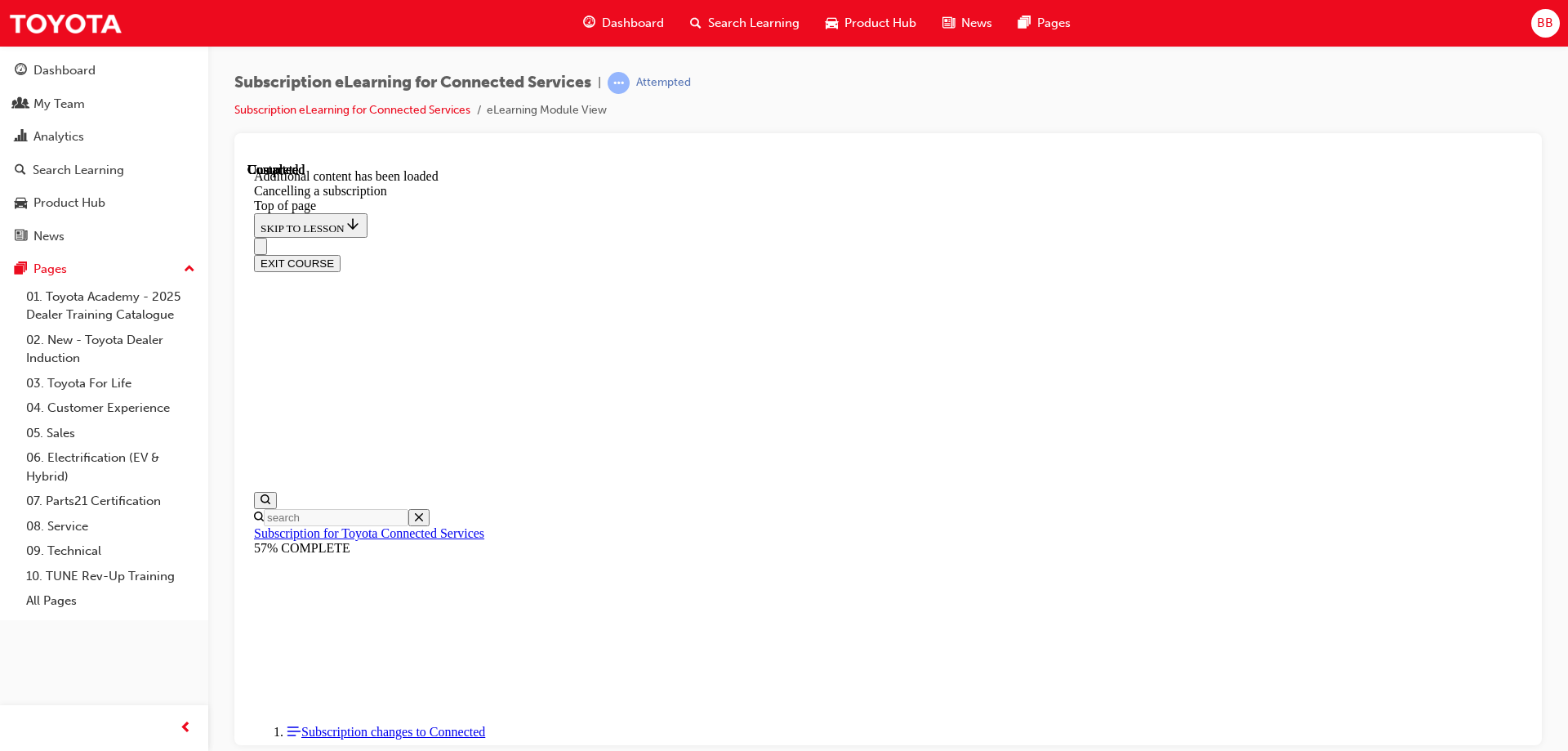 click on "Lesson 5 - Making changes to credit card details for subscriptions - Payment Method Screen" at bounding box center (888, 12494) 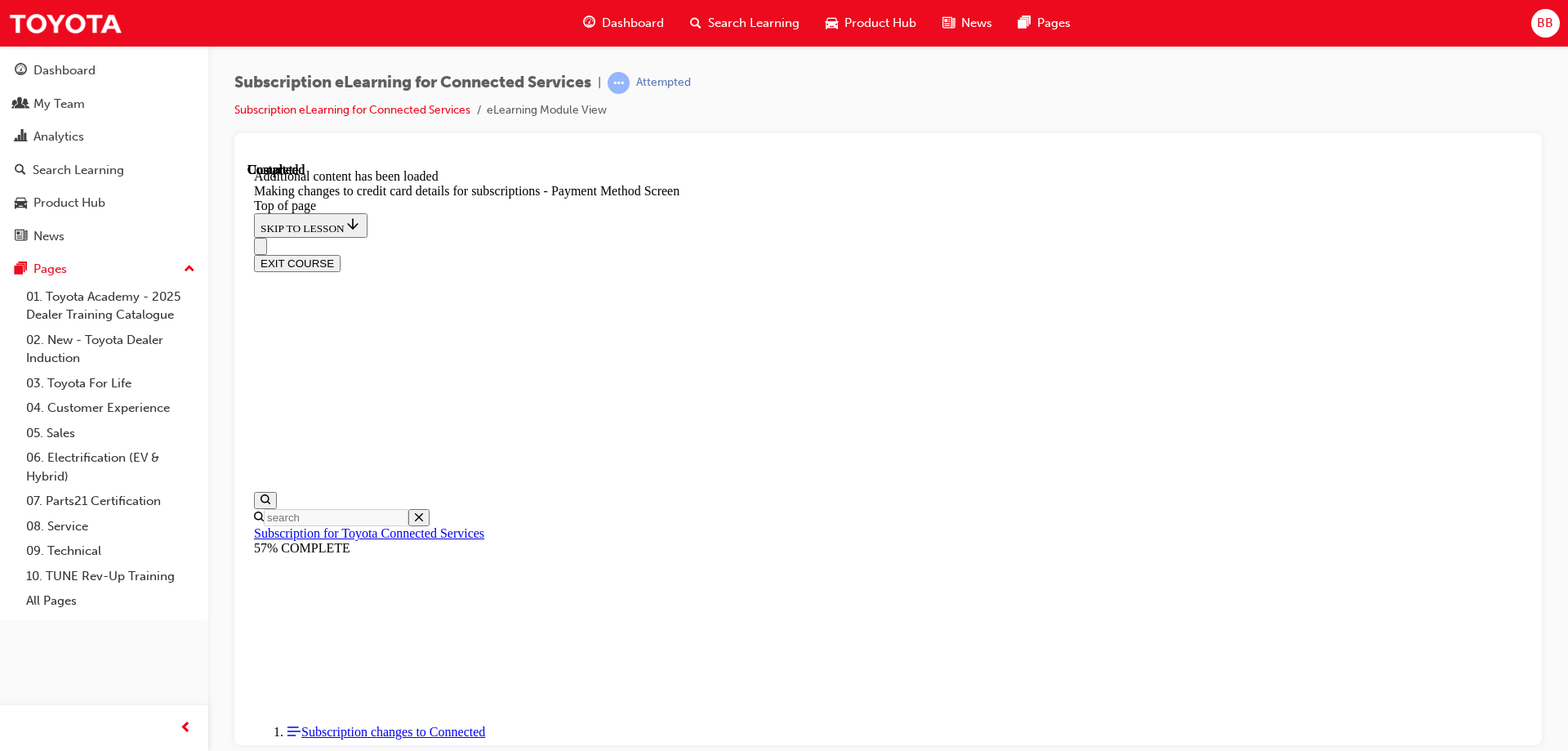 scroll, scrollTop: 0, scrollLeft: 0, axis: both 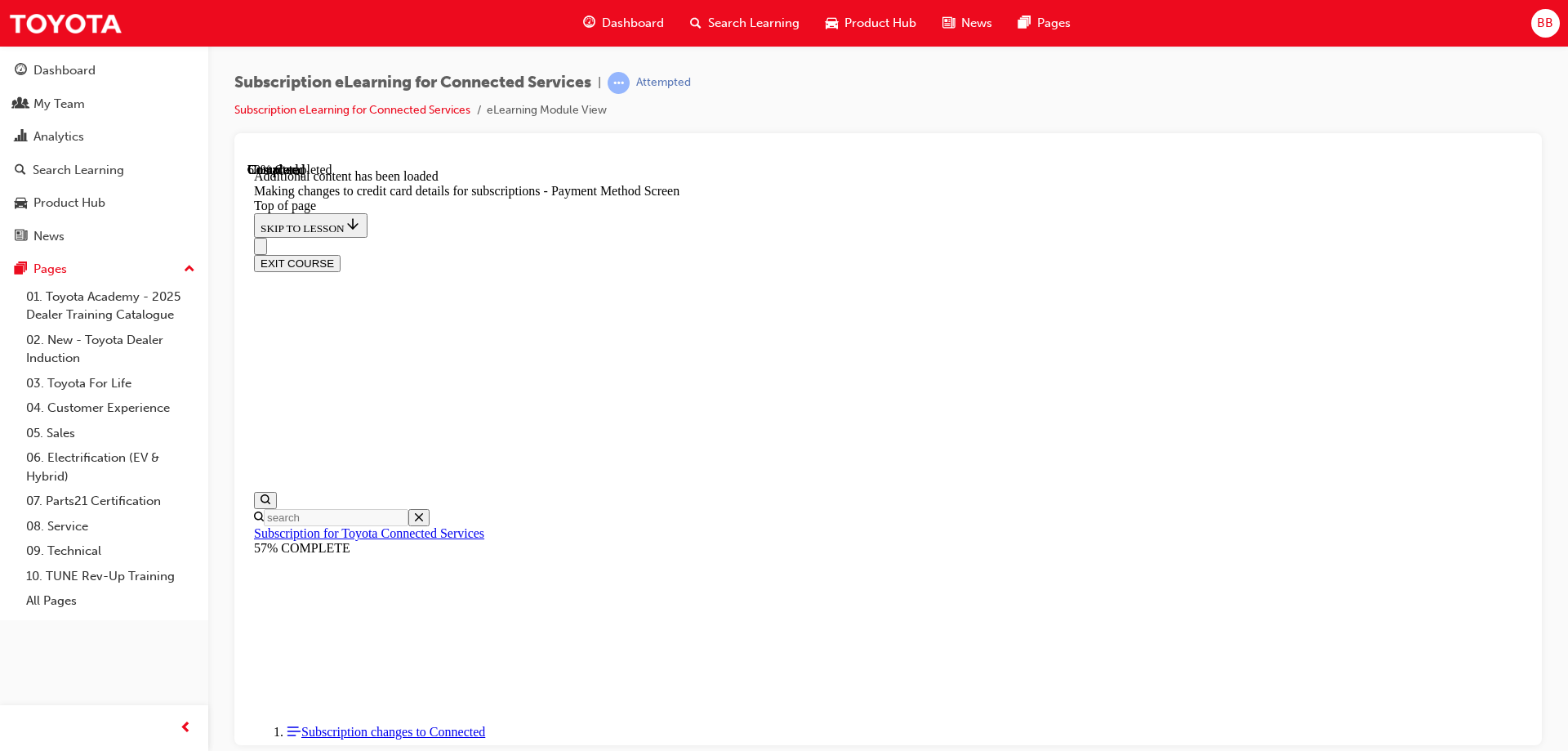 click at bounding box center (326, 11284) 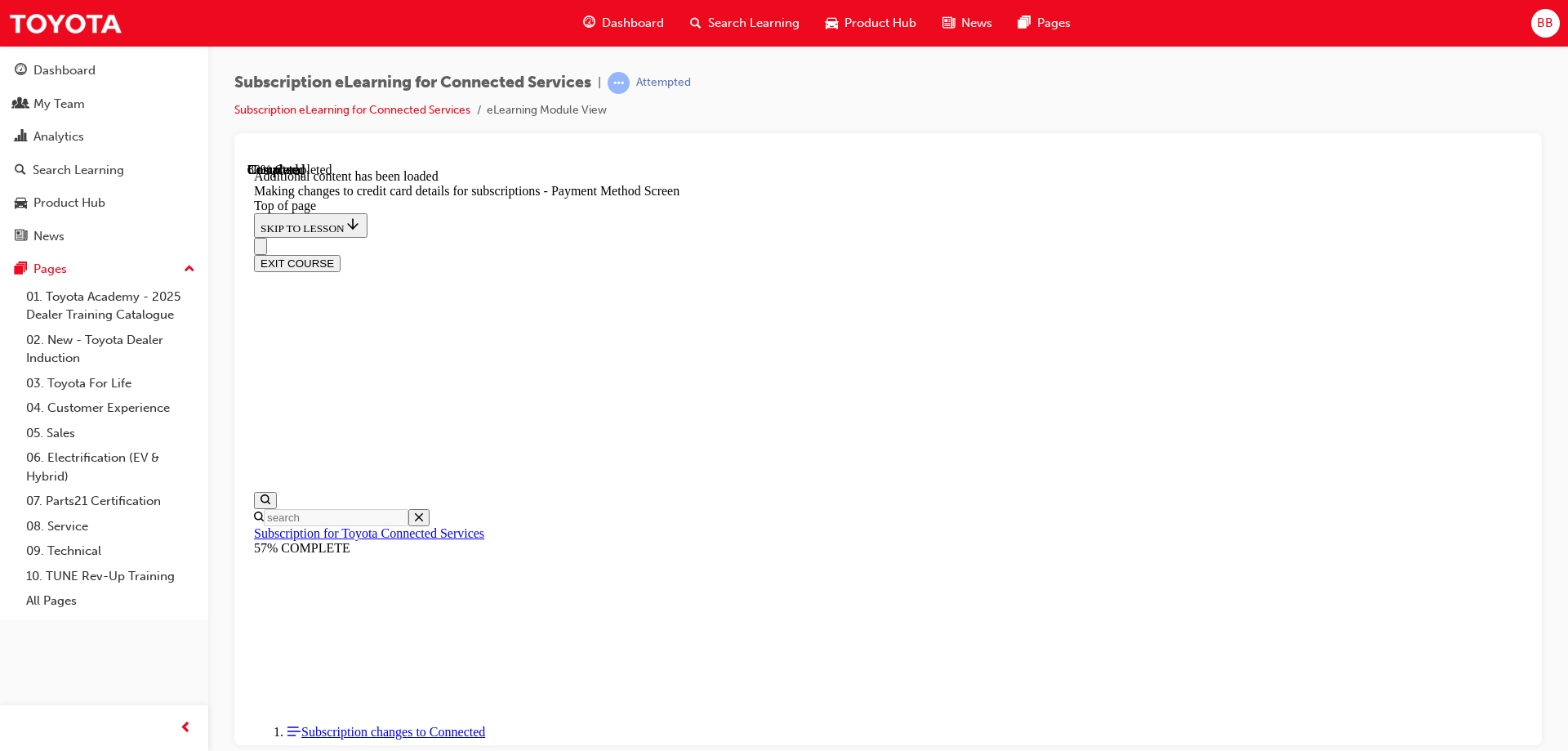 scroll, scrollTop: 1440, scrollLeft: 0, axis: vertical 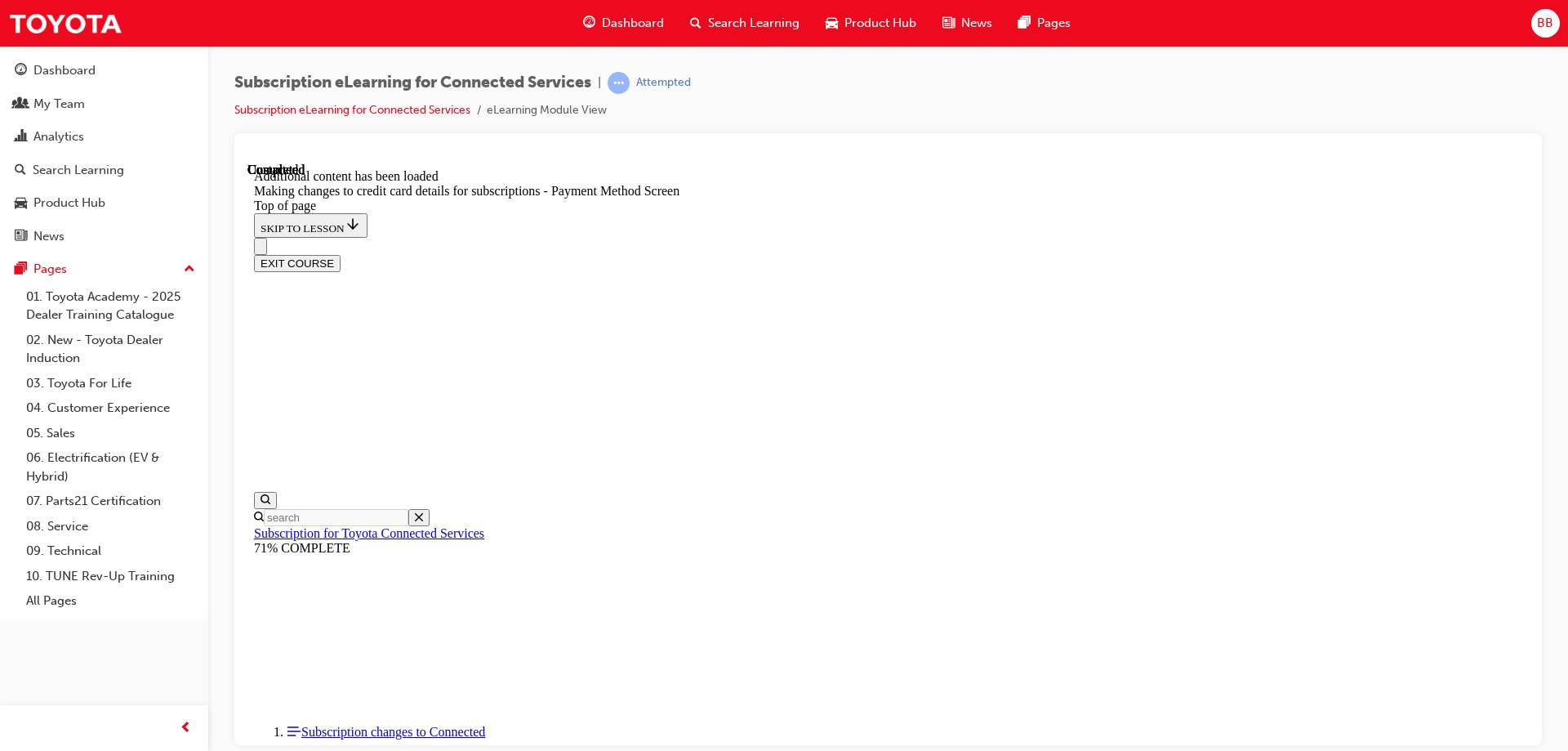 click at bounding box center (326, 11737) 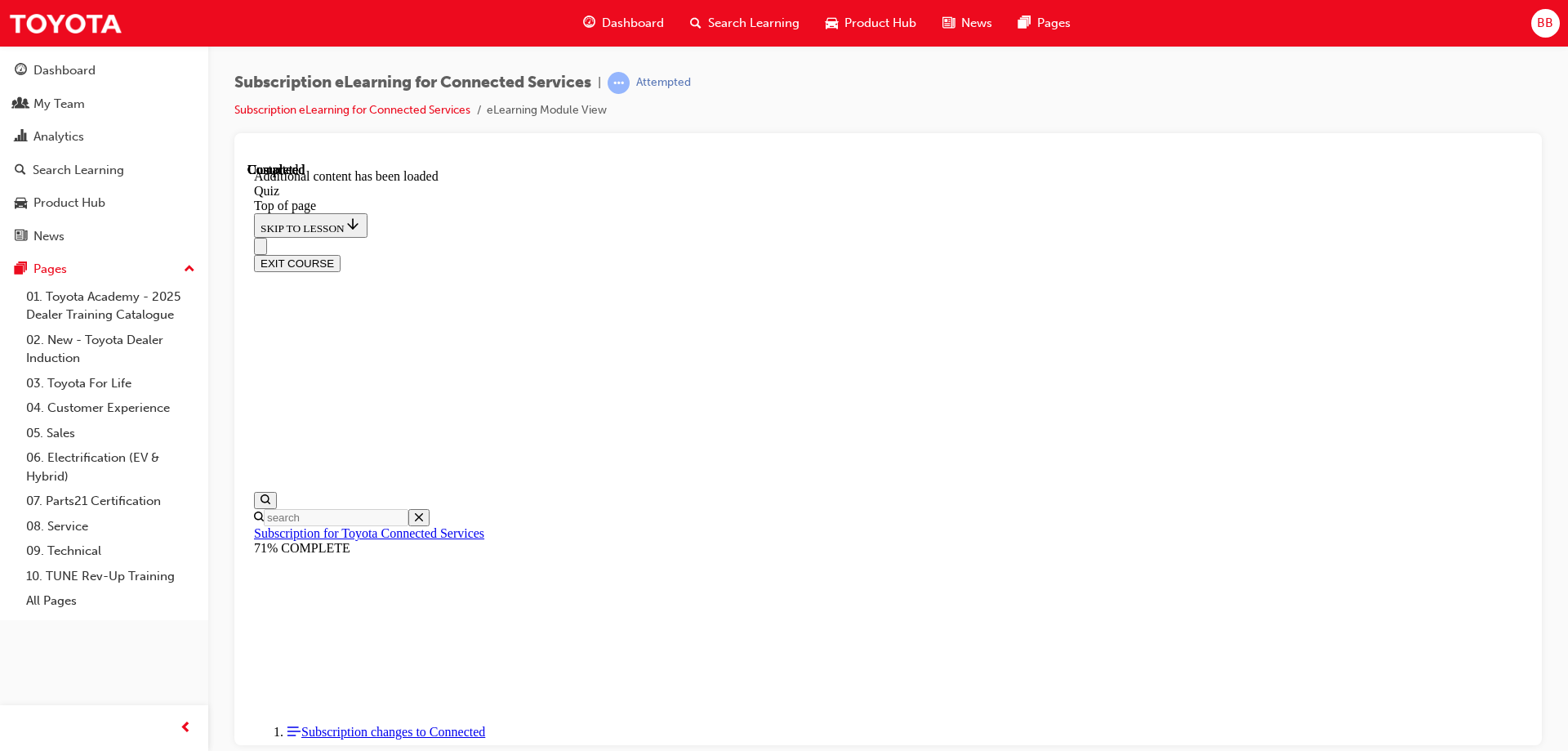 scroll, scrollTop: 0, scrollLeft: 0, axis: both 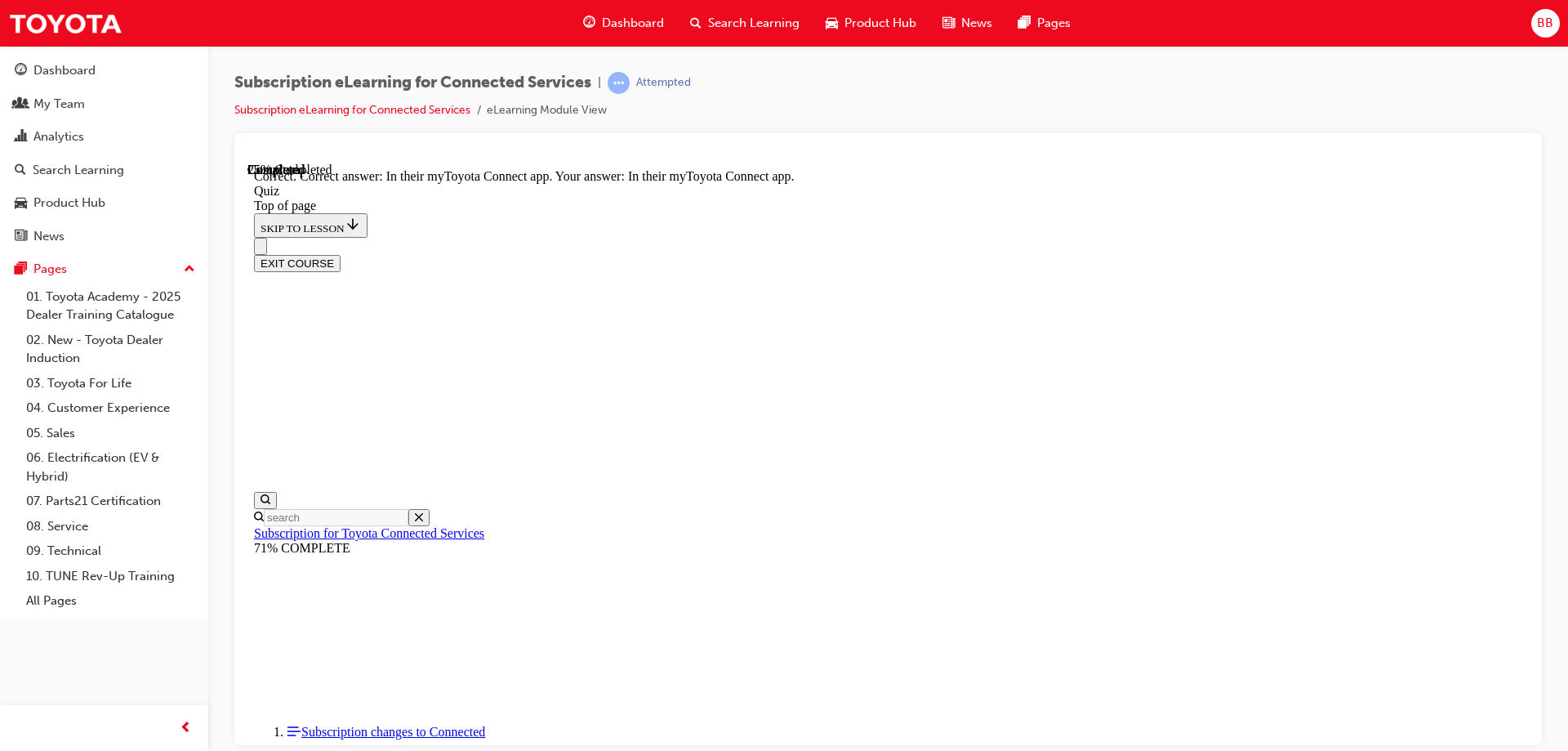 click on "NEXT" at bounding box center (275, 18013) 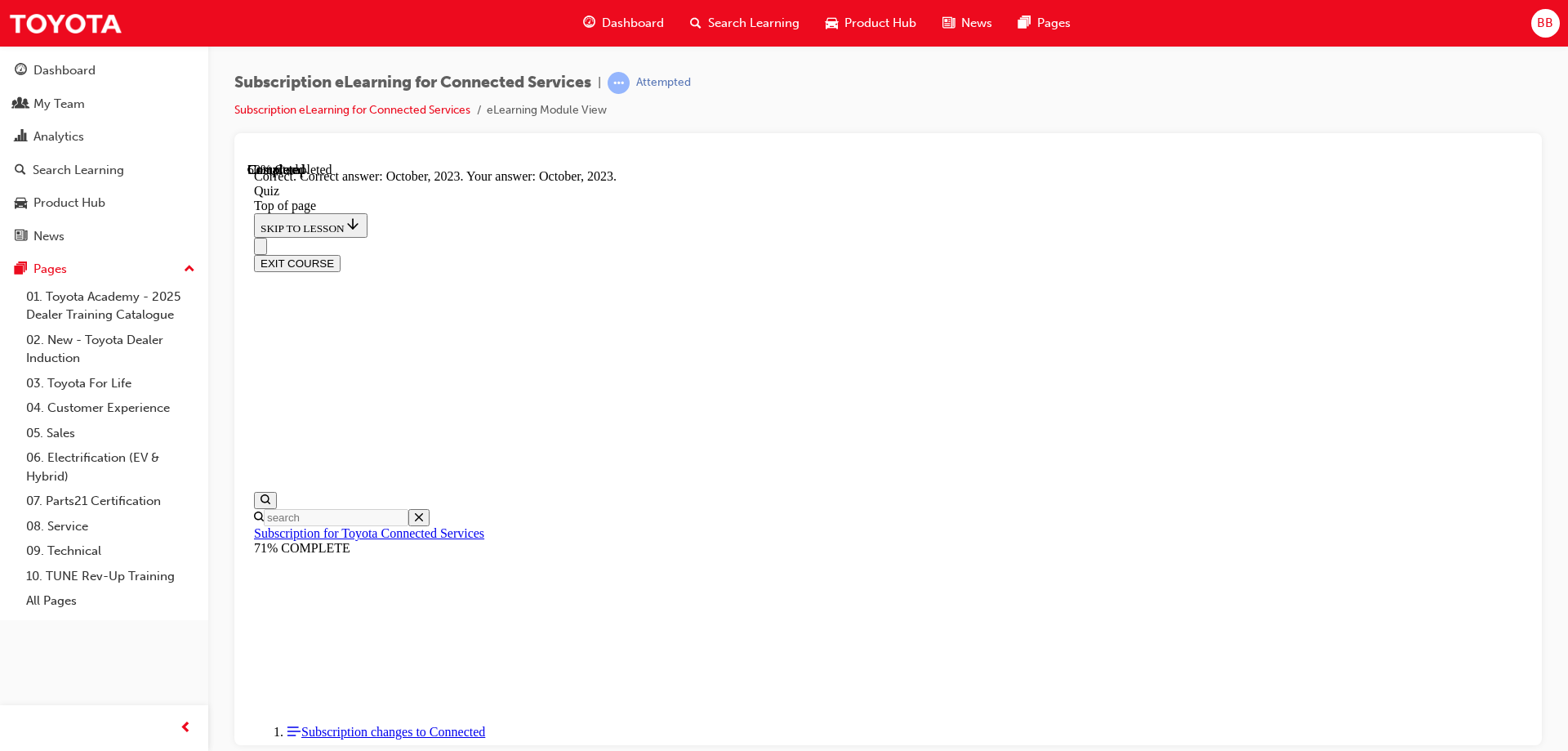 scroll, scrollTop: 238, scrollLeft: 0, axis: vertical 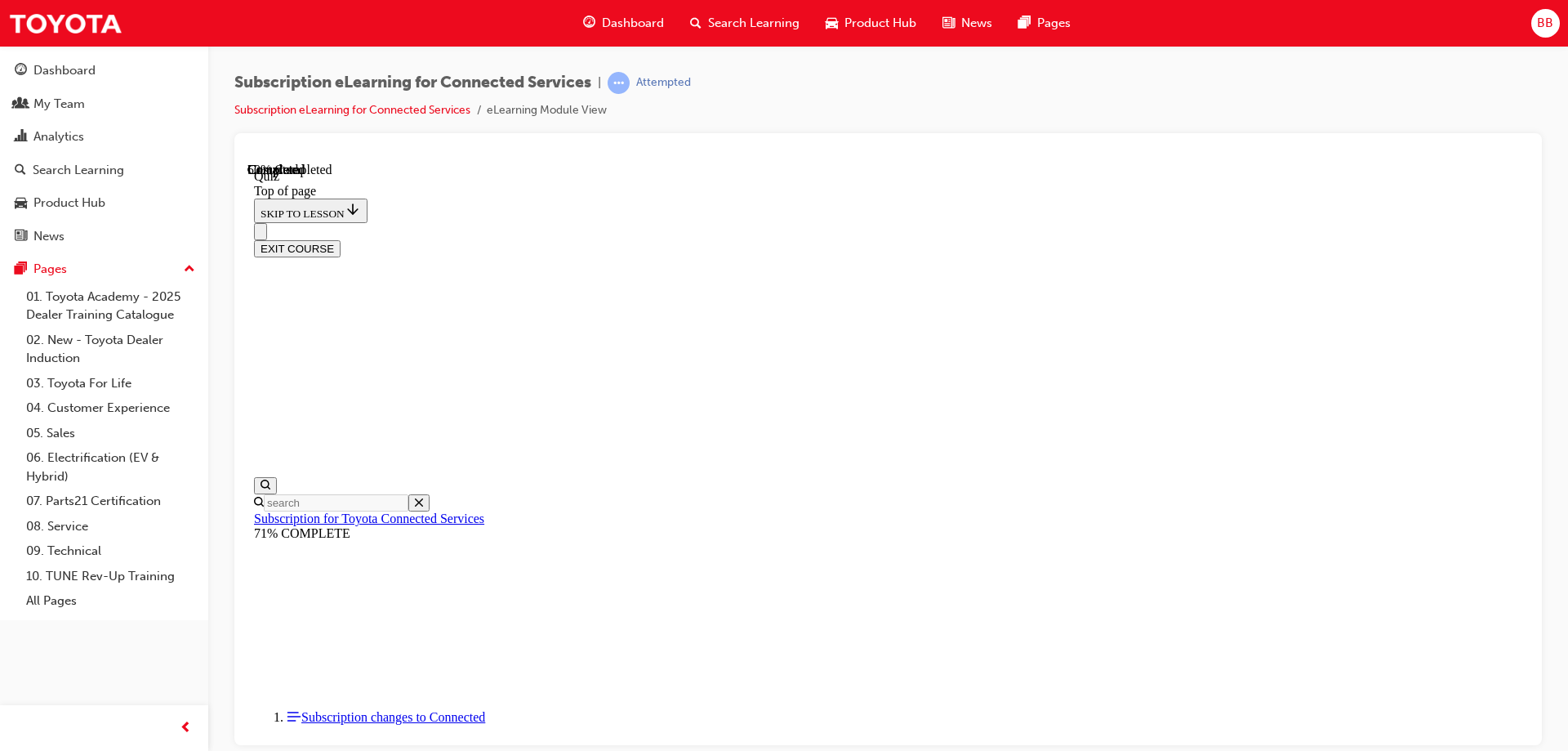 click at bounding box center [904, 18476] 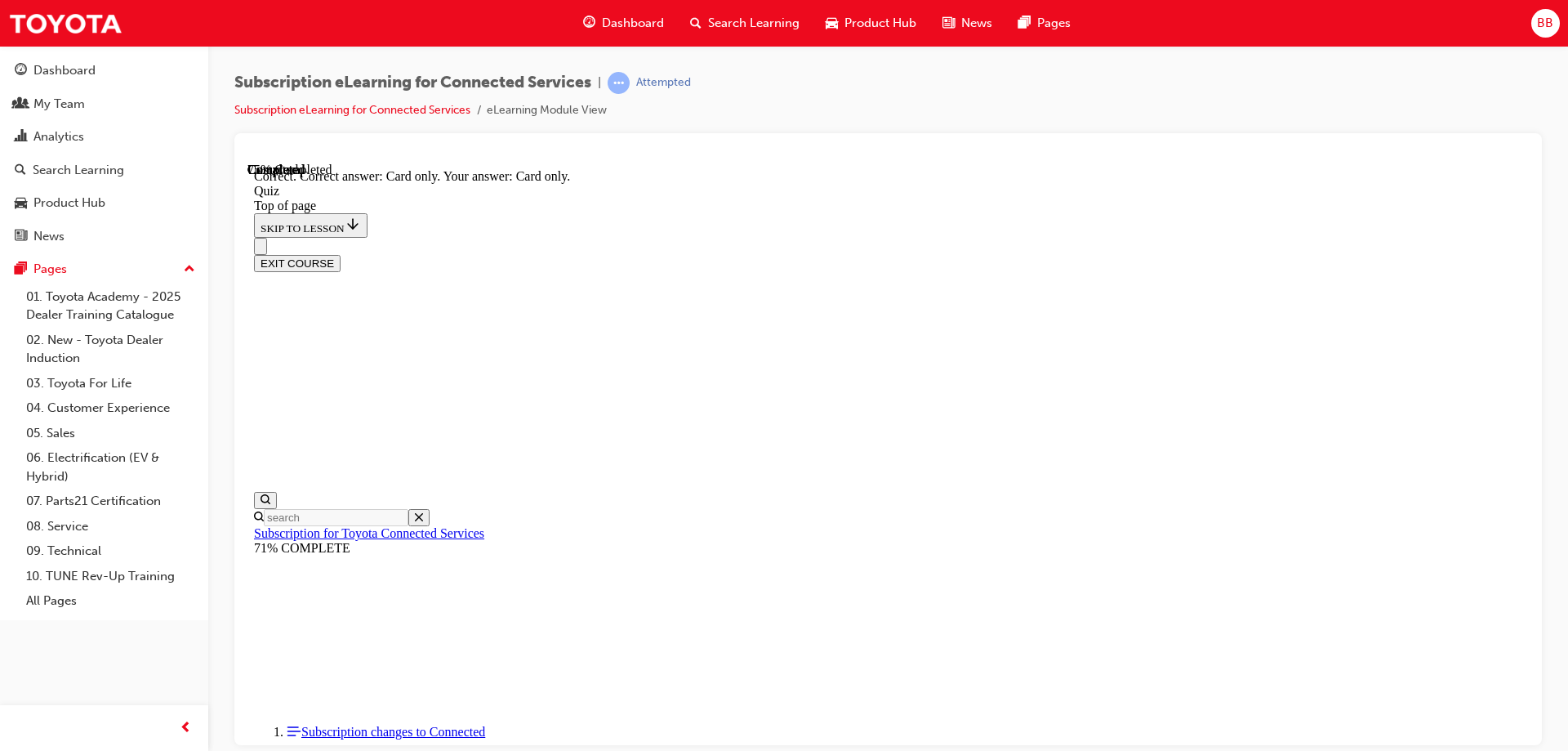 scroll, scrollTop: 210, scrollLeft: 0, axis: vertical 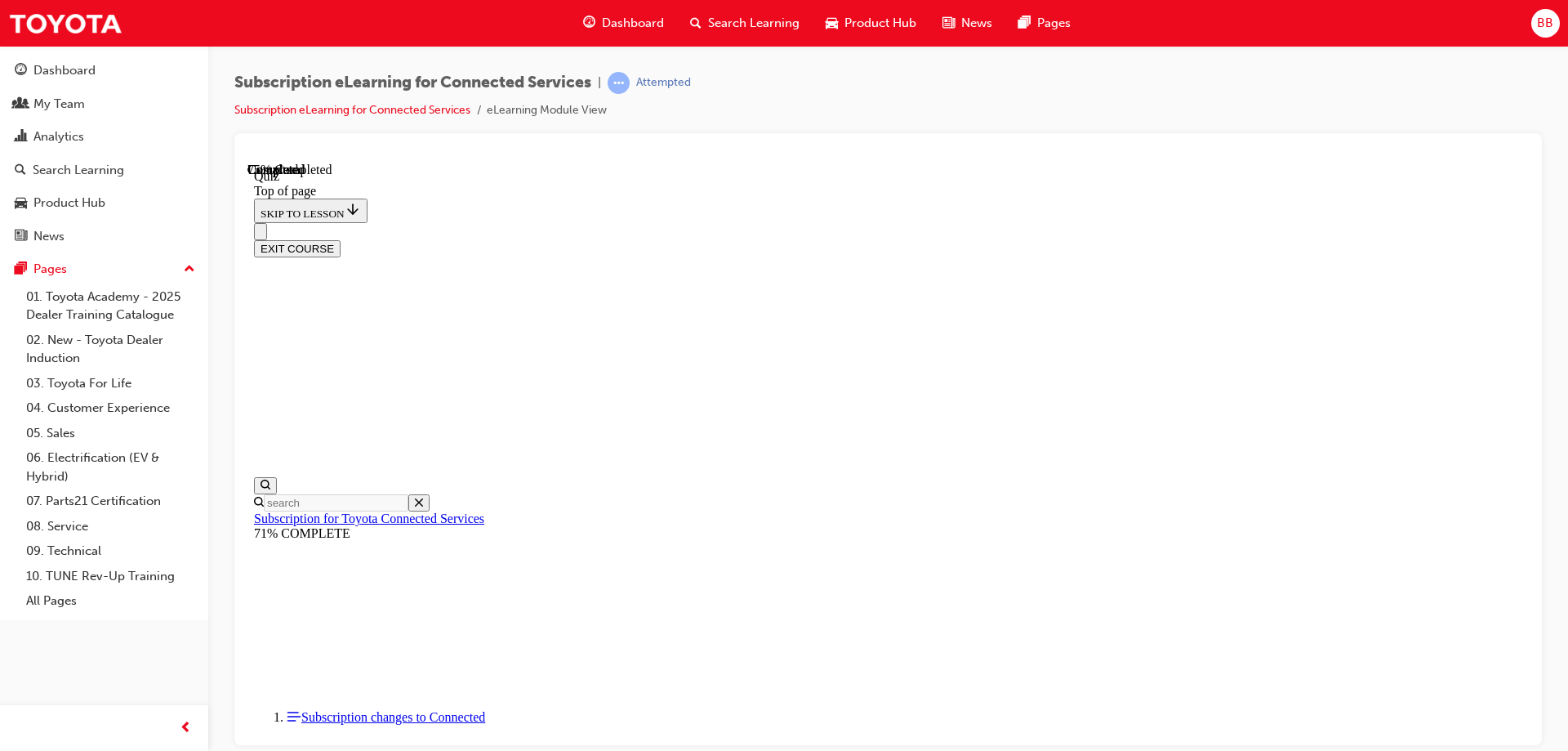 click at bounding box center (888, 15248) 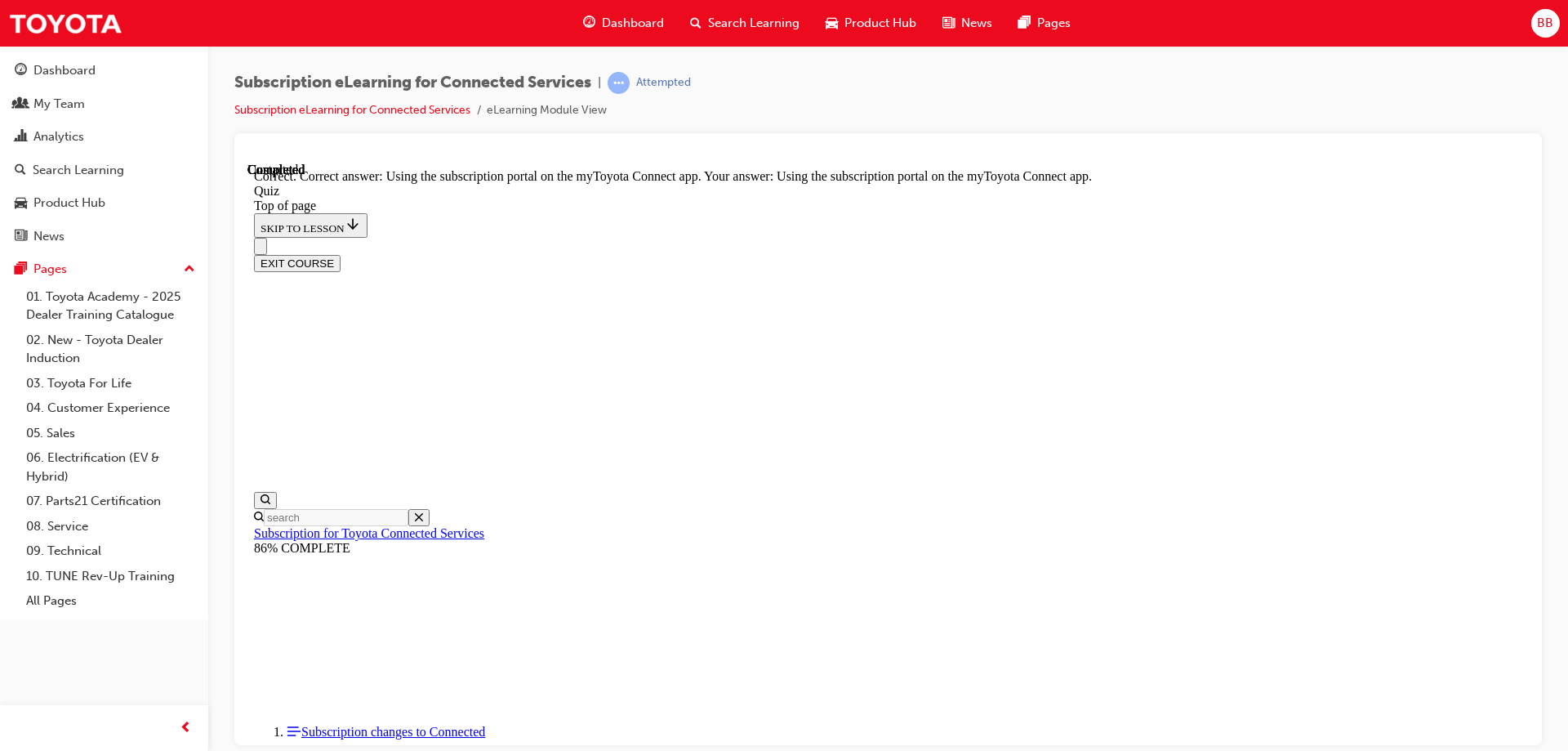 scroll, scrollTop: 210, scrollLeft: 0, axis: vertical 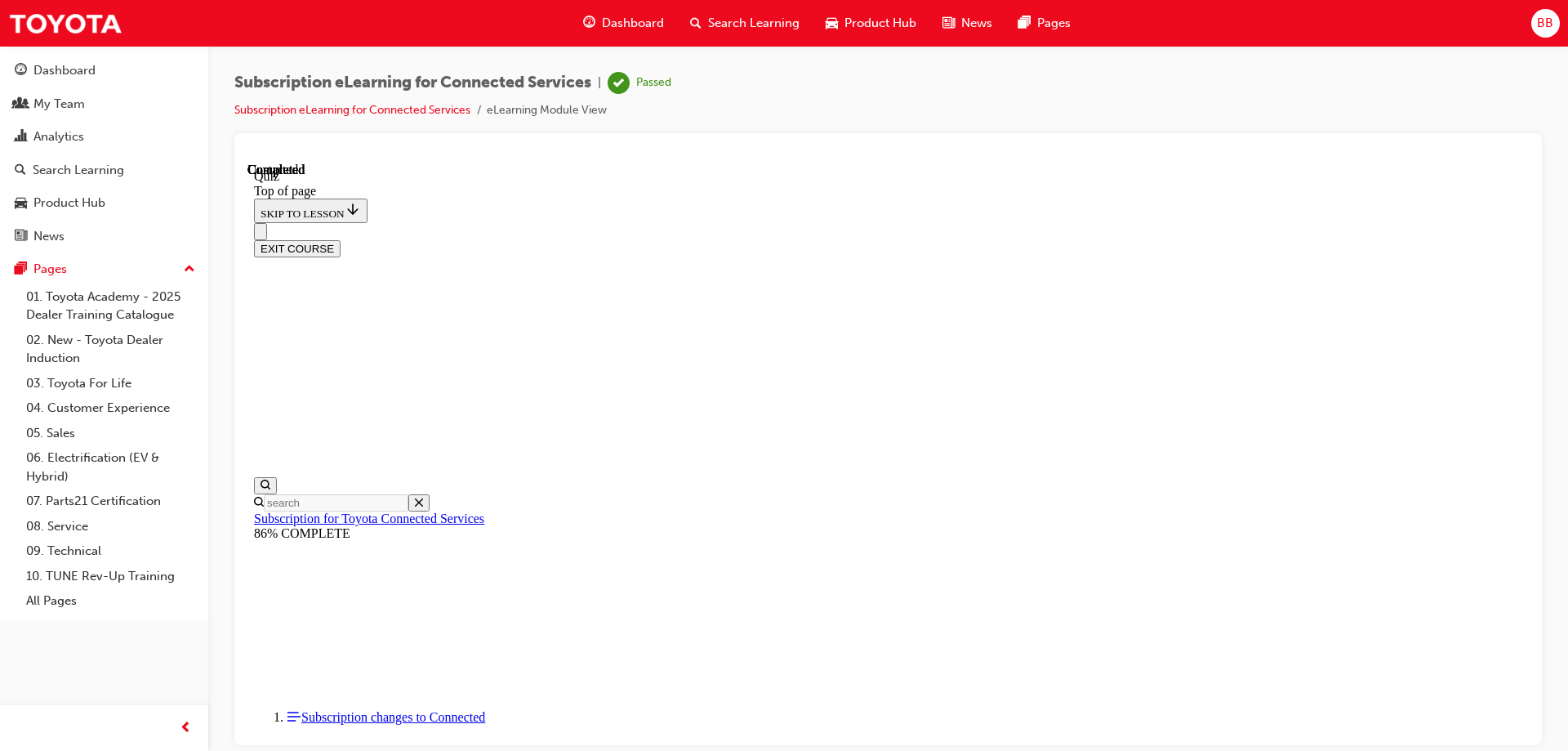 click on "Lesson 7 - Conclusion" at bounding box center [888, 19224] 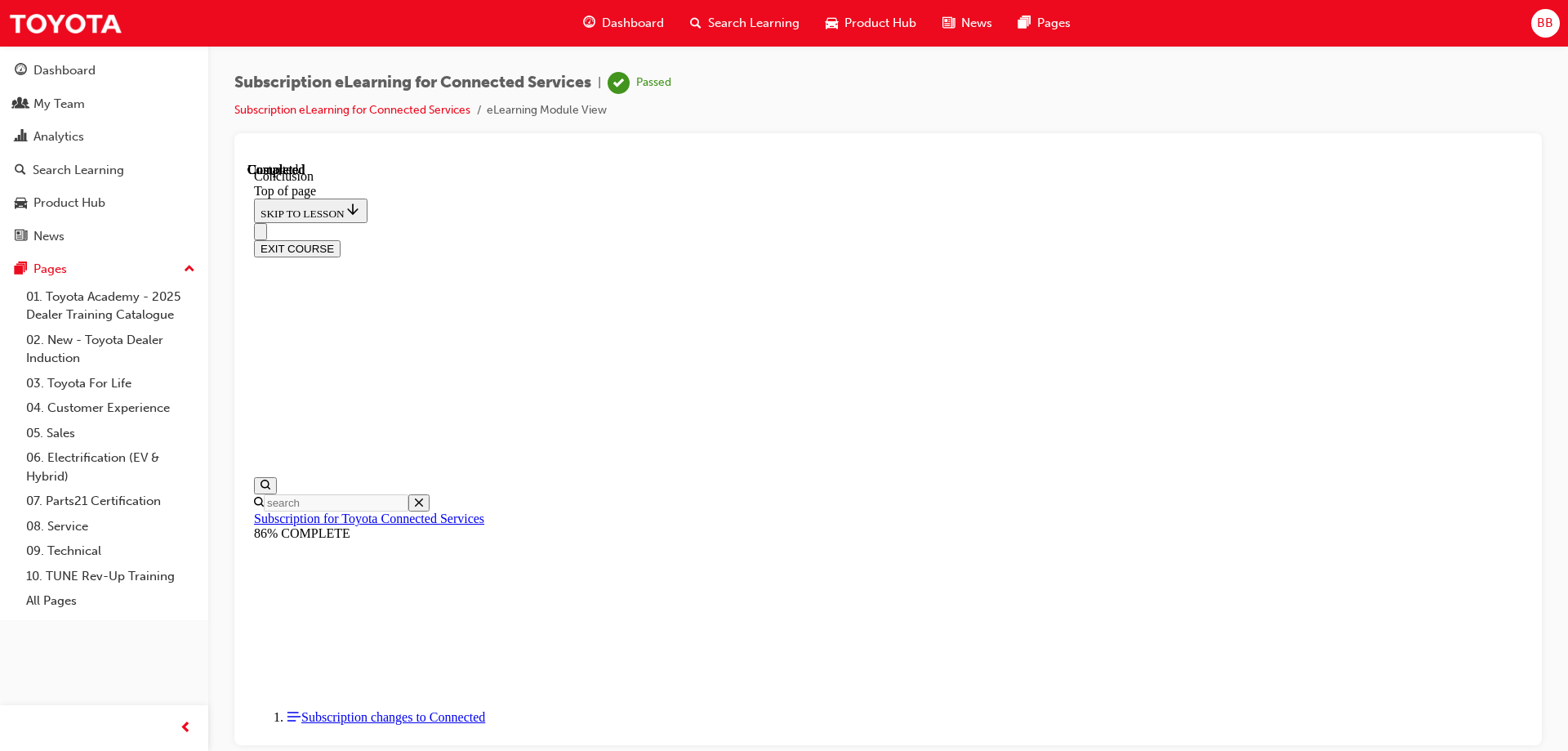 scroll, scrollTop: 0, scrollLeft: 0, axis: both 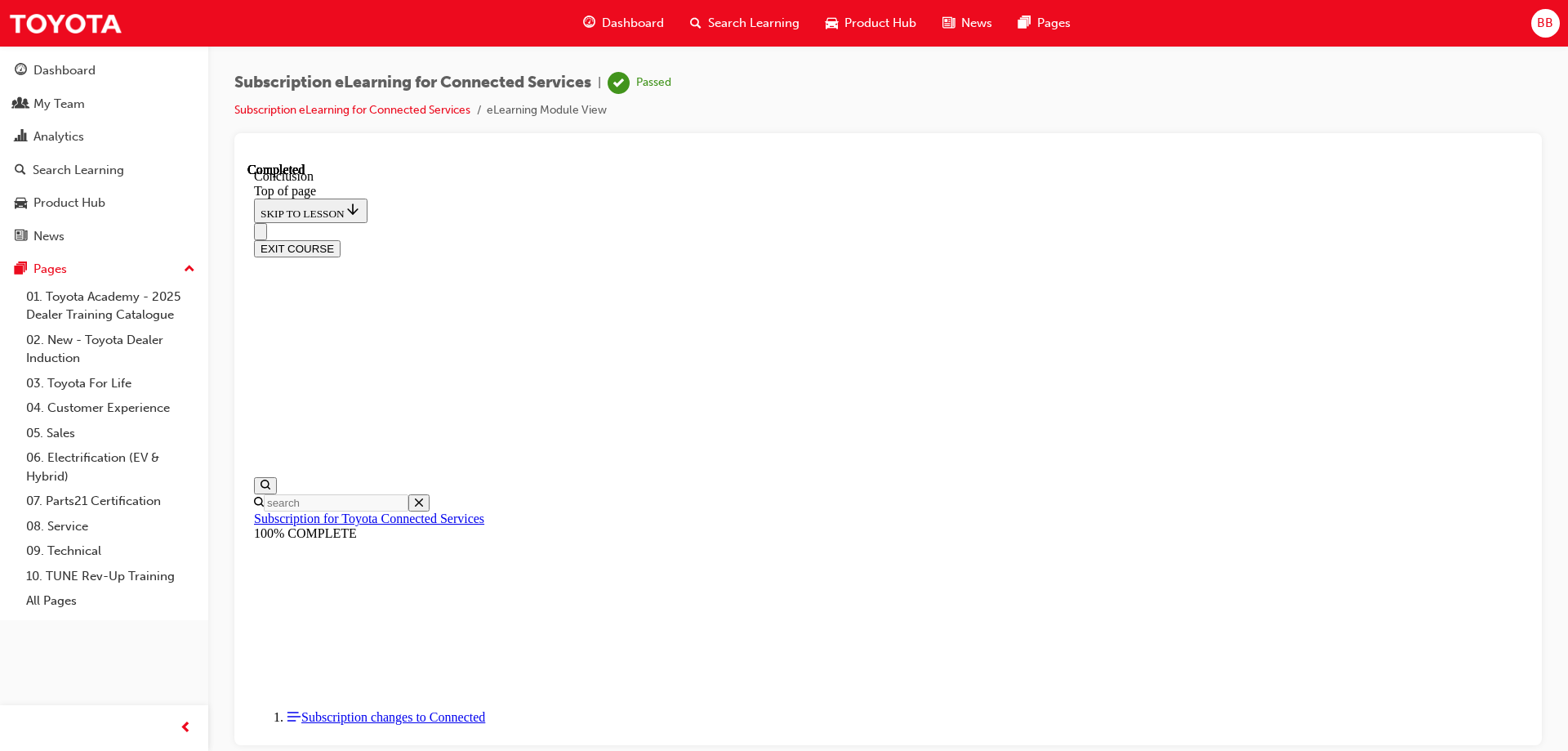 click on "EXIT COURSE" at bounding box center (297, 248) 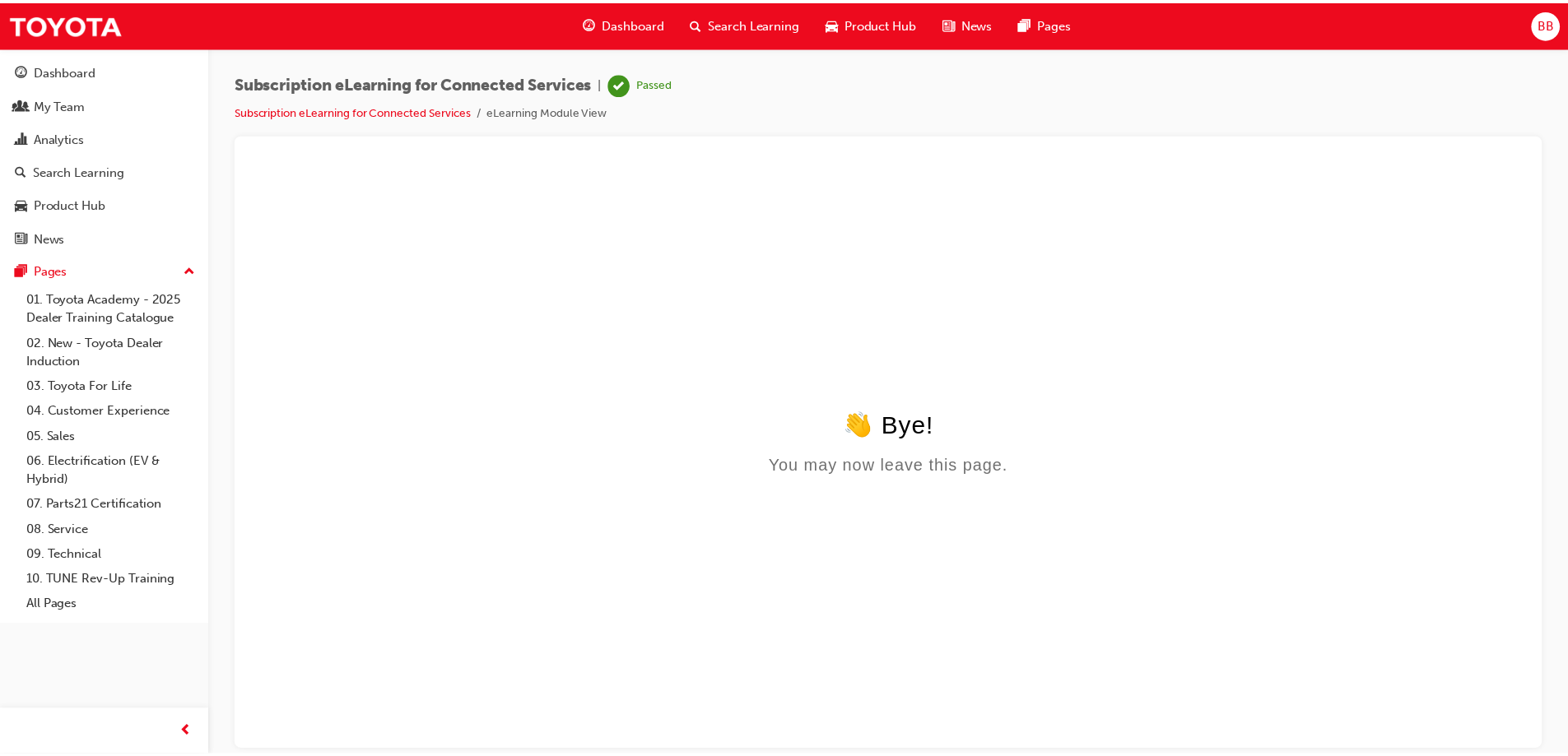 scroll, scrollTop: 0, scrollLeft: 0, axis: both 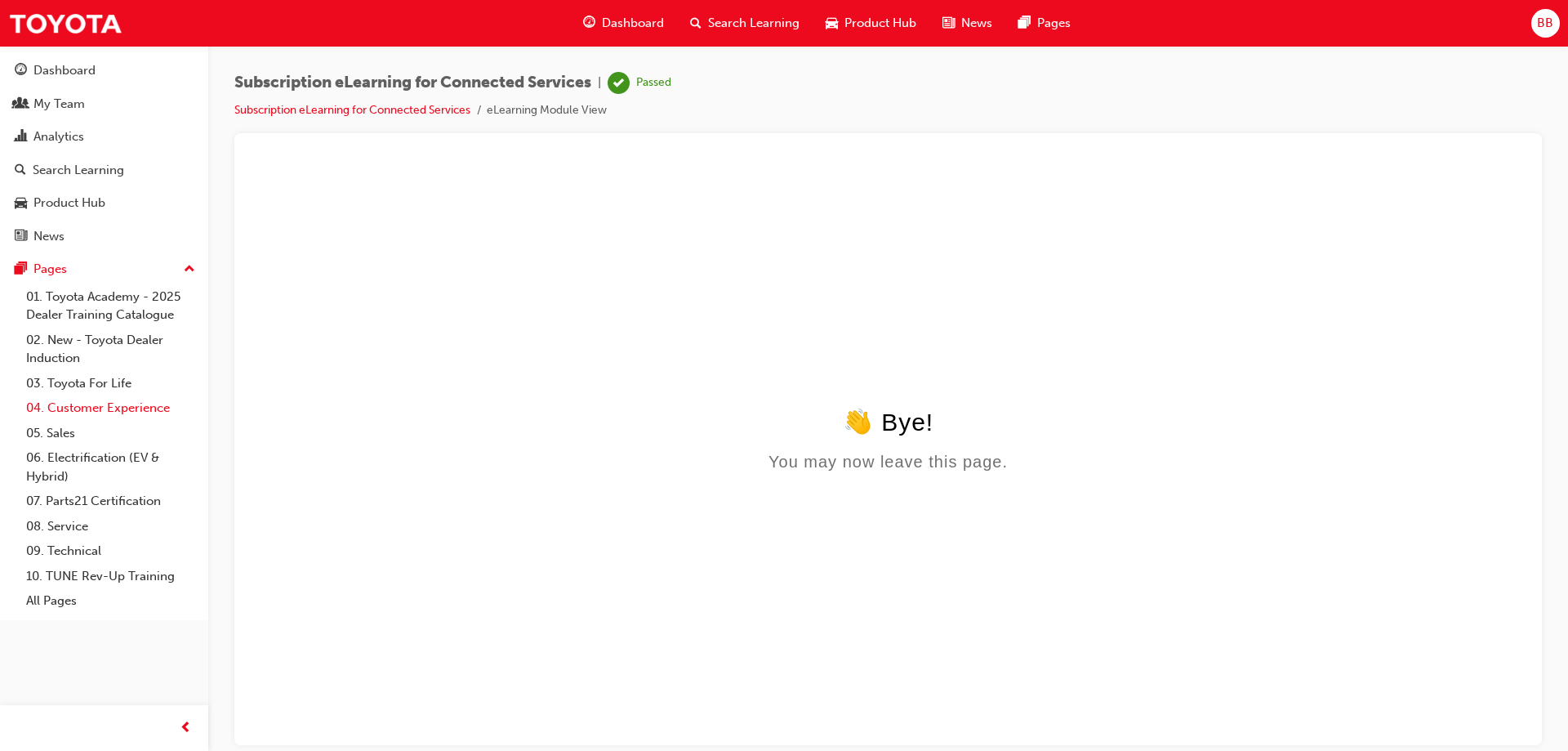 click on "04. Customer Experience" at bounding box center (110, 408) 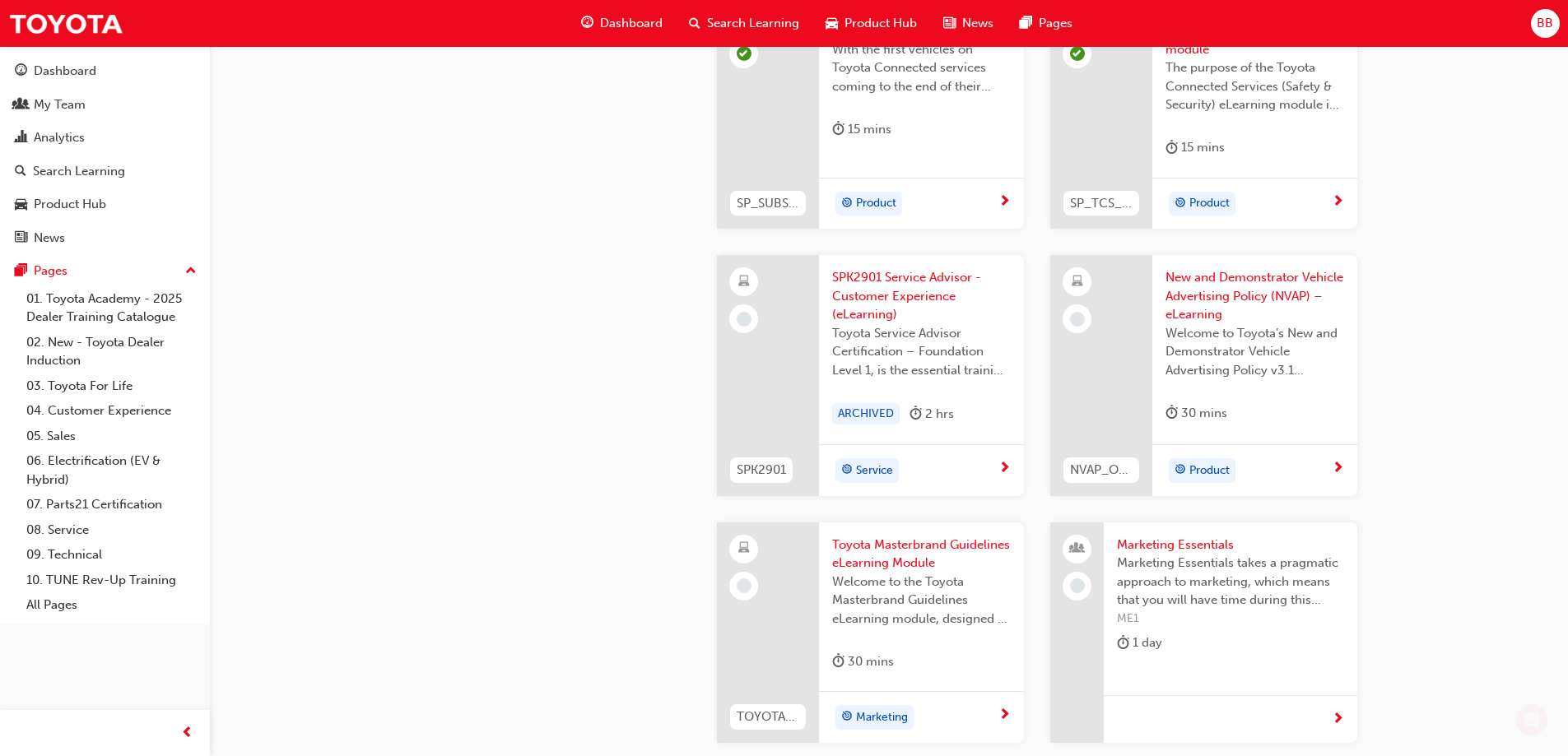 scroll, scrollTop: 2744, scrollLeft: 0, axis: vertical 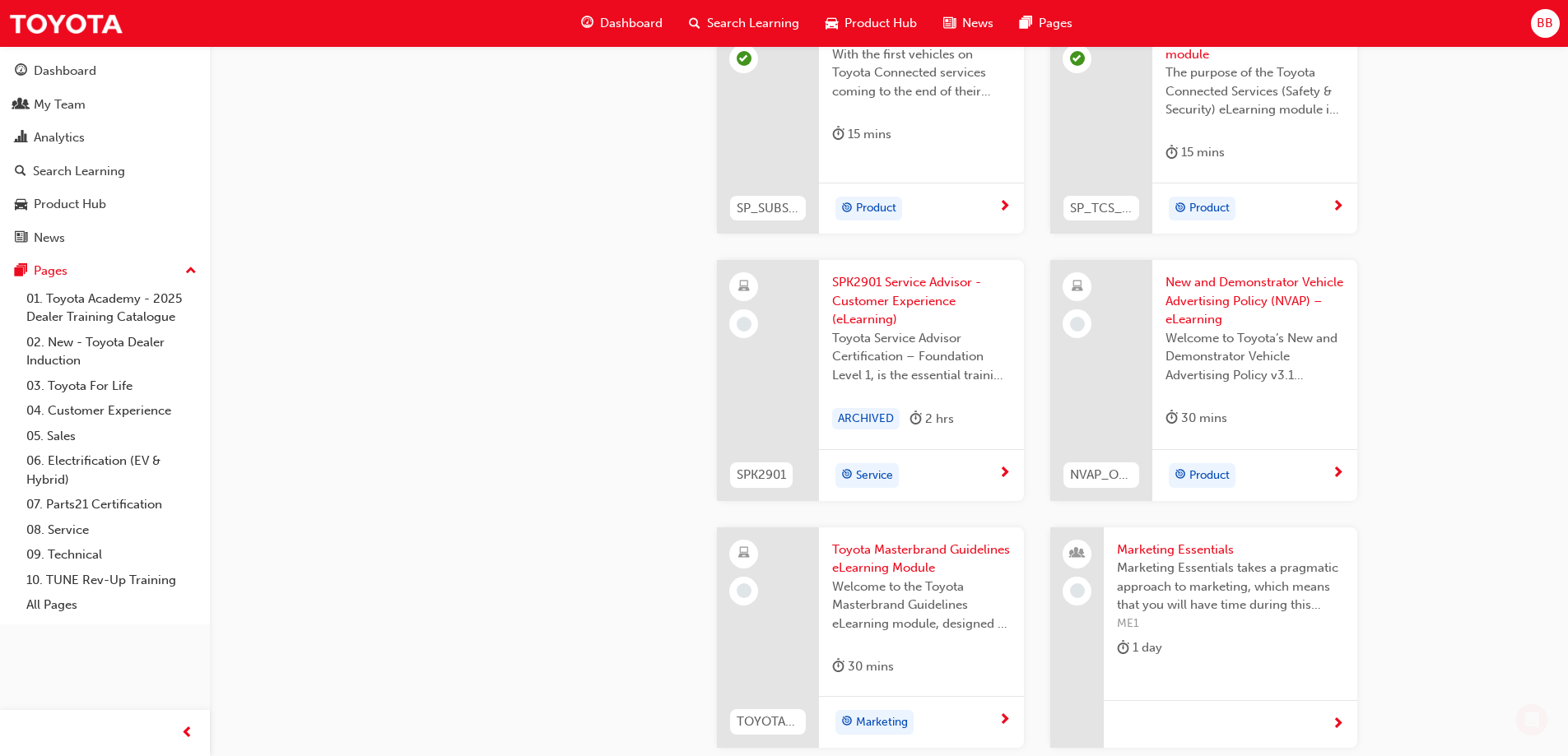 click on "New and Demonstrator Vehicle Advertising Policy (NVAP) – eLearning Welcome to Toyota’s New and Demonstrator Vehicle Advertising Policy v3.1 eLearning module, designed to support and educate Toyota Dealers about Toyota Dealer Advertising in Australia.   30 mins" at bounding box center (1254, 354) 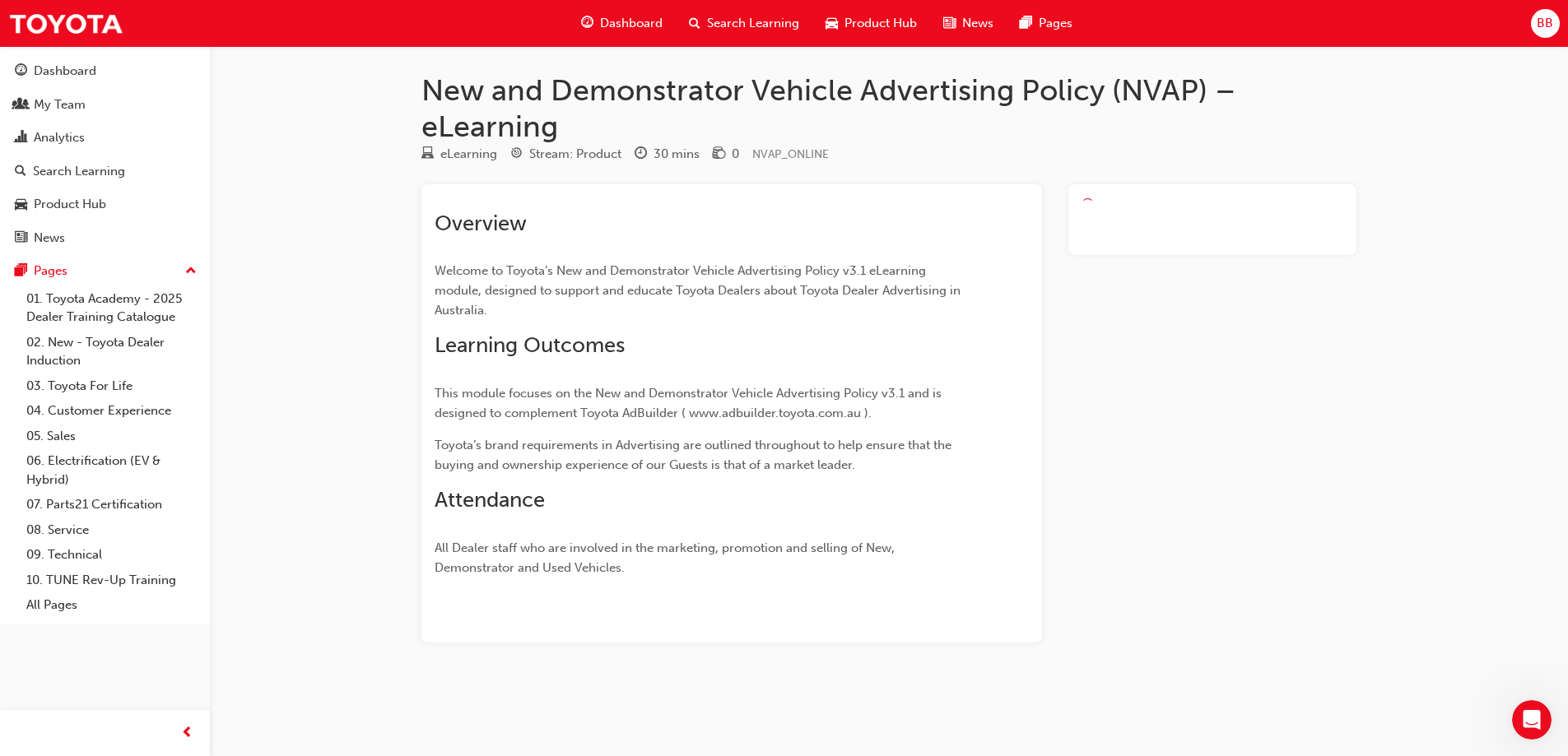 scroll, scrollTop: 0, scrollLeft: 0, axis: both 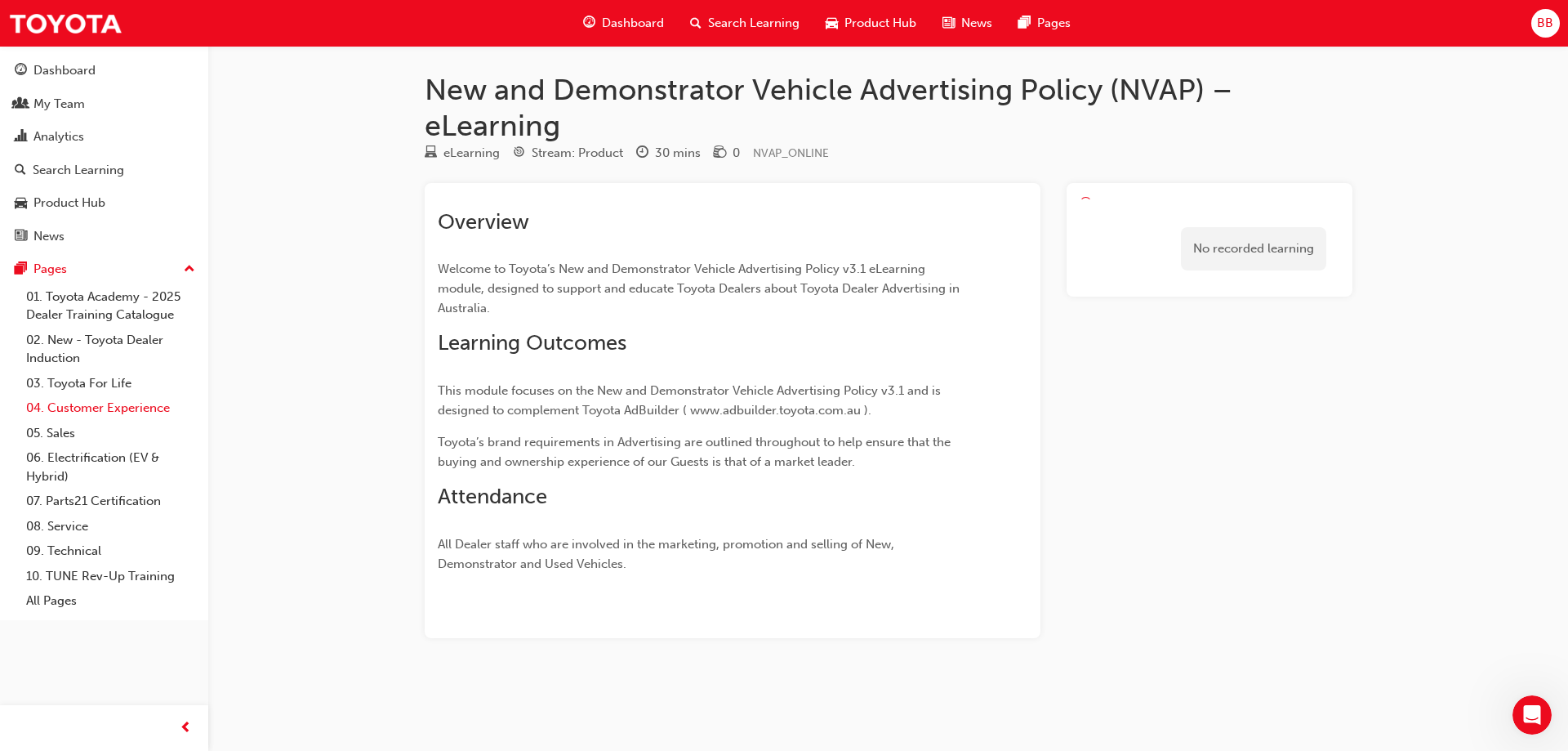 click on "04. Customer Experience" at bounding box center [110, 408] 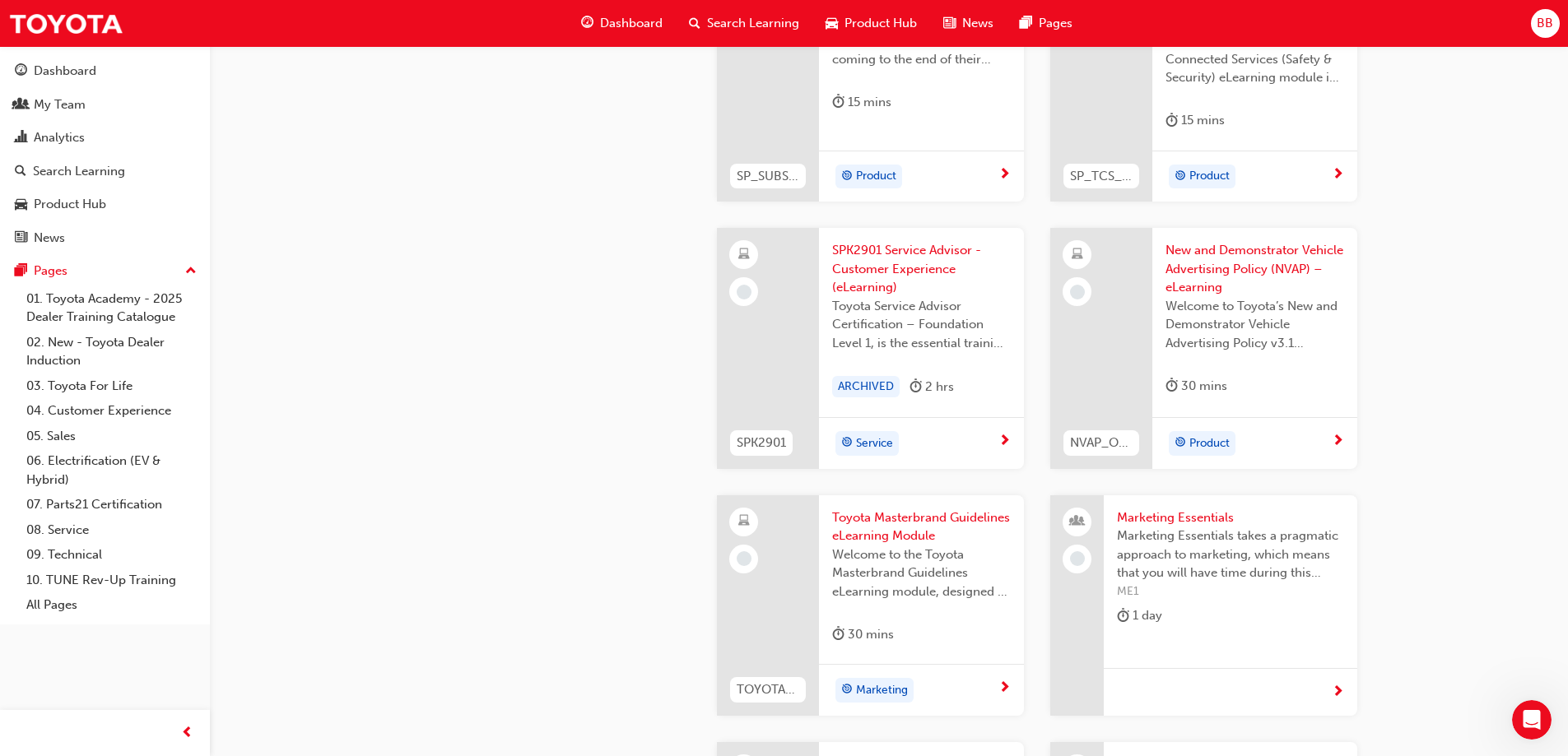 scroll, scrollTop: 2961, scrollLeft: 0, axis: vertical 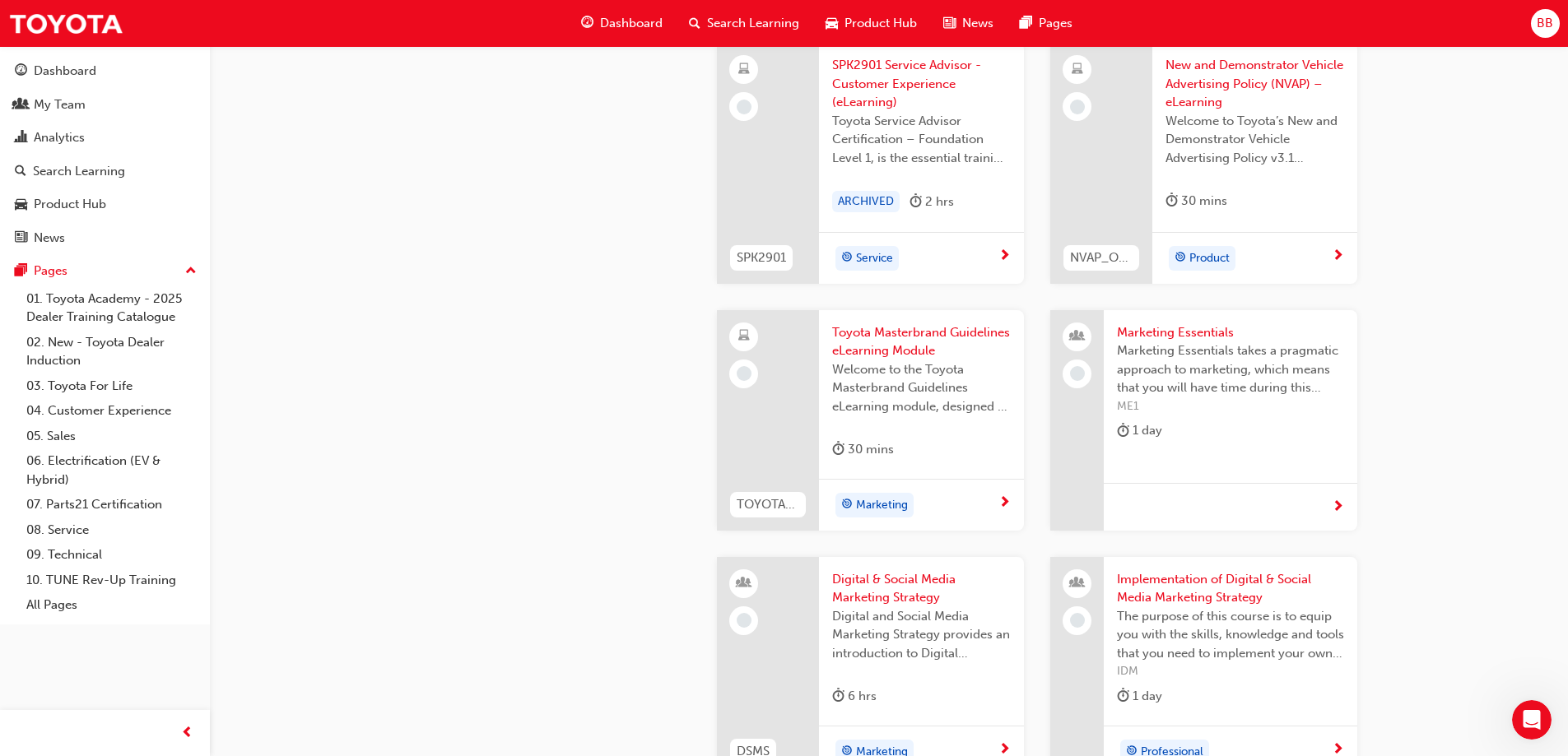 click on "30 mins" at bounding box center (1254, 204) 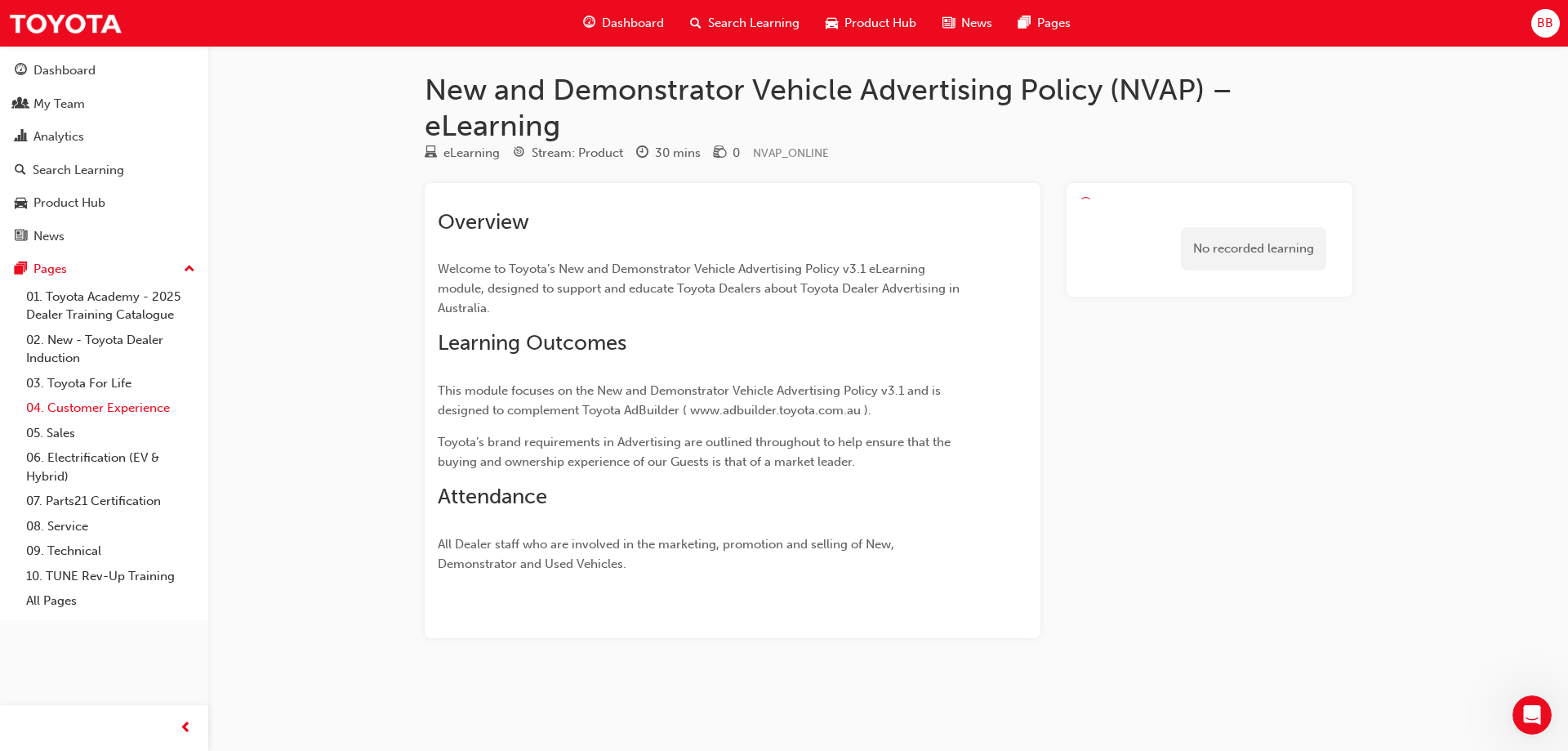 click on "04. Customer Experience" at bounding box center [110, 408] 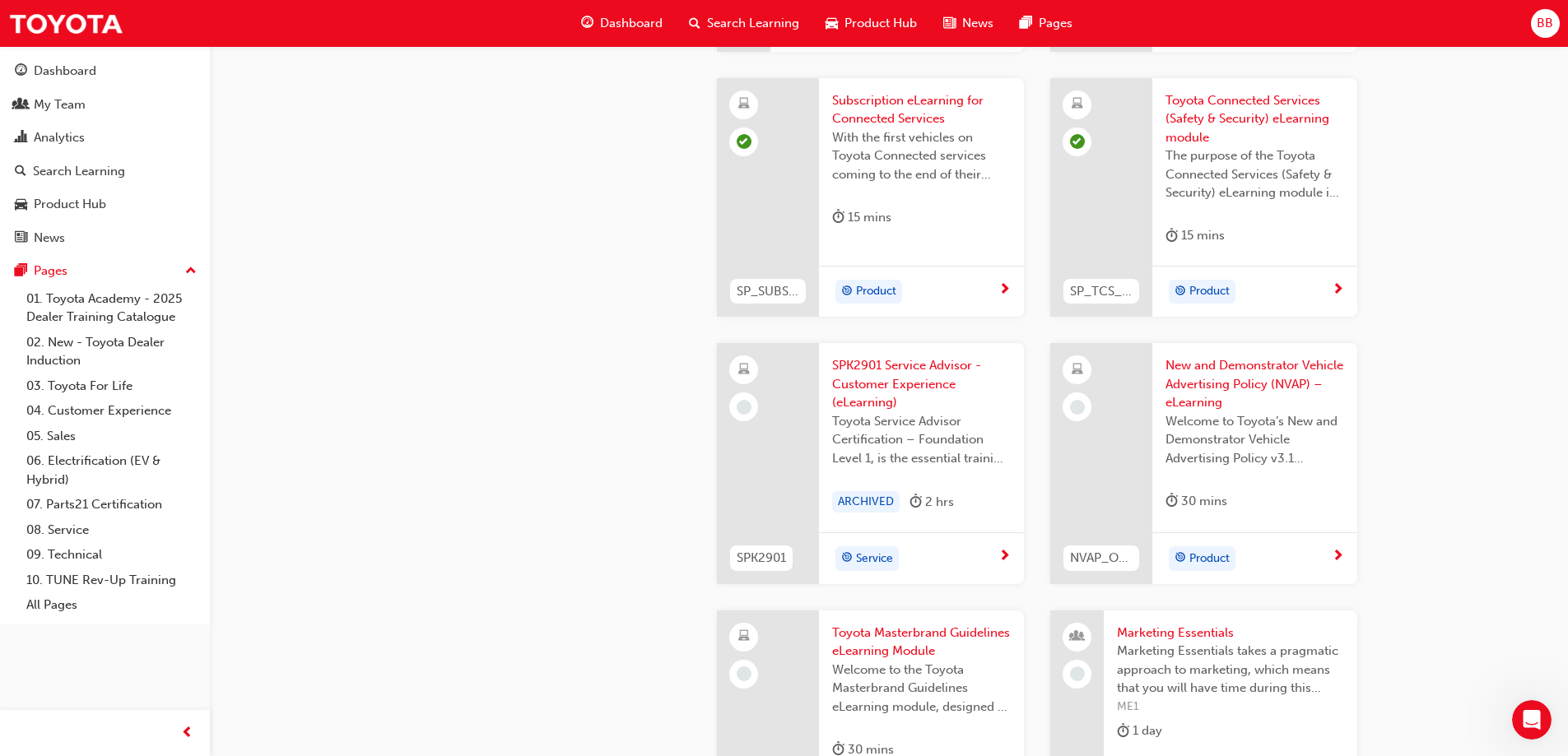 scroll, scrollTop: 2632, scrollLeft: 0, axis: vertical 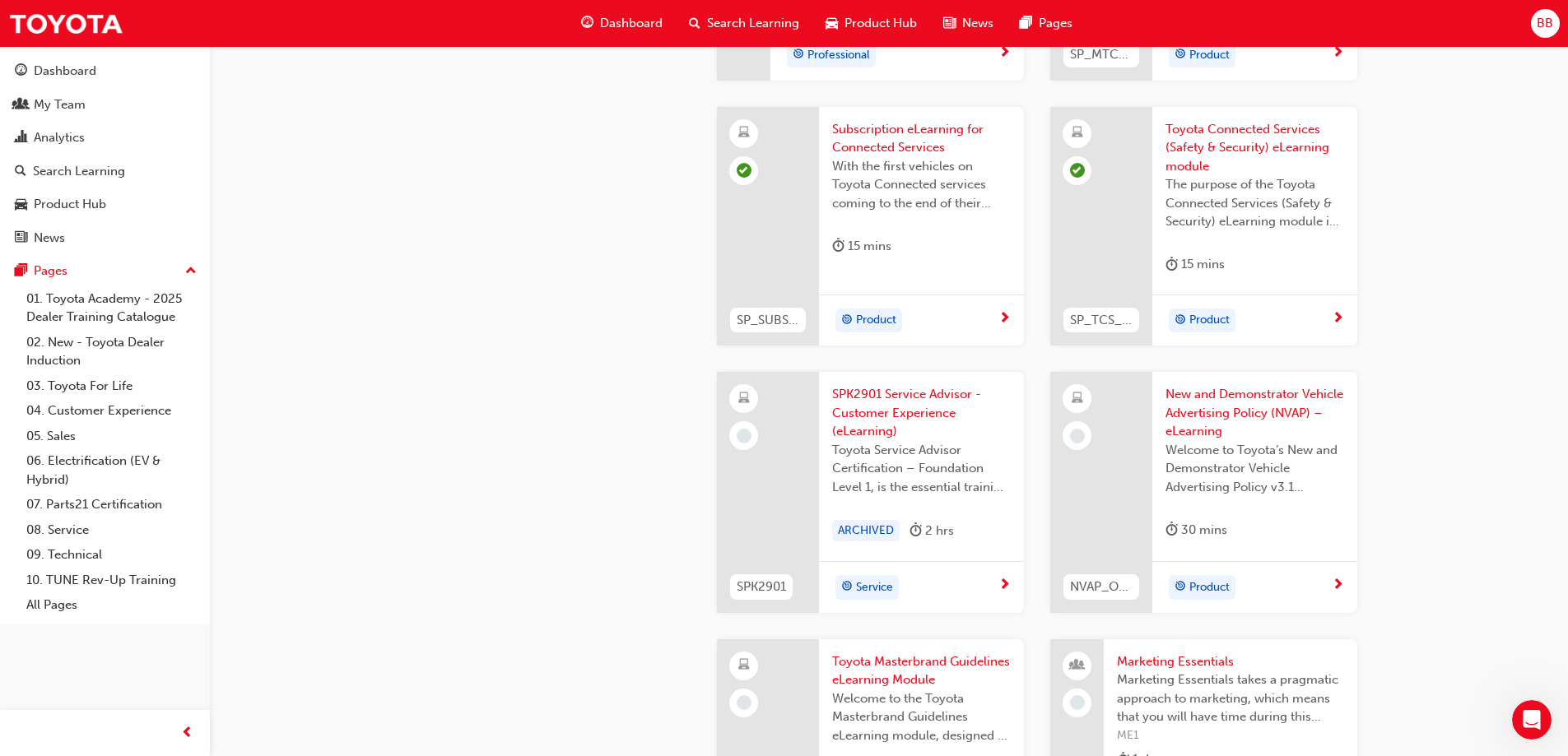 click on "New and Demonstrator Vehicle Advertising Policy (NVAP) – eLearning" at bounding box center (1254, 413) 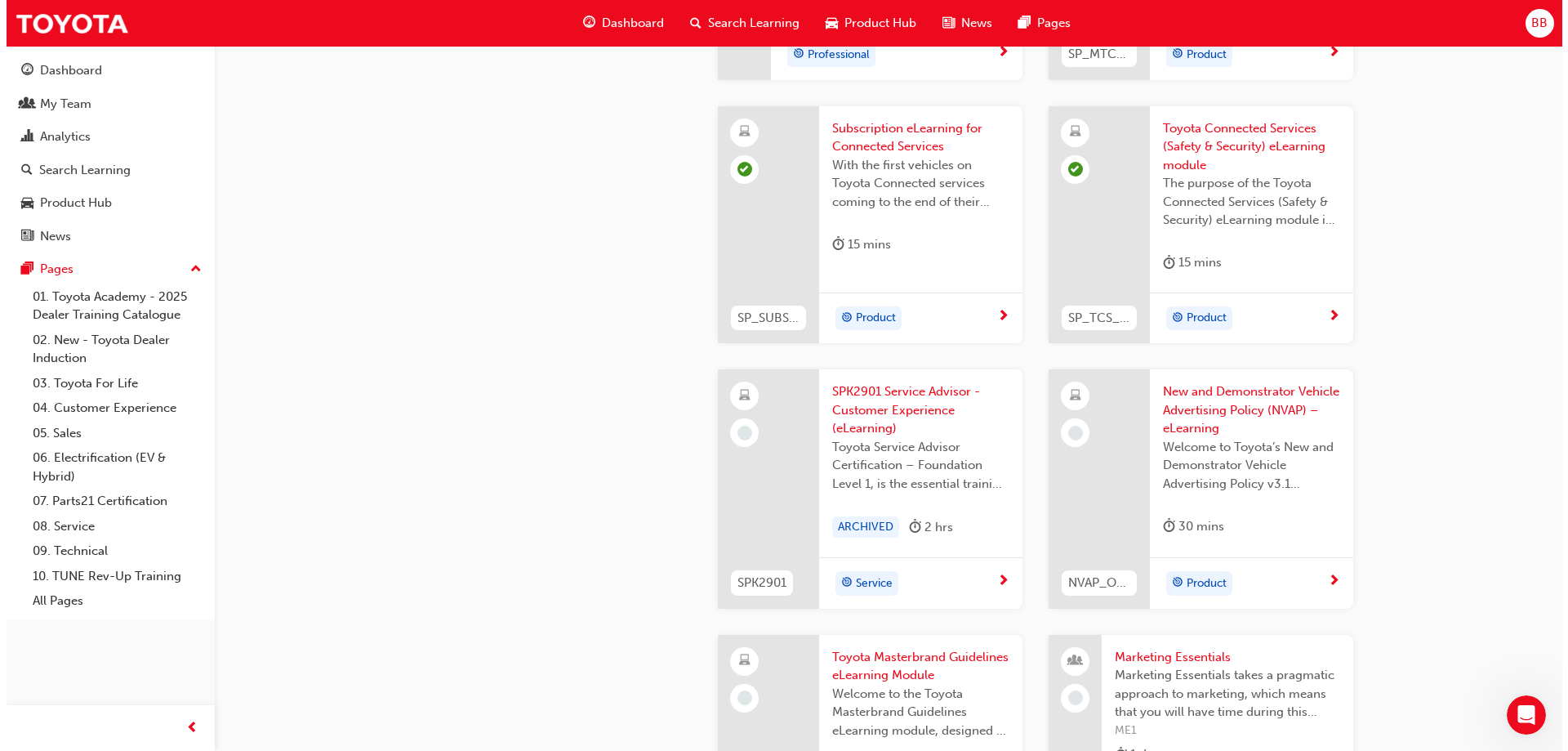 scroll, scrollTop: 0, scrollLeft: 0, axis: both 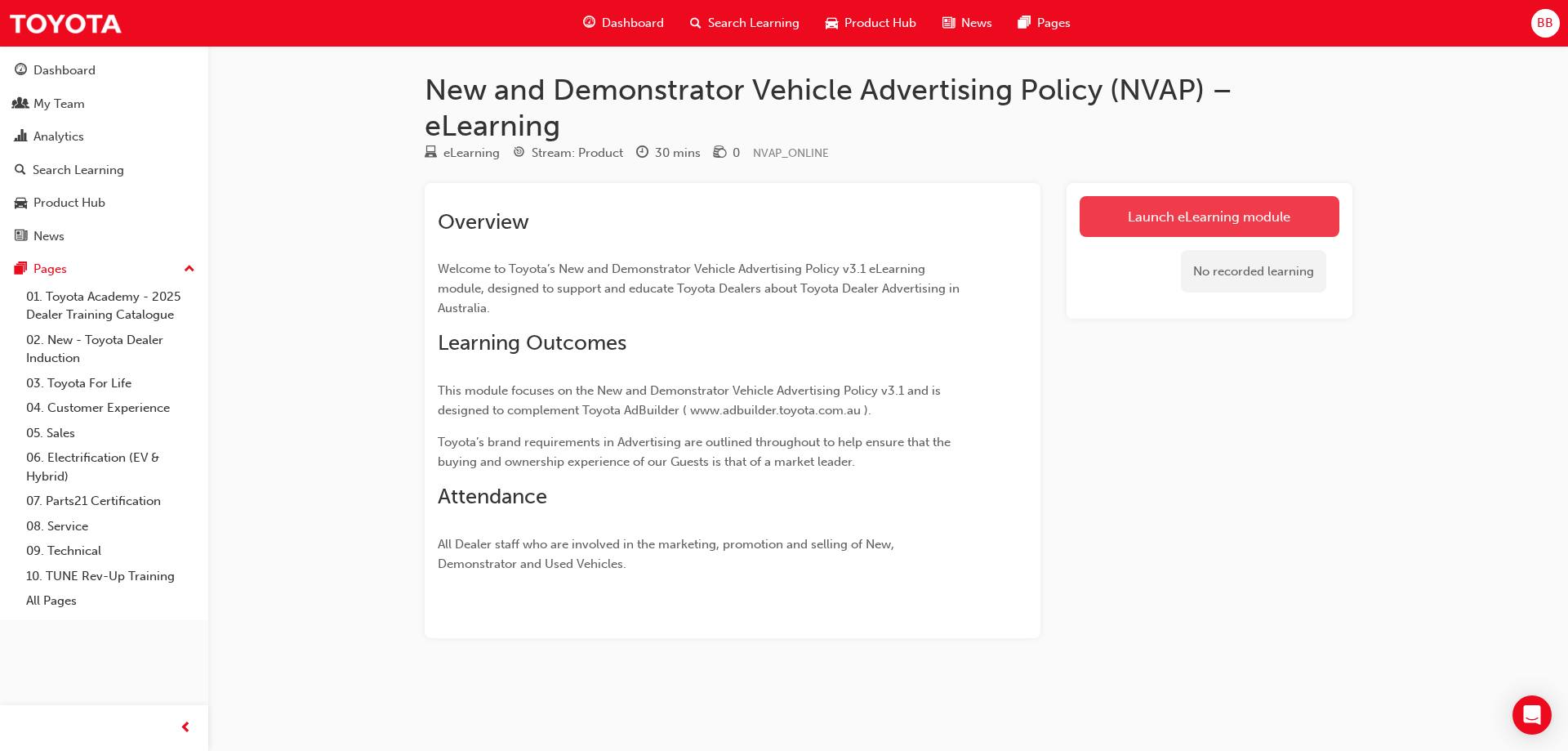 click on "Launch eLearning module" at bounding box center [1209, 217] 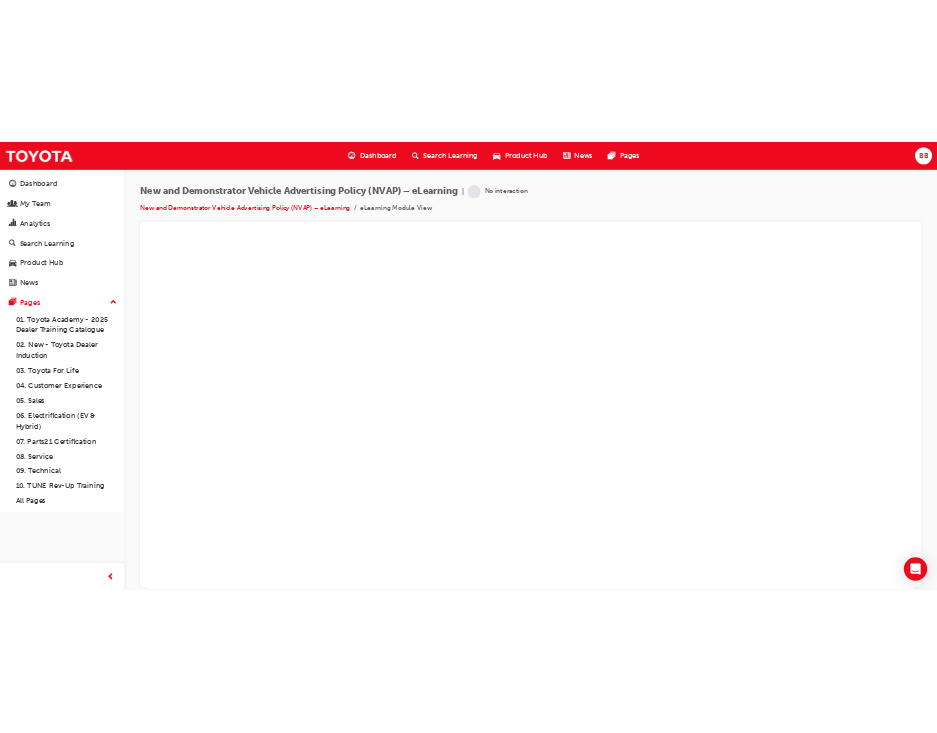 scroll, scrollTop: 0, scrollLeft: 0, axis: both 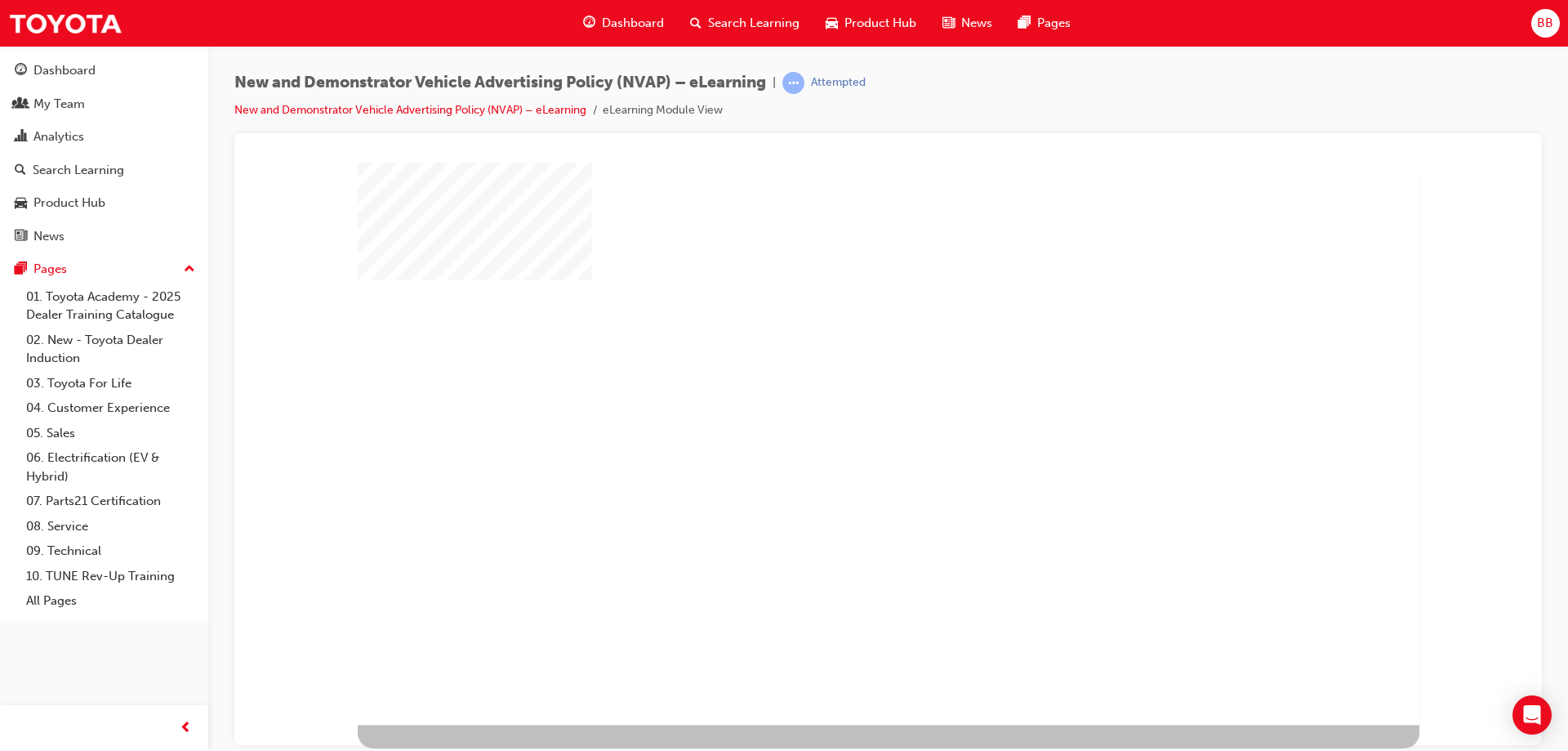 click at bounding box center (844, 398) 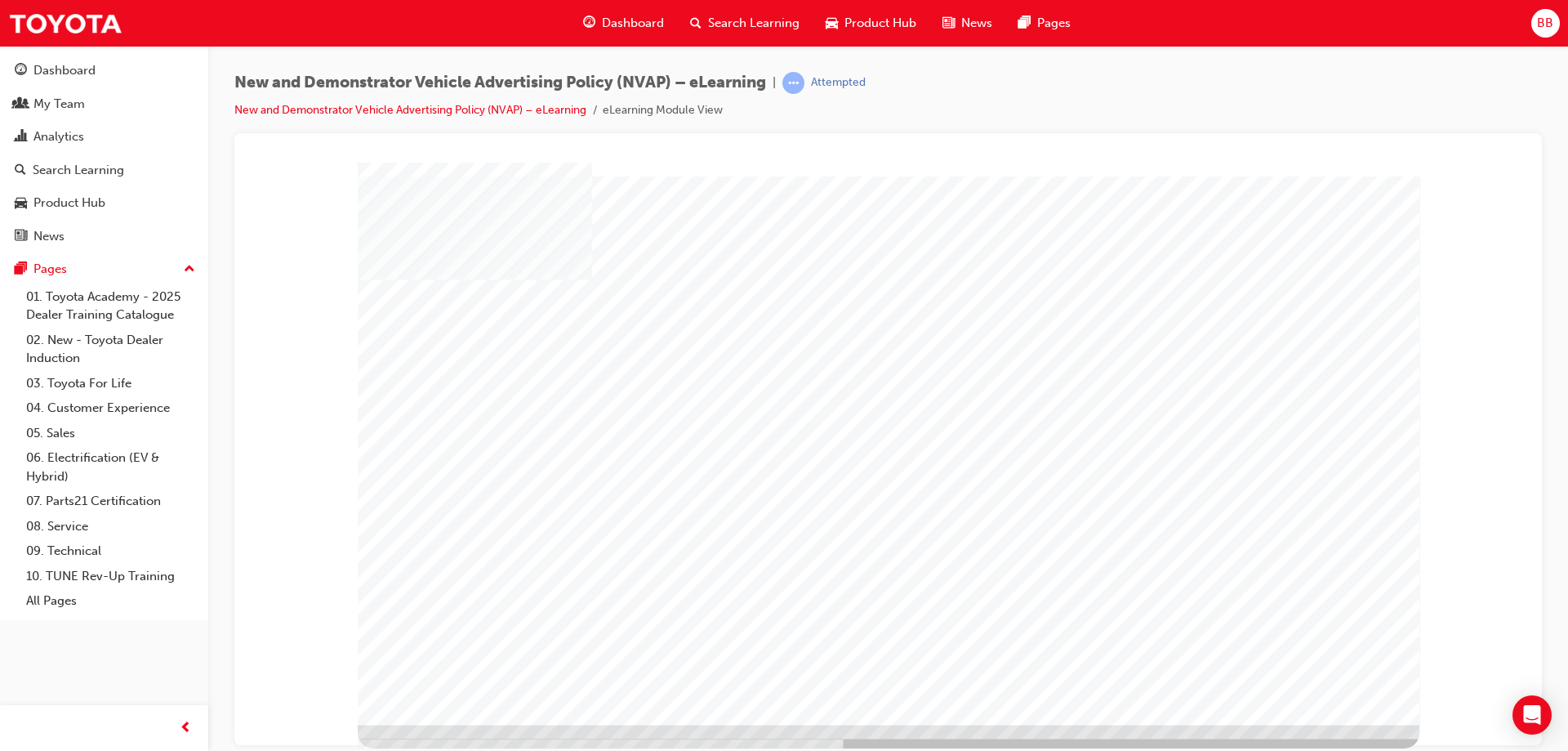 click at bounding box center (407, 2501) 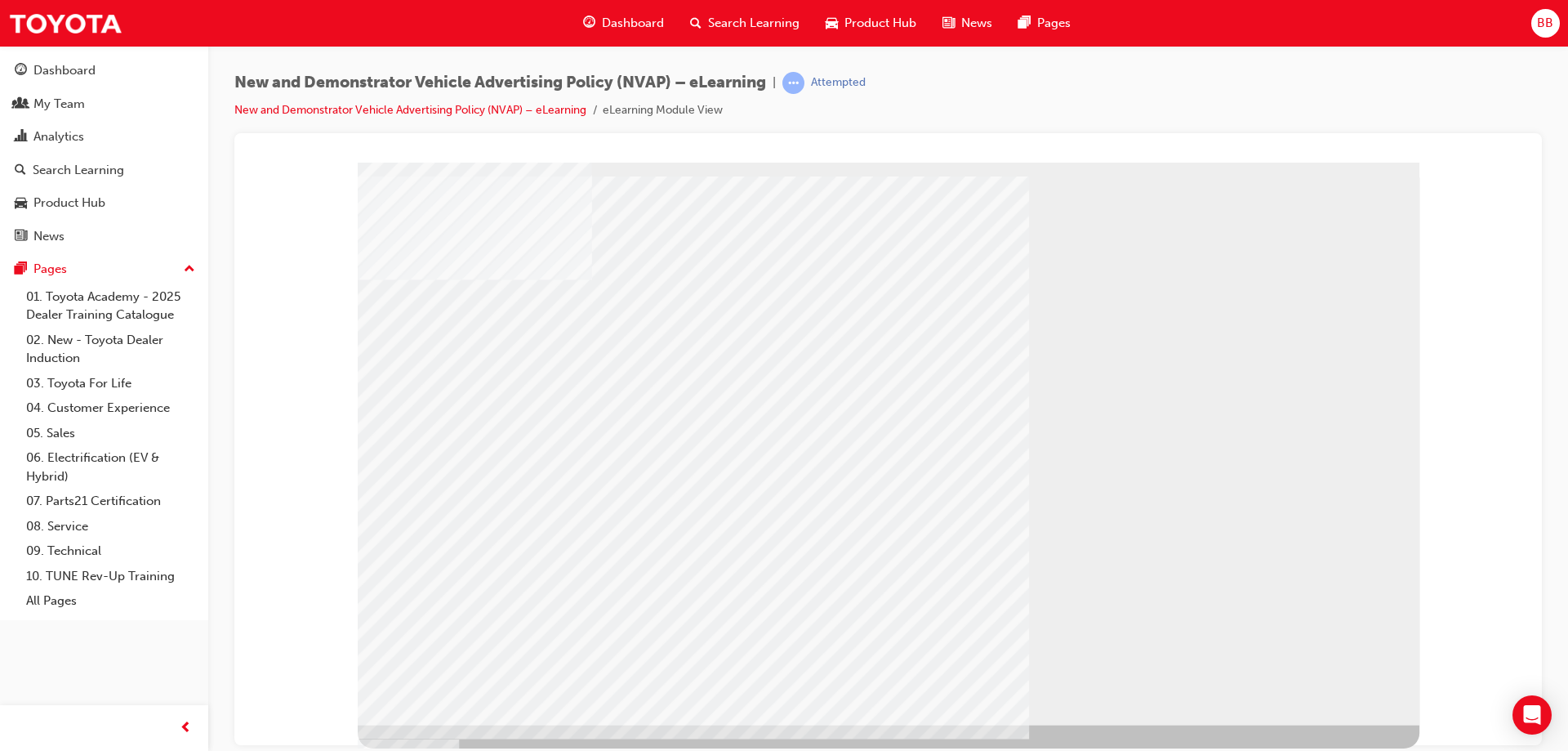 click at bounding box center [407, 1329] 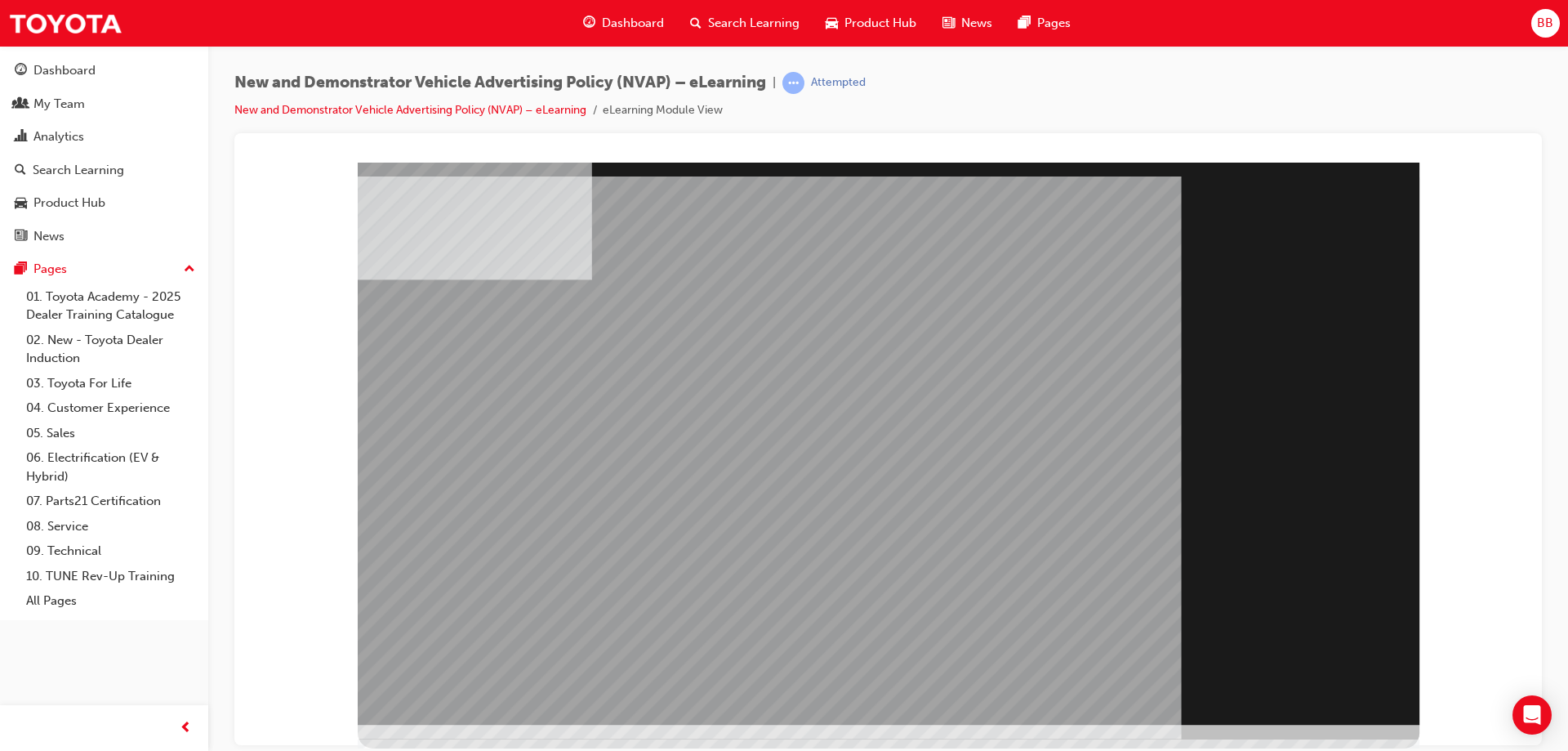 click at bounding box center (407, 1437) 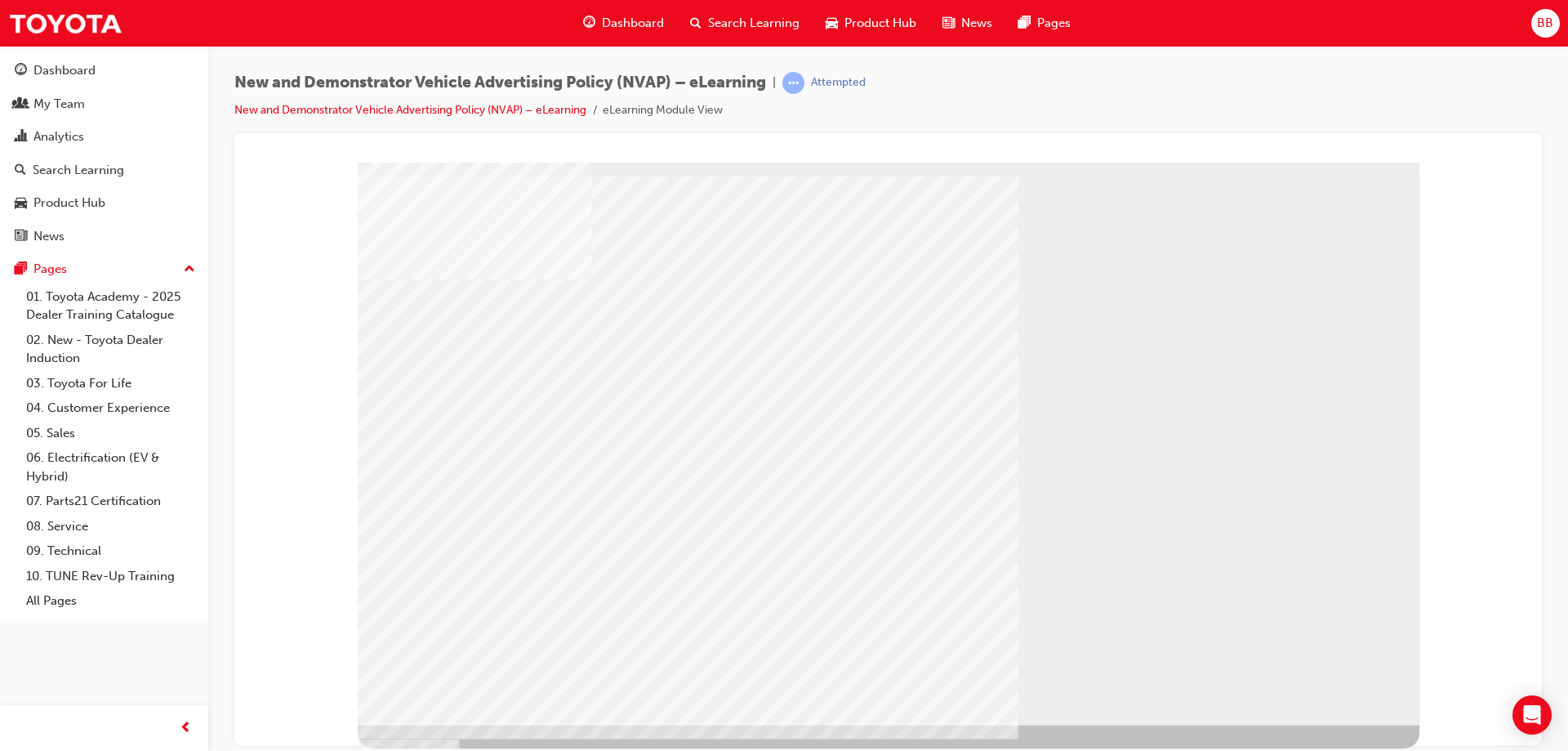 click at bounding box center [407, 1329] 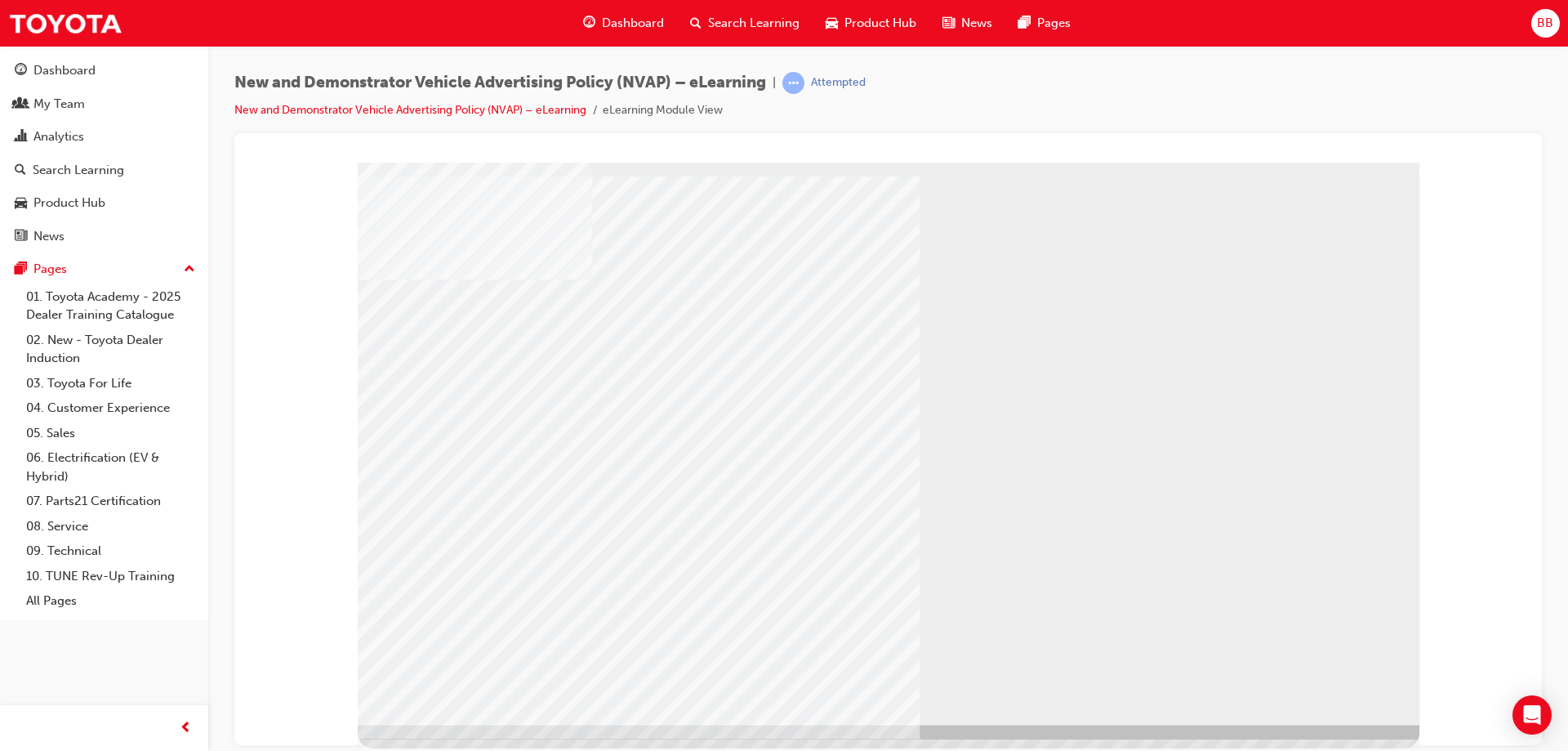 click at bounding box center [407, 1774] 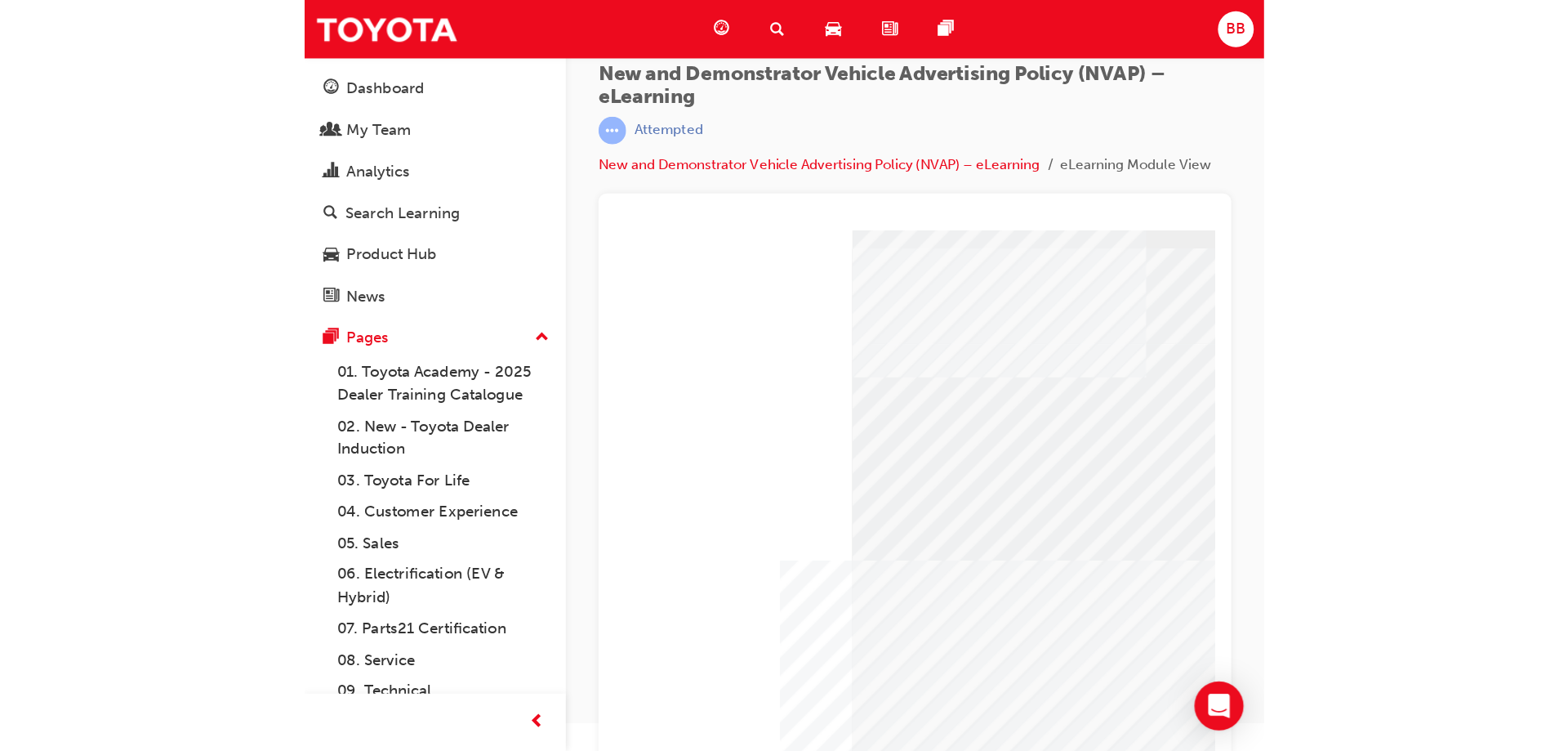 scroll, scrollTop: 0, scrollLeft: 0, axis: both 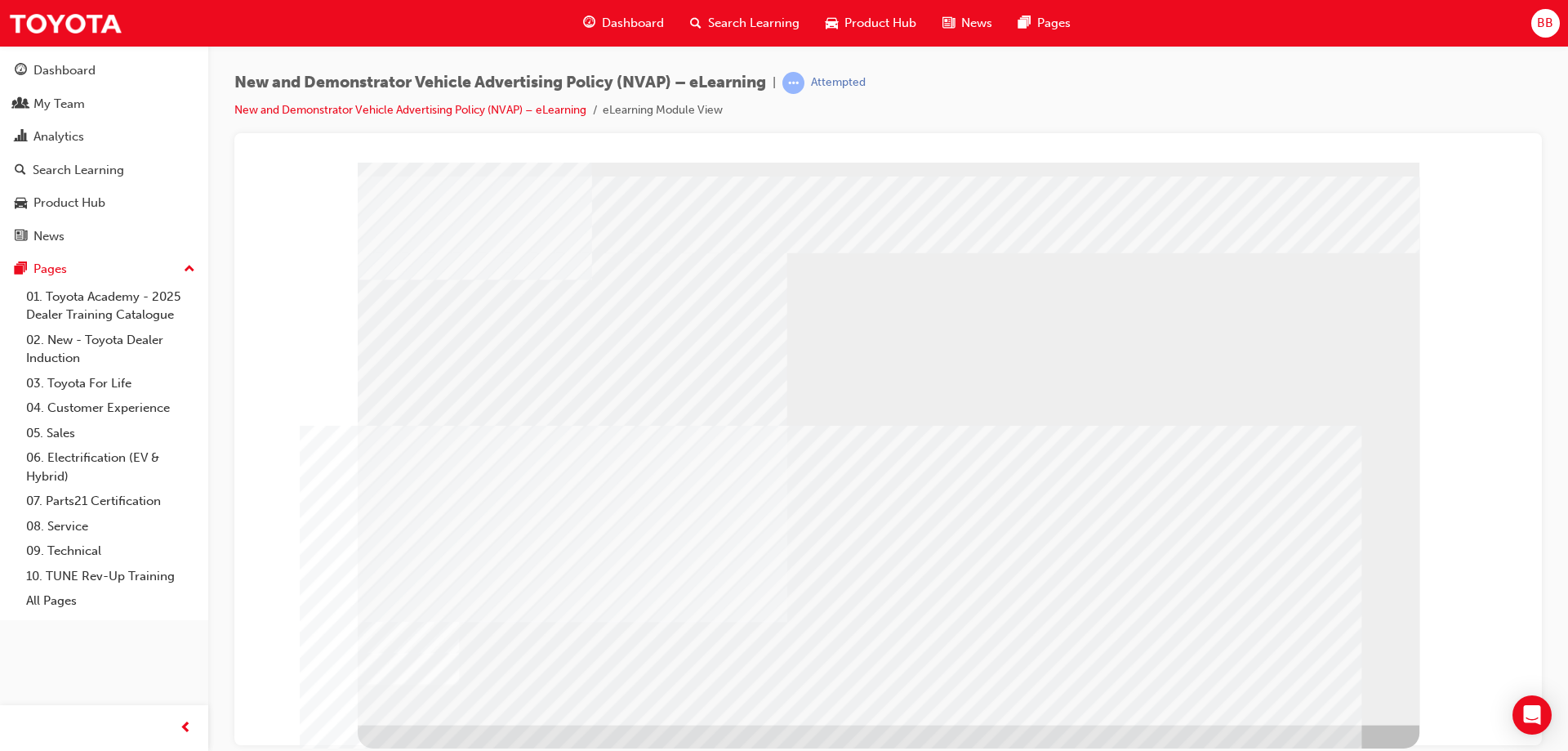 click at bounding box center [407, 1212] 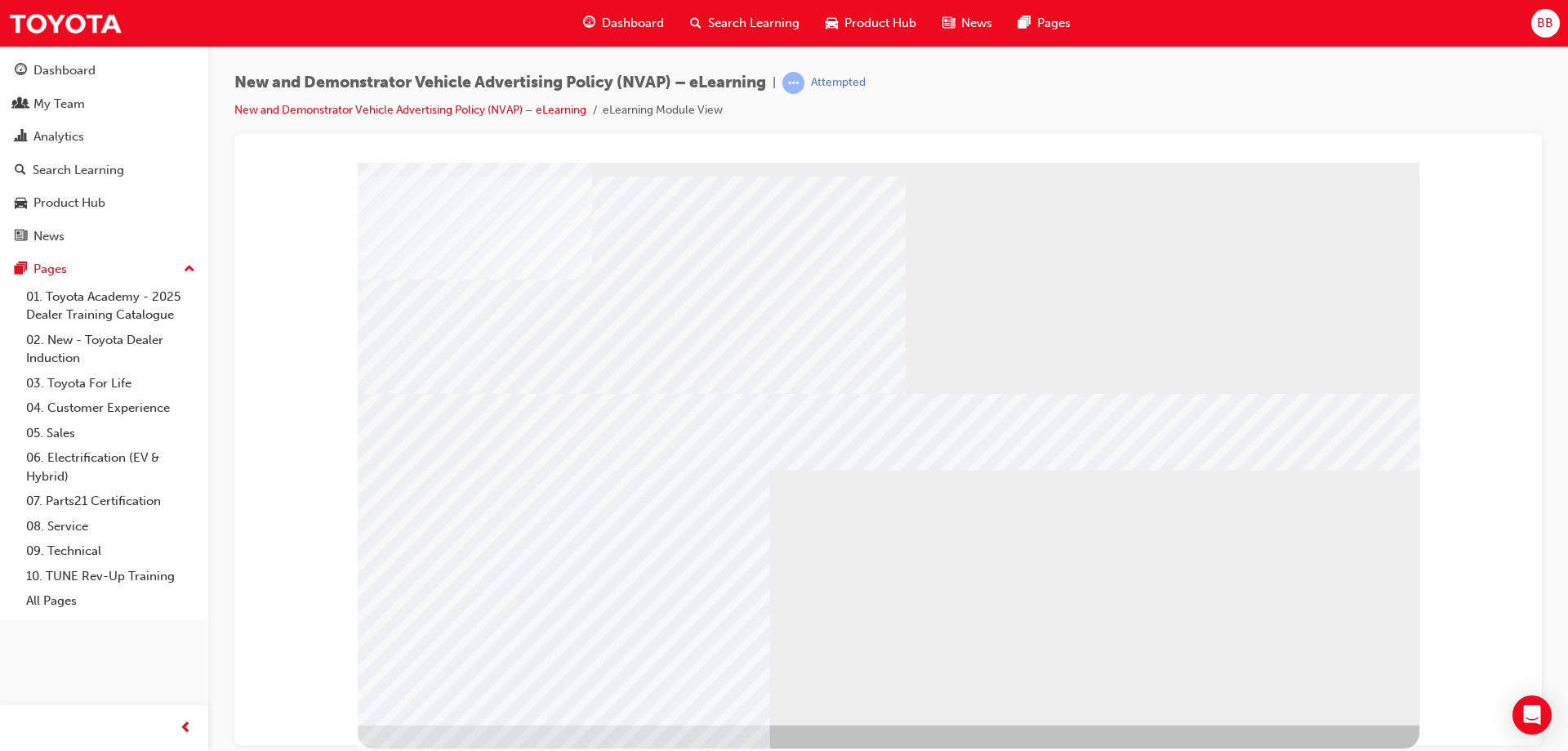 click at bounding box center [407, 2117] 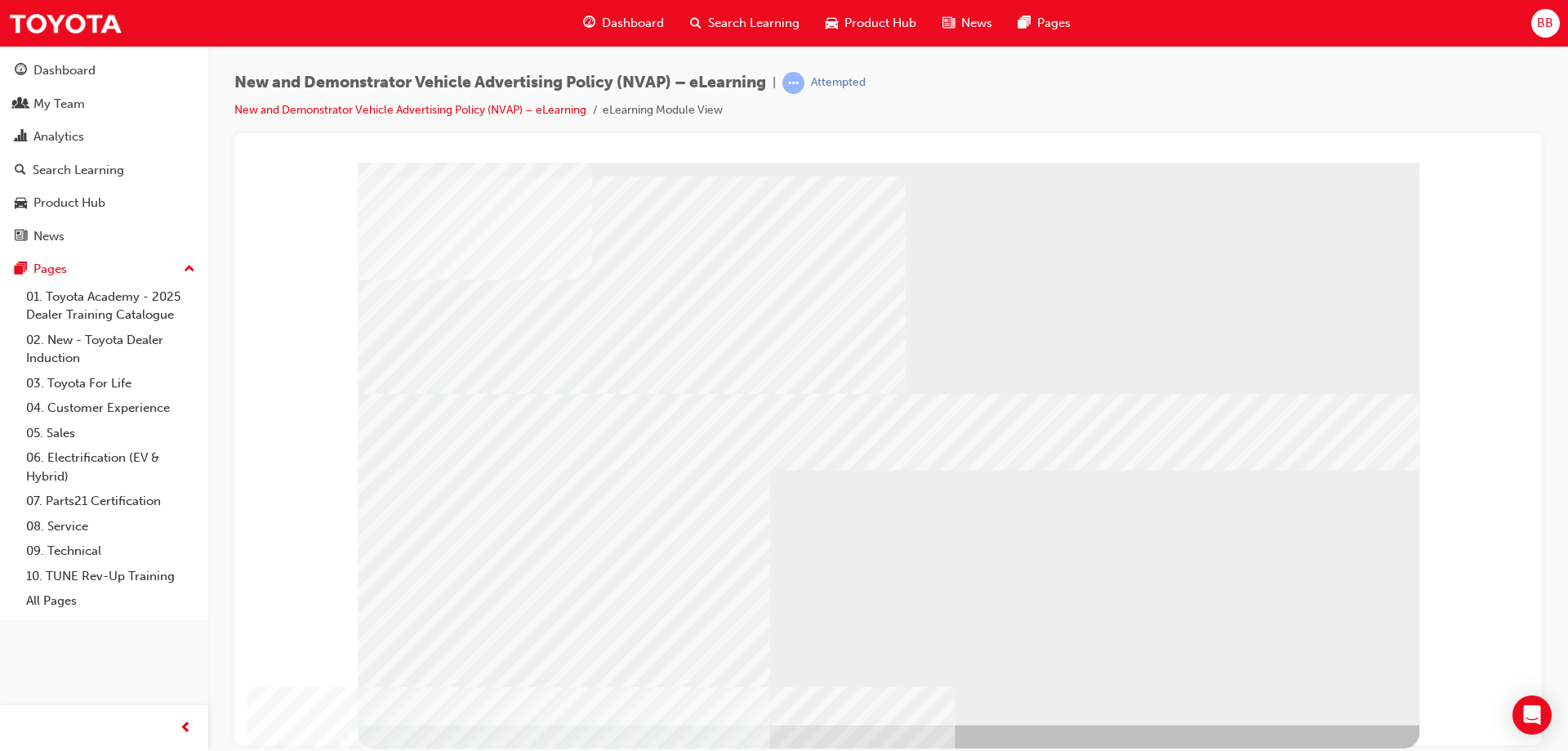 click at bounding box center (407, 2144) 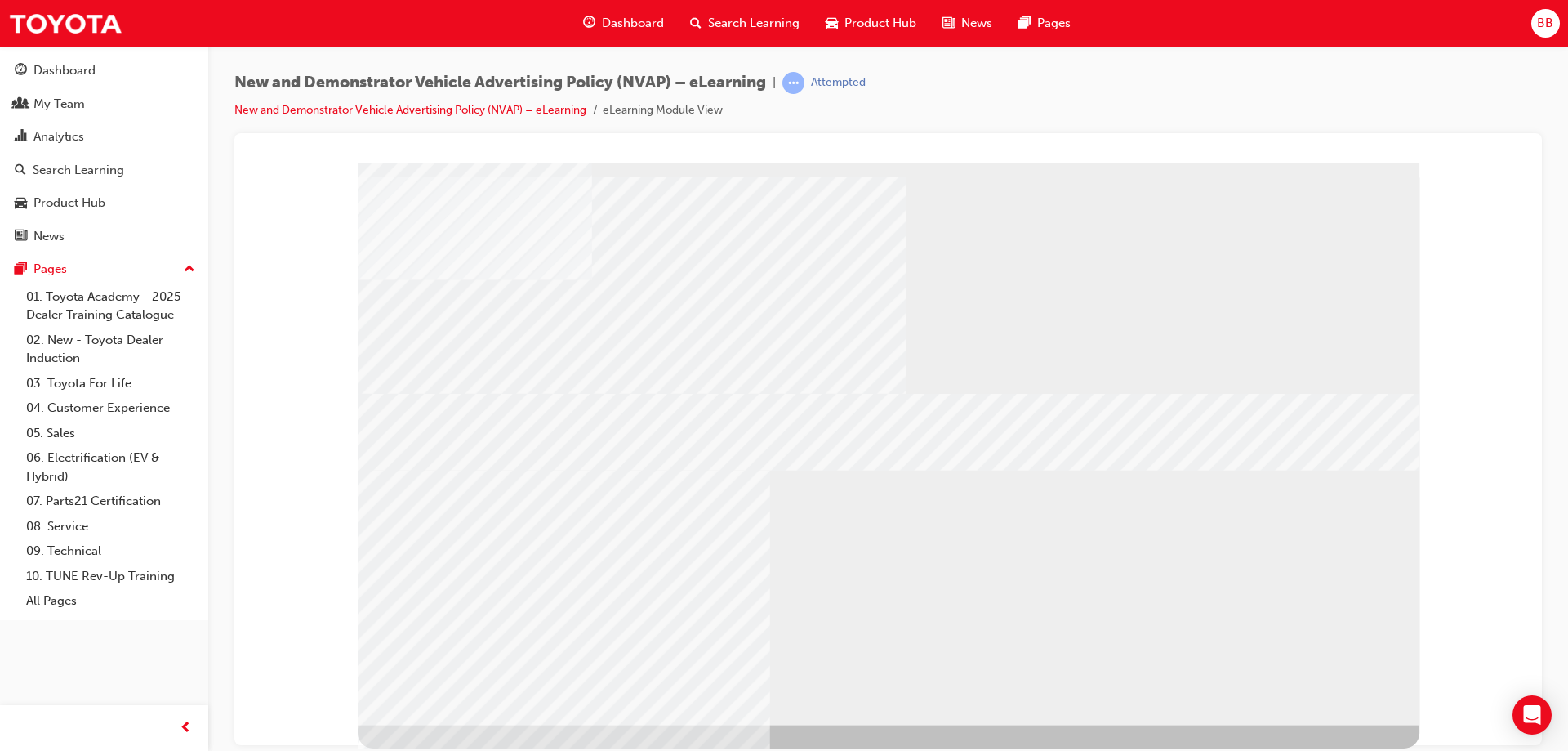 click at bounding box center (407, 2173) 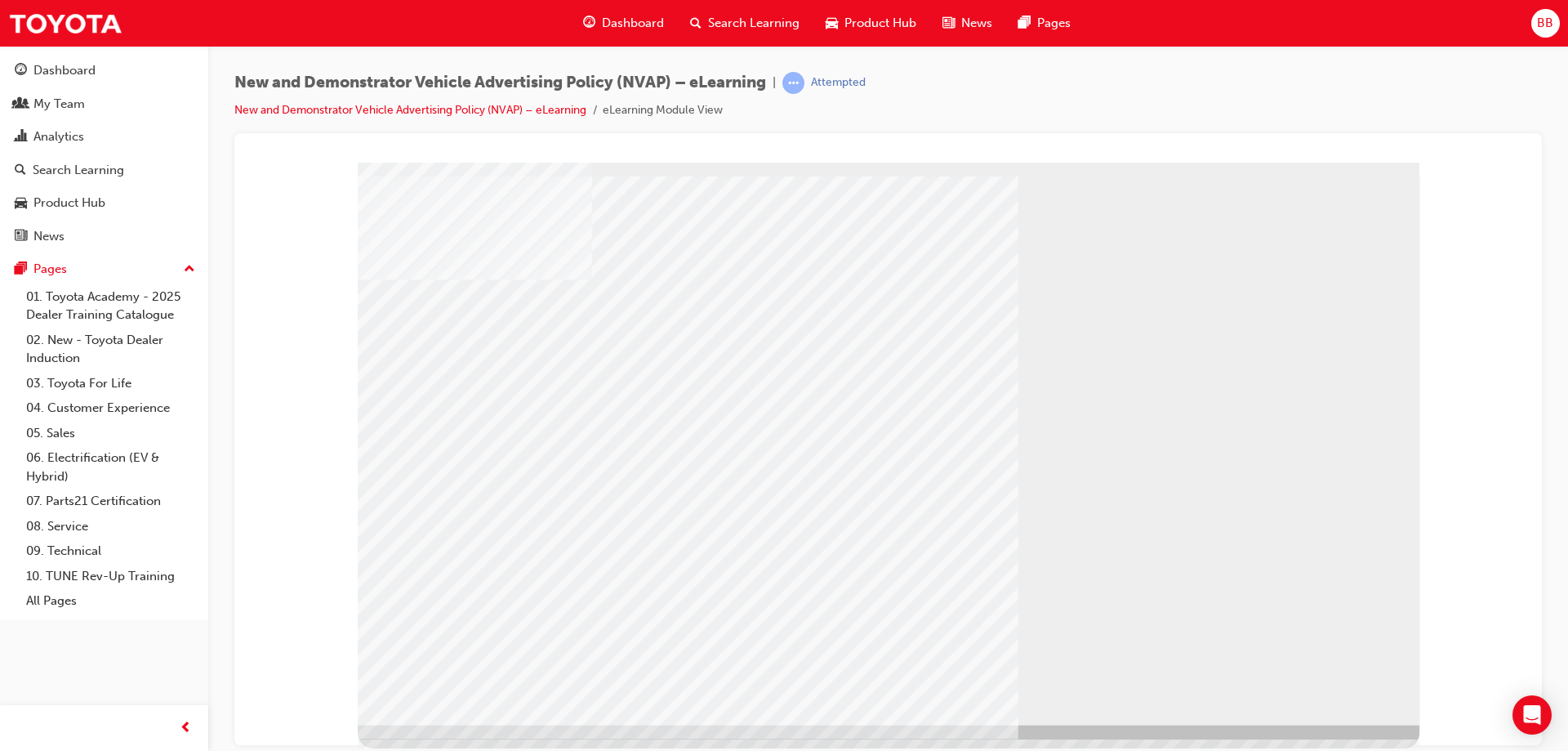 click at bounding box center [407, 1802] 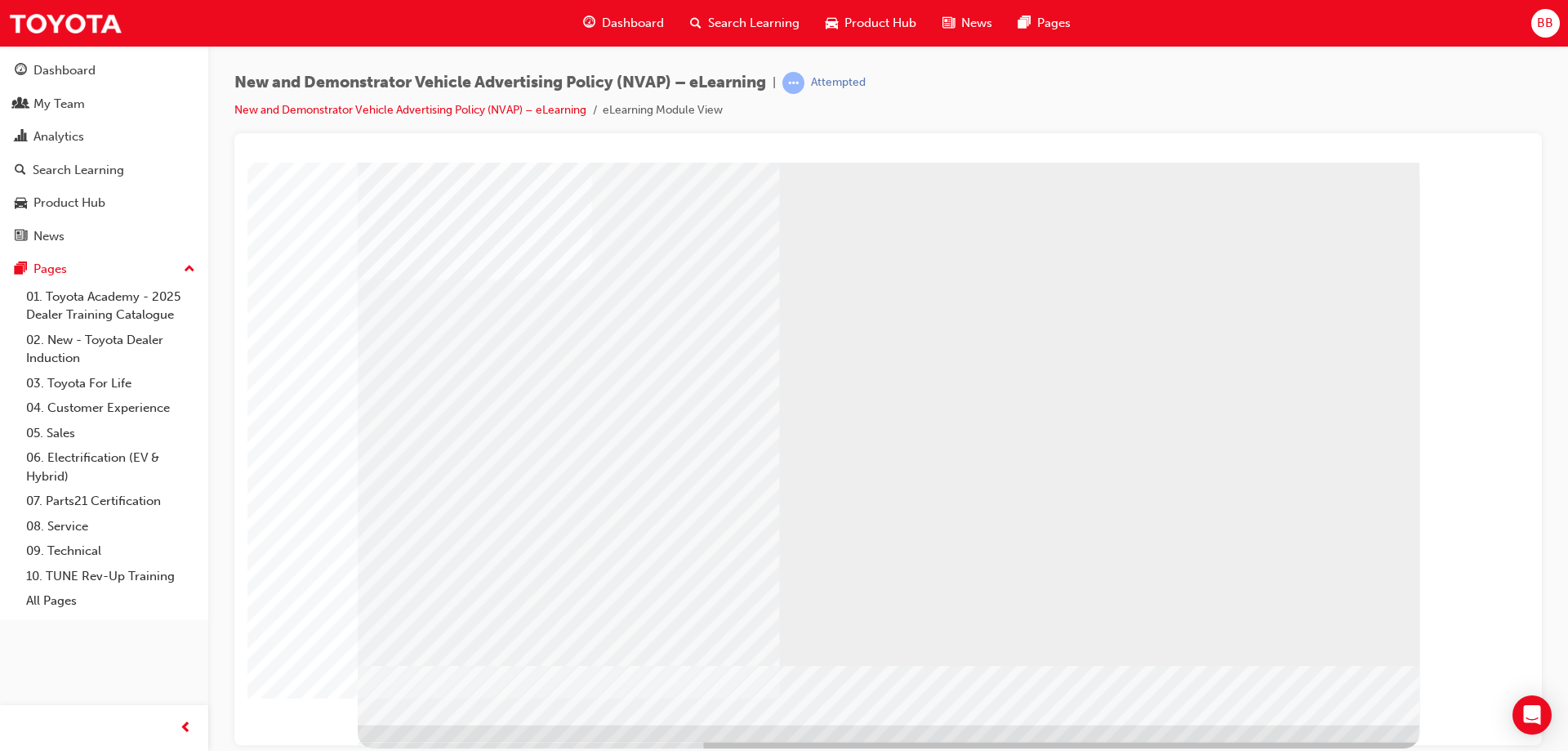 click at bounding box center (407, 1593) 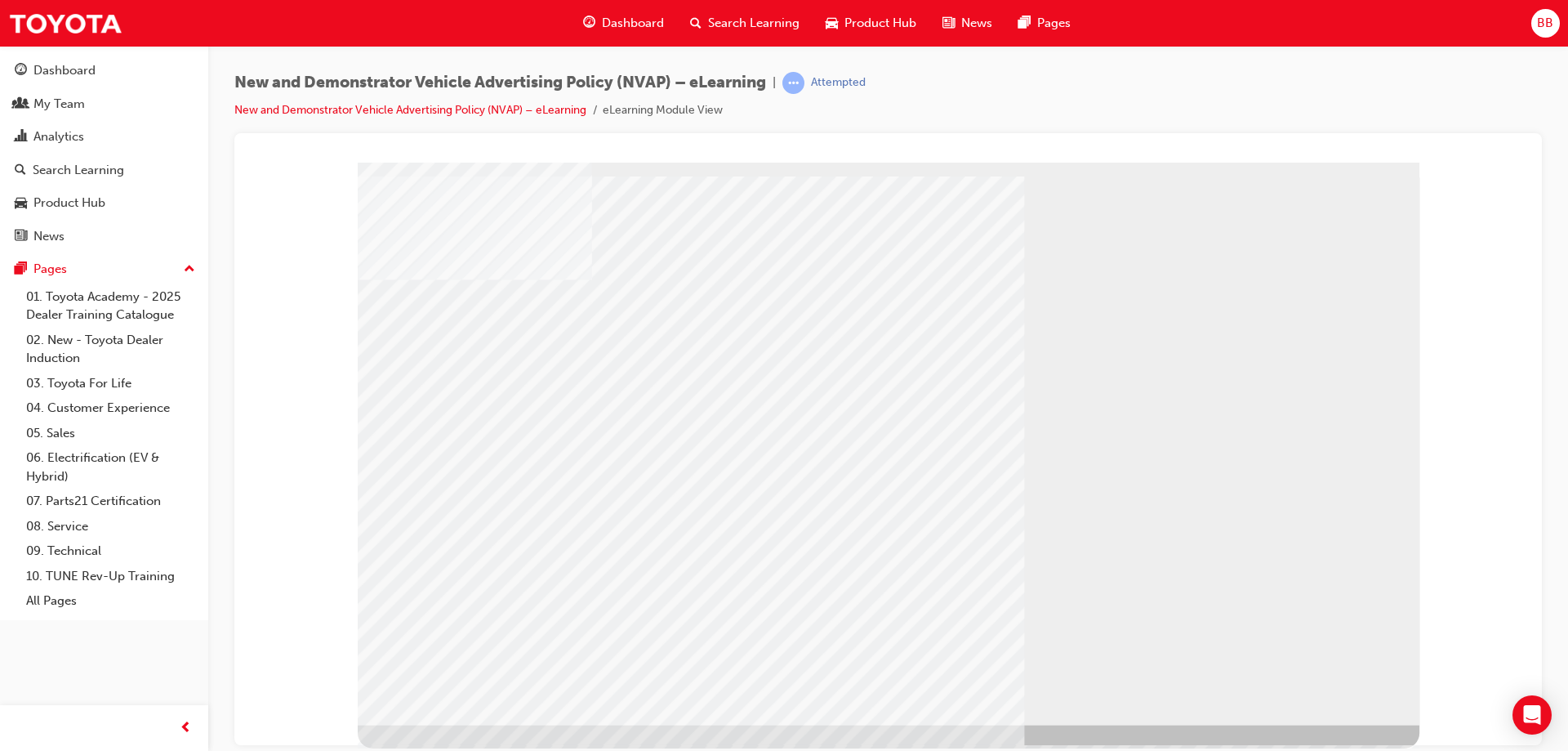 click at bounding box center [432, 7407] 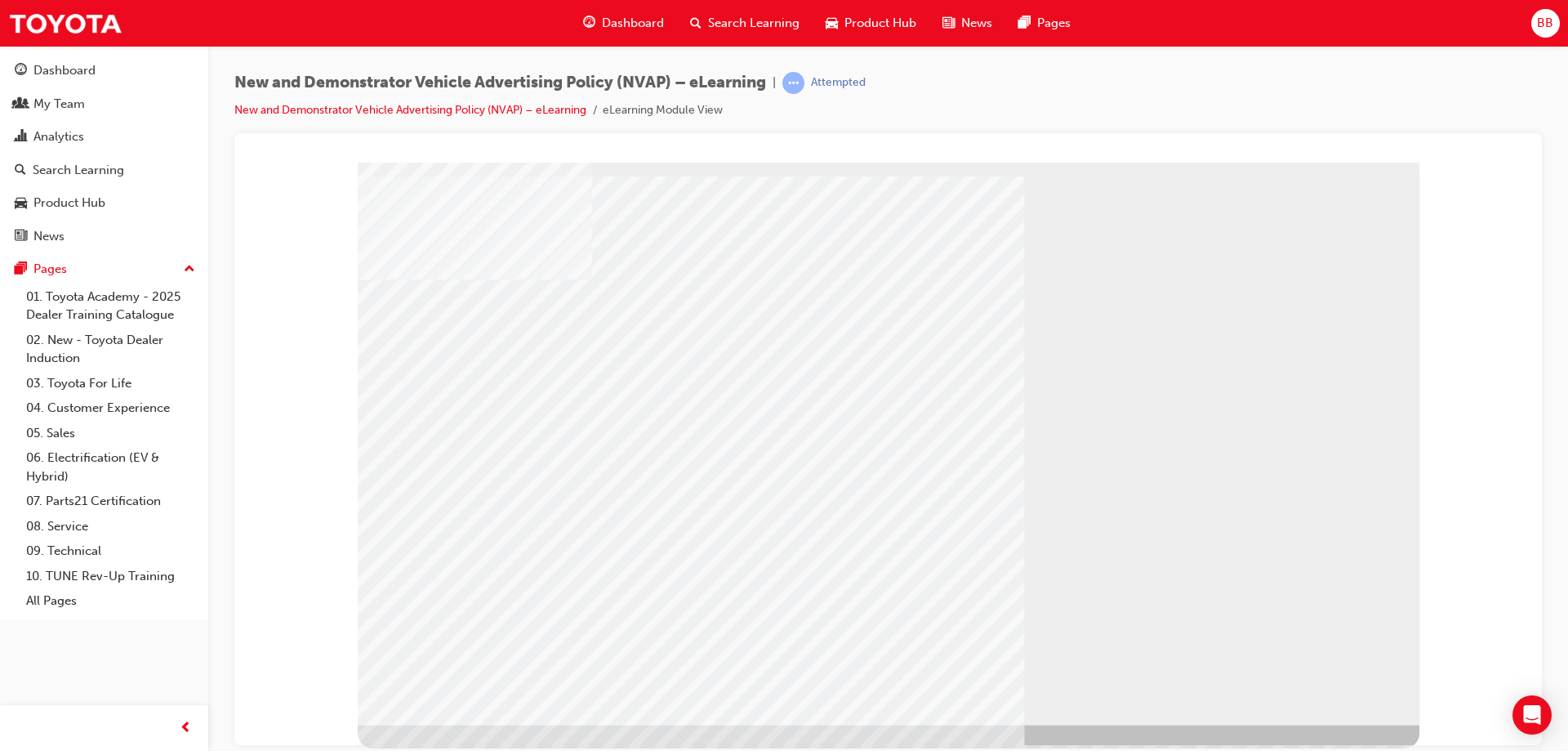 click at bounding box center (432, 7611) 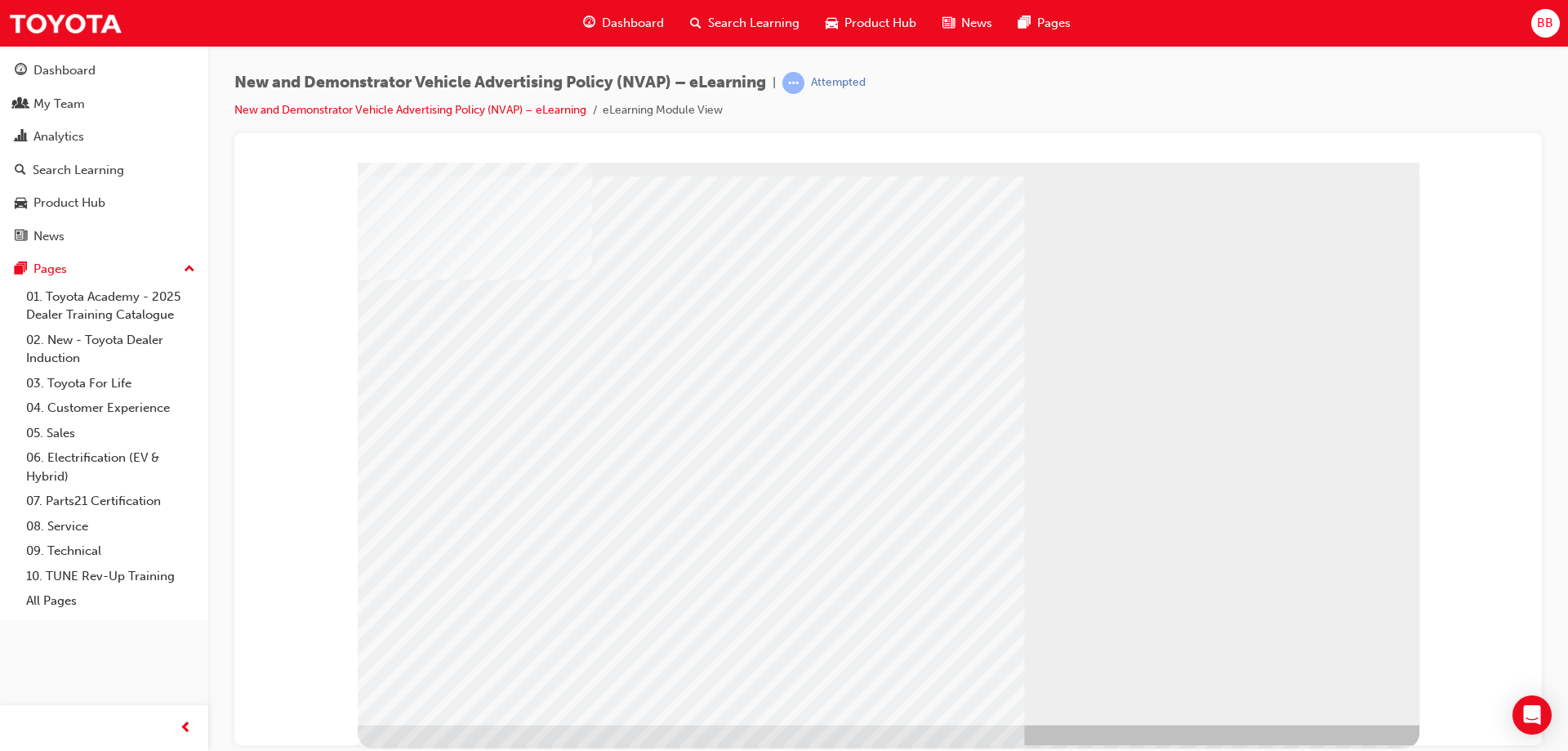 click at bounding box center (432, 7712) 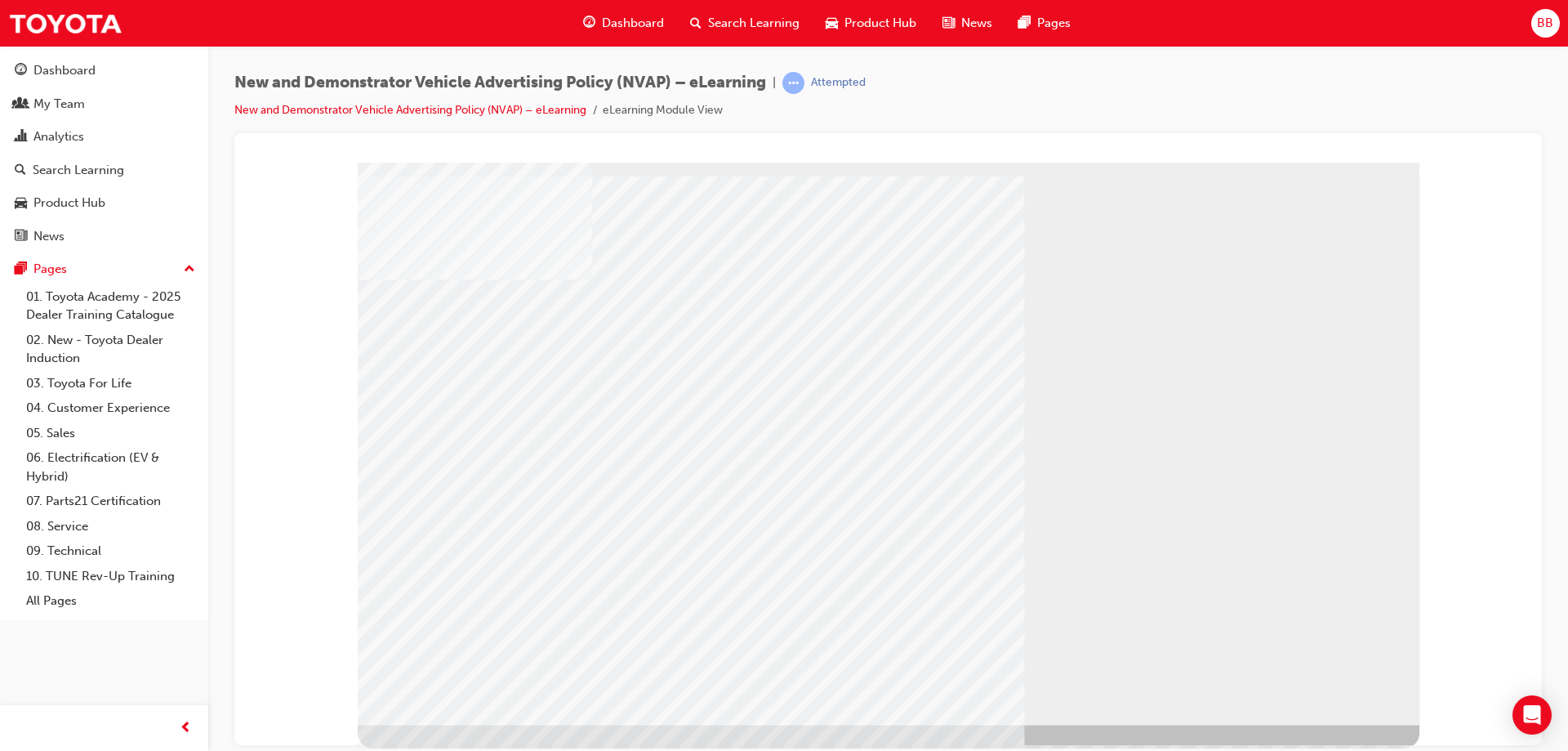 click at bounding box center (432, 7763) 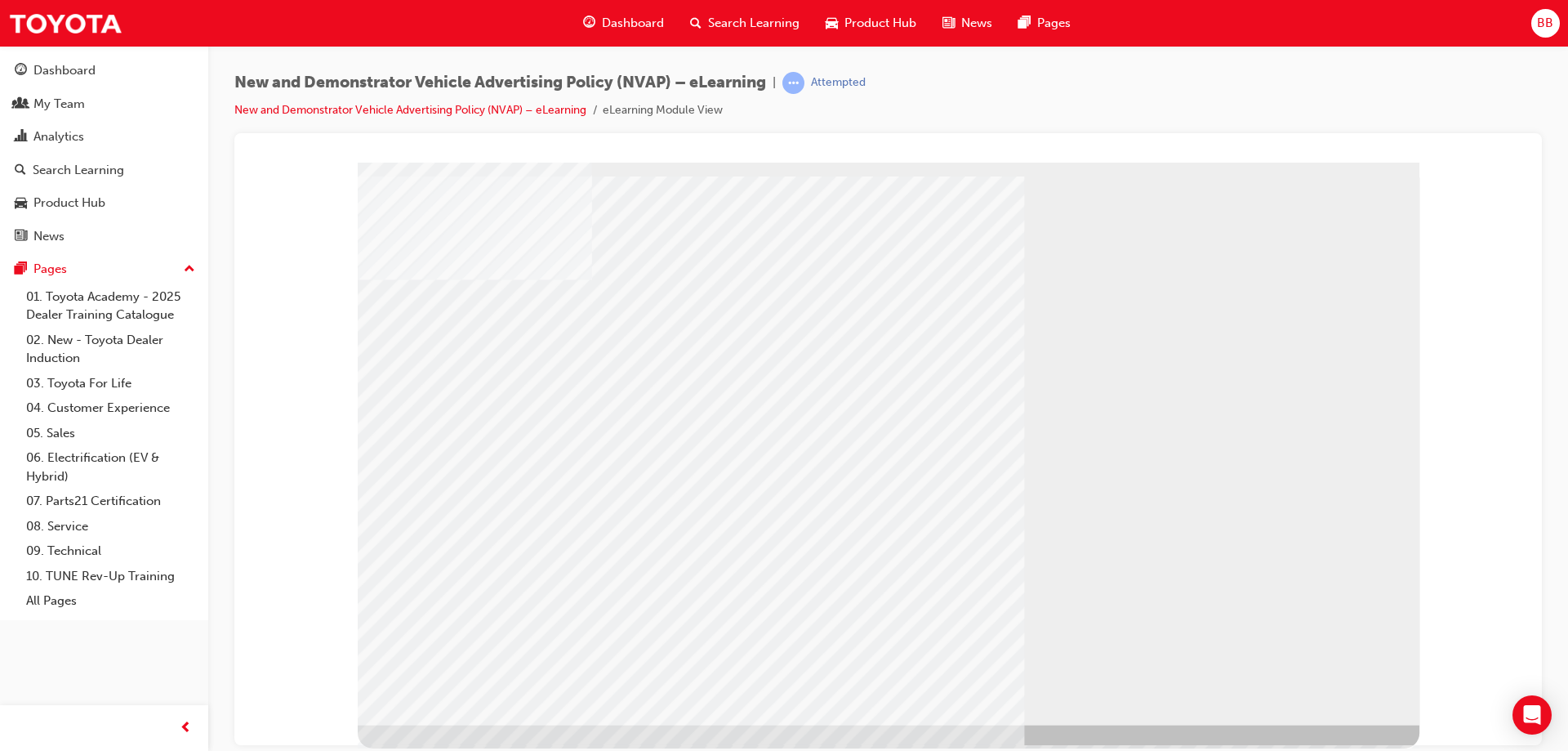 click at bounding box center (432, 7661) 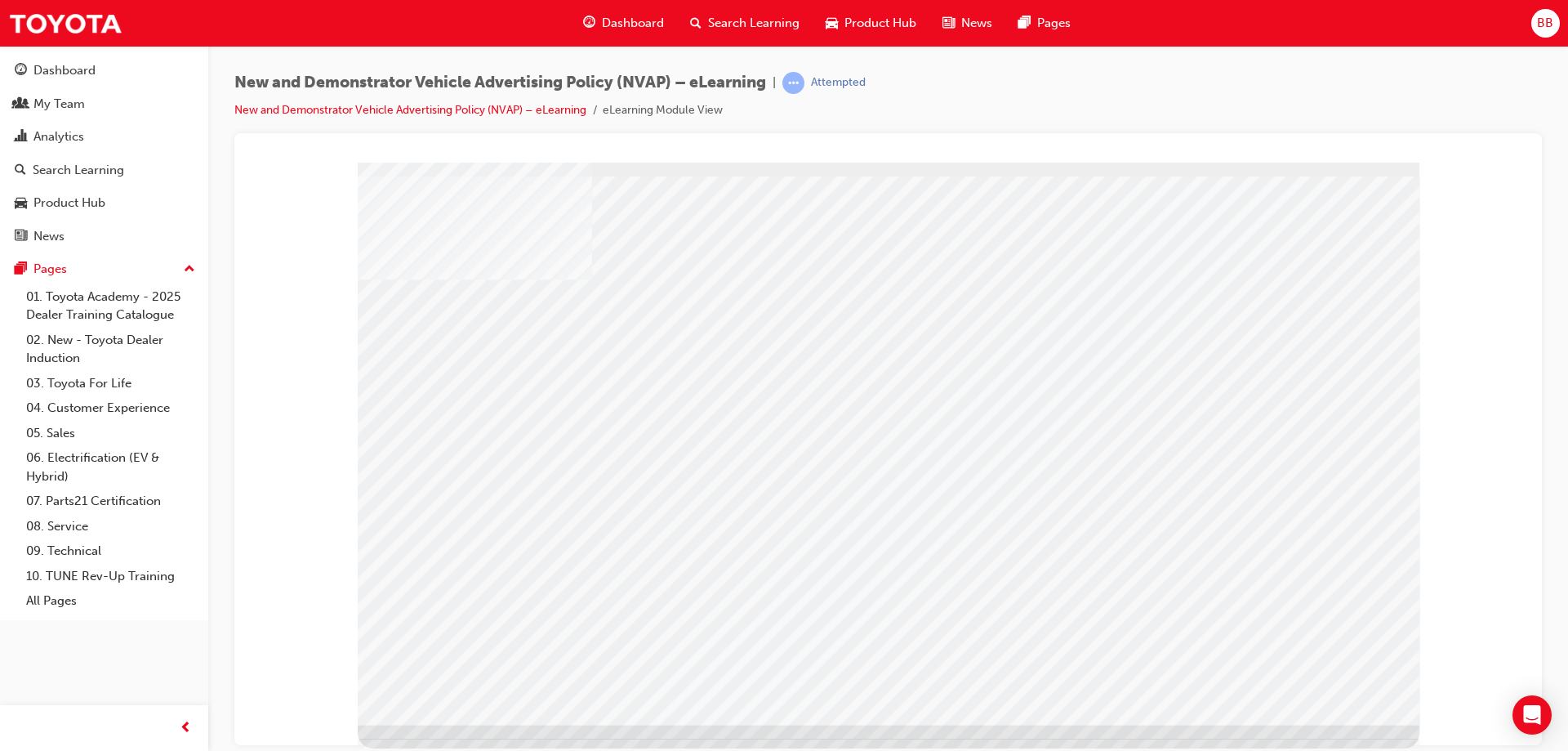 click at bounding box center [407, 1774] 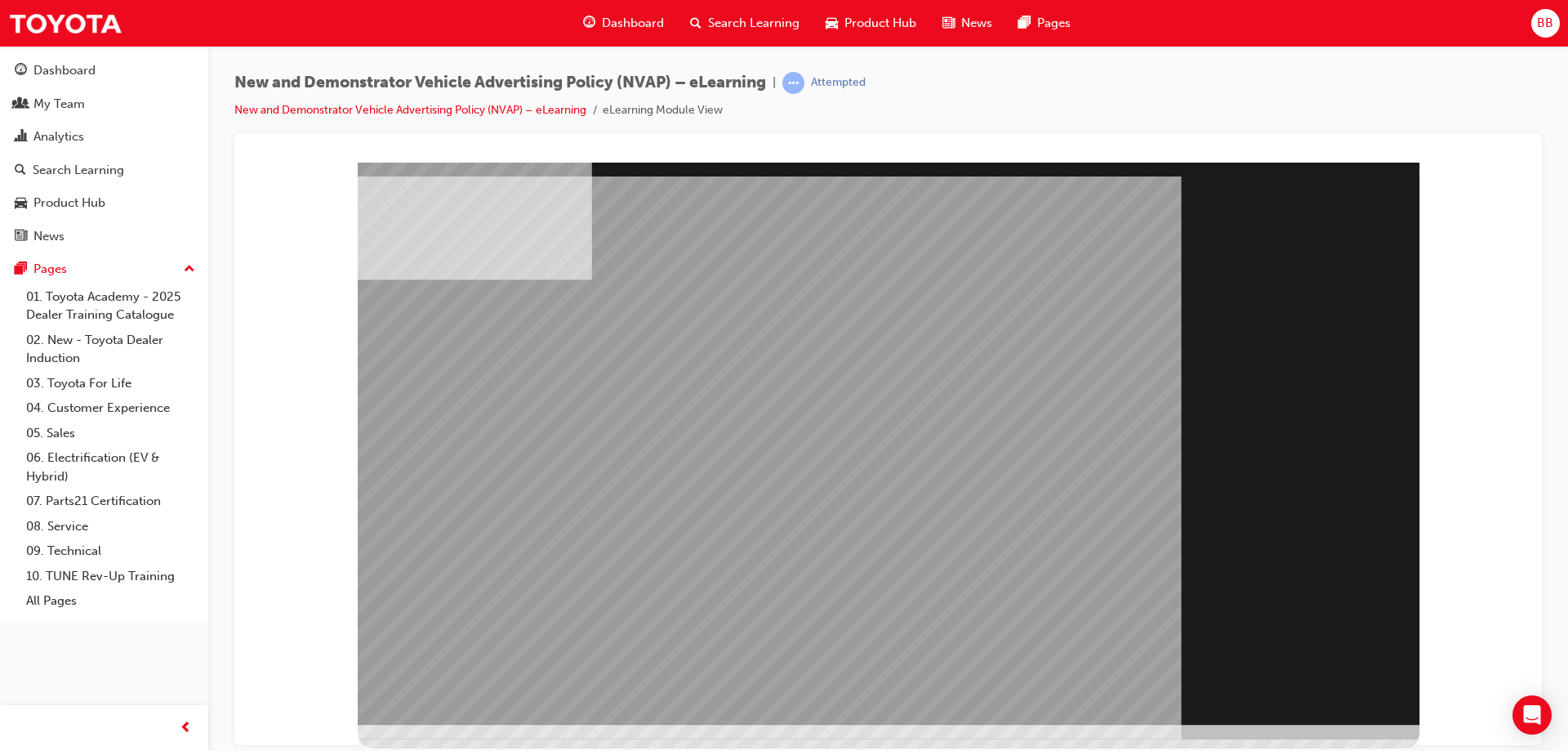 click at bounding box center [407, 1437] 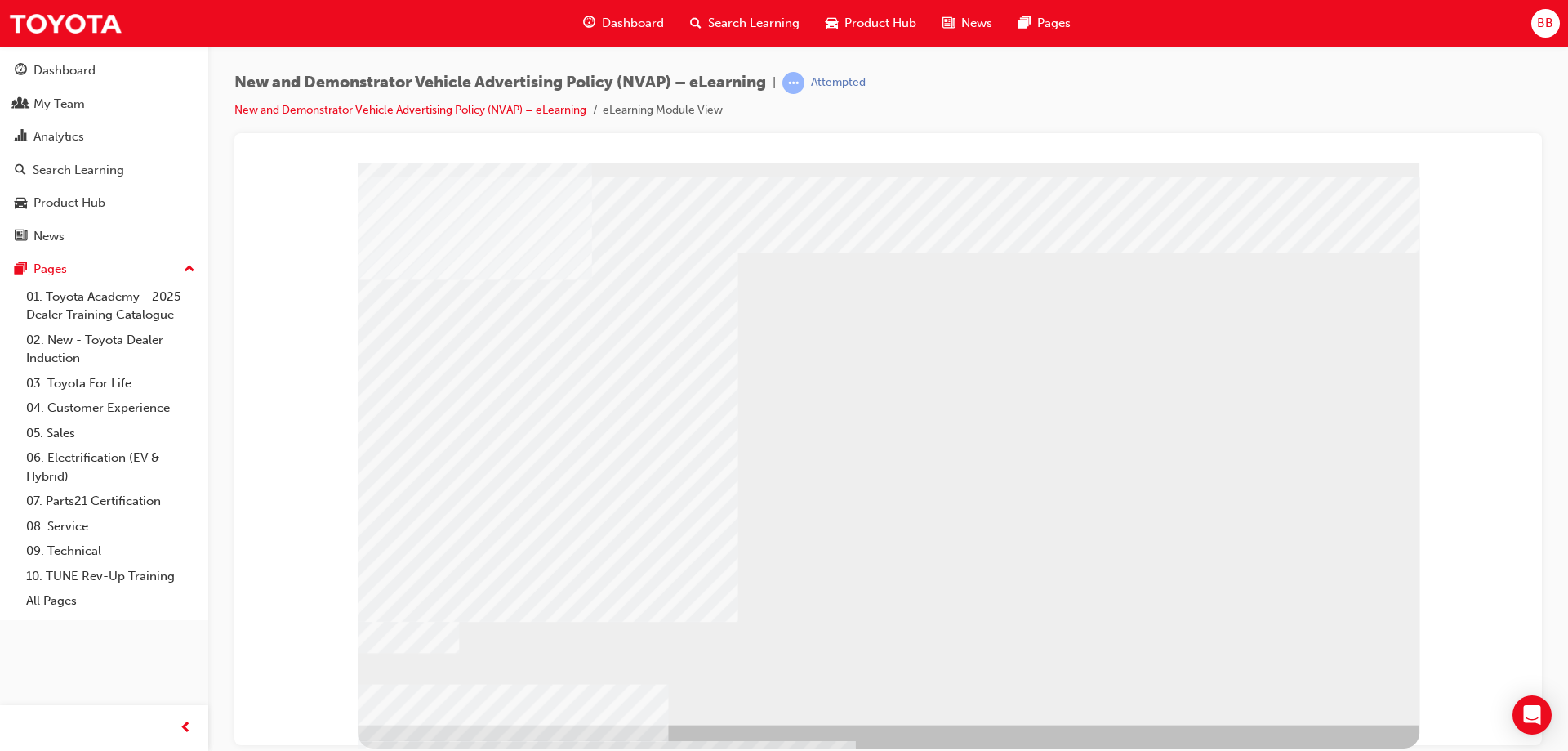 click at bounding box center (510, 1251) 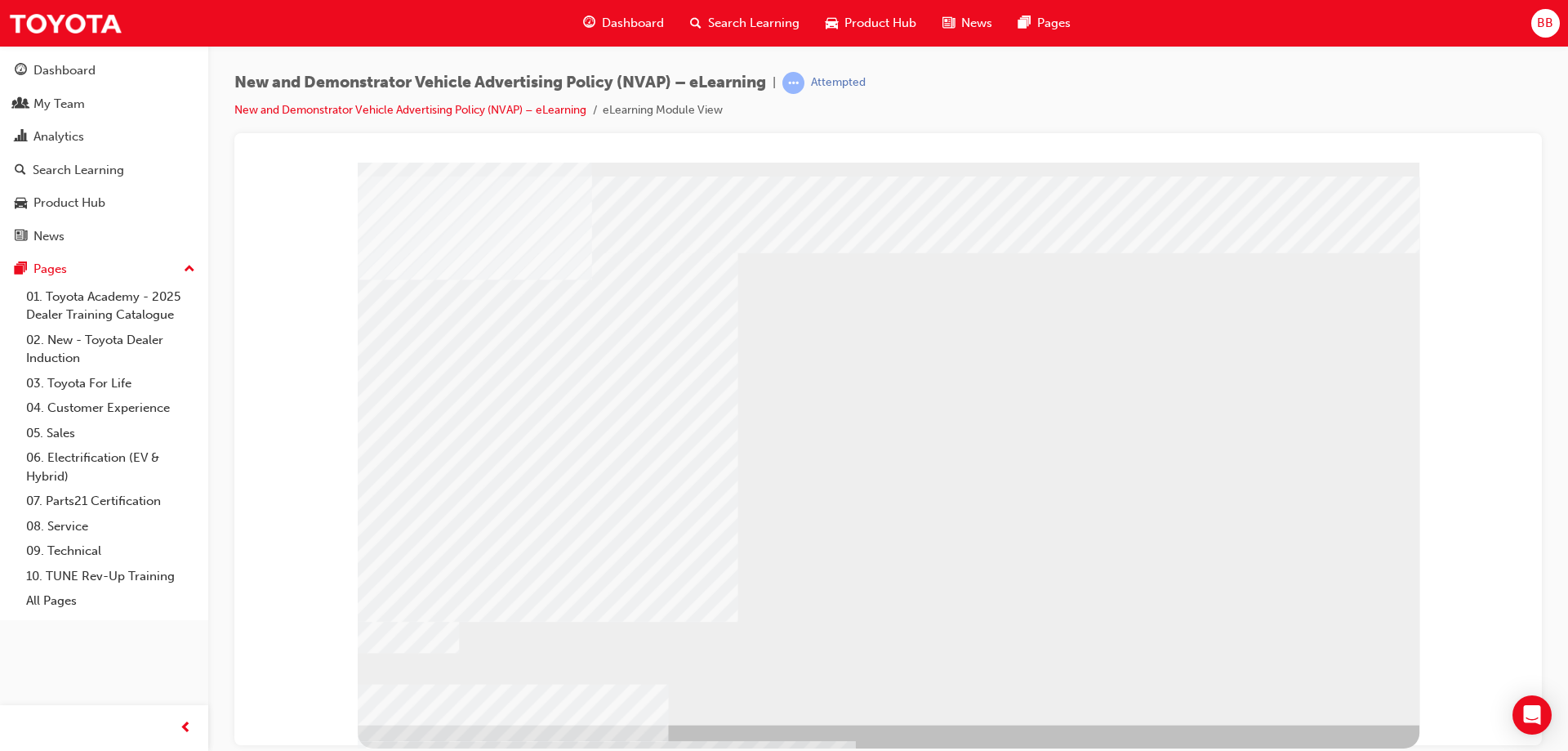 click at bounding box center [510, 2469] 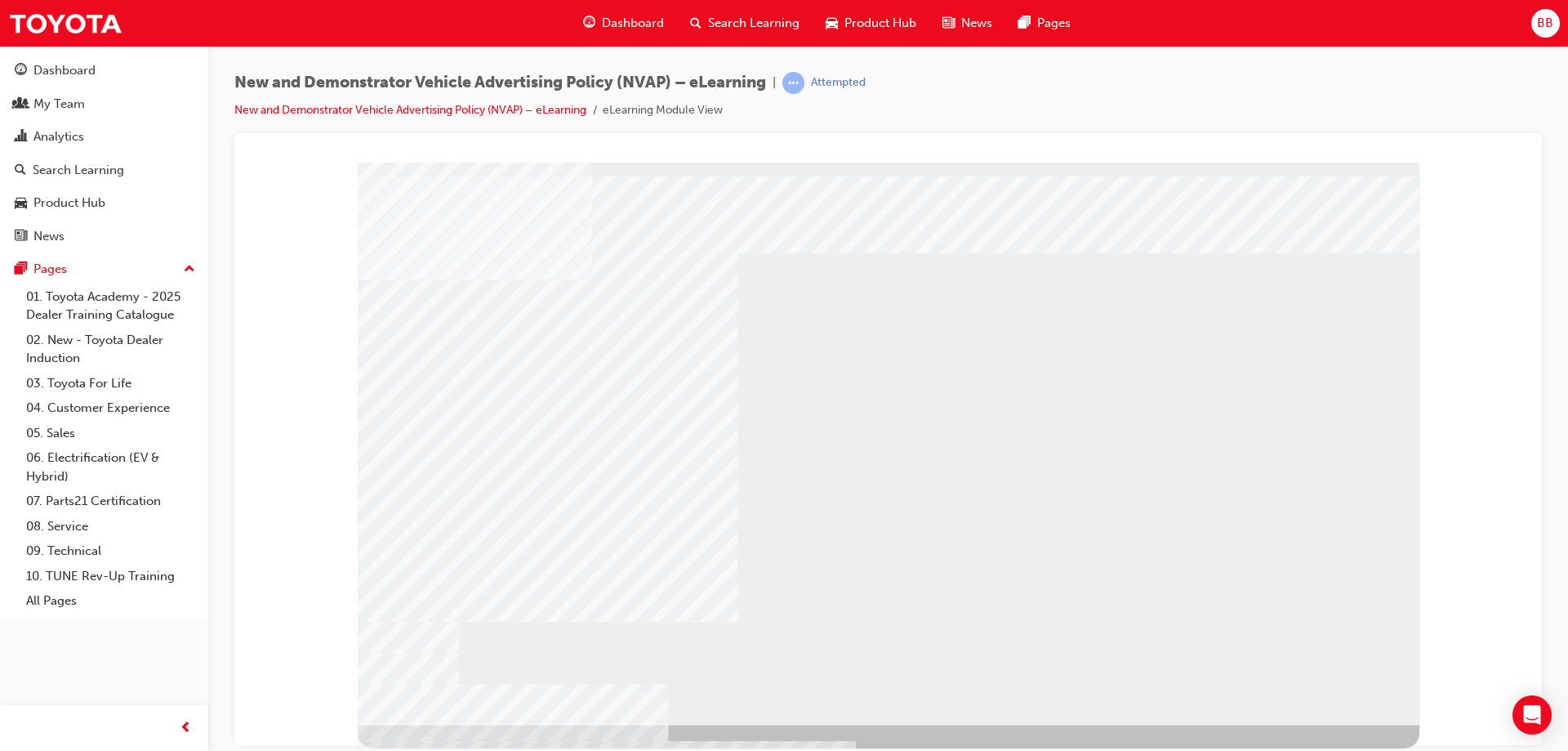 click at bounding box center [604, 1522] 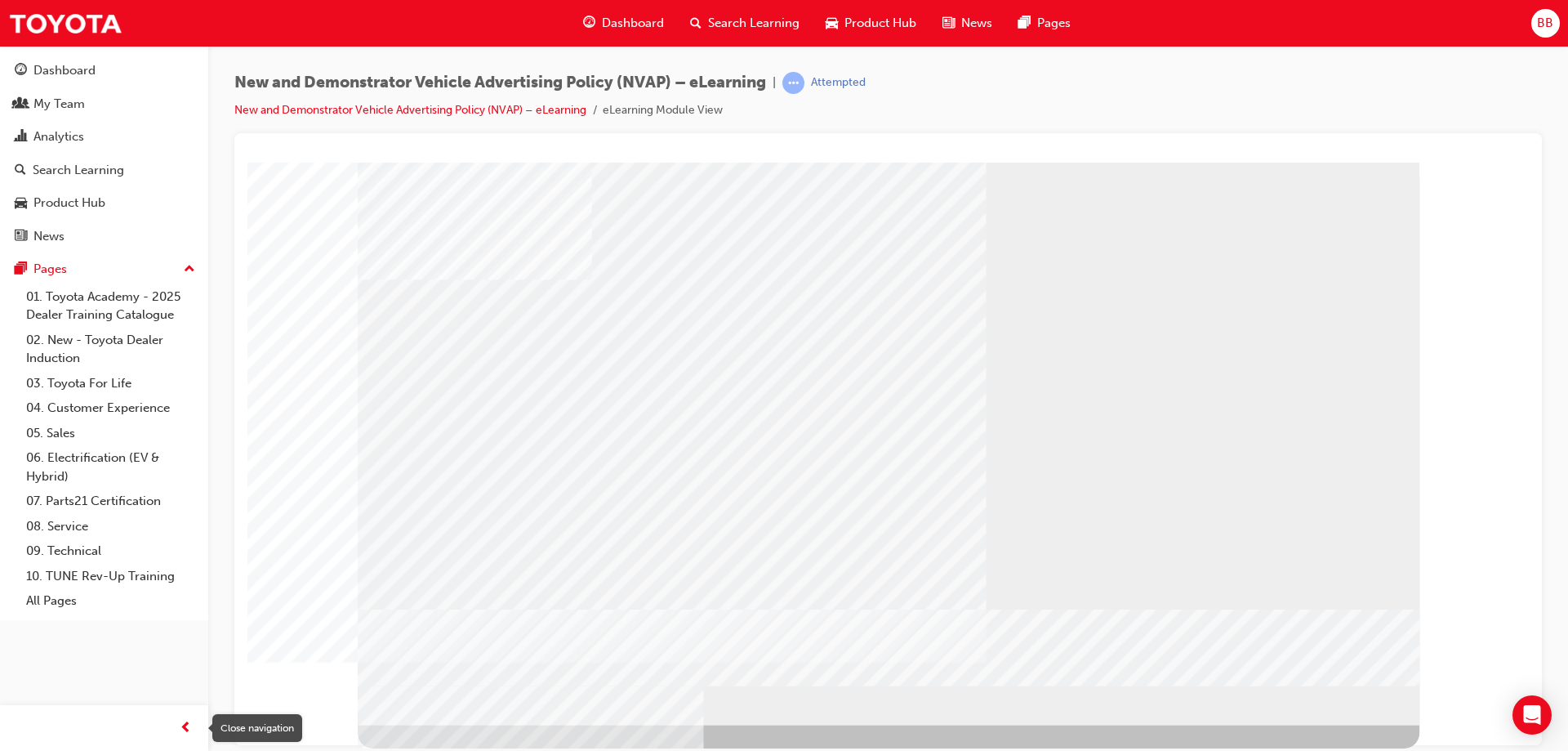 click at bounding box center (185, 728) 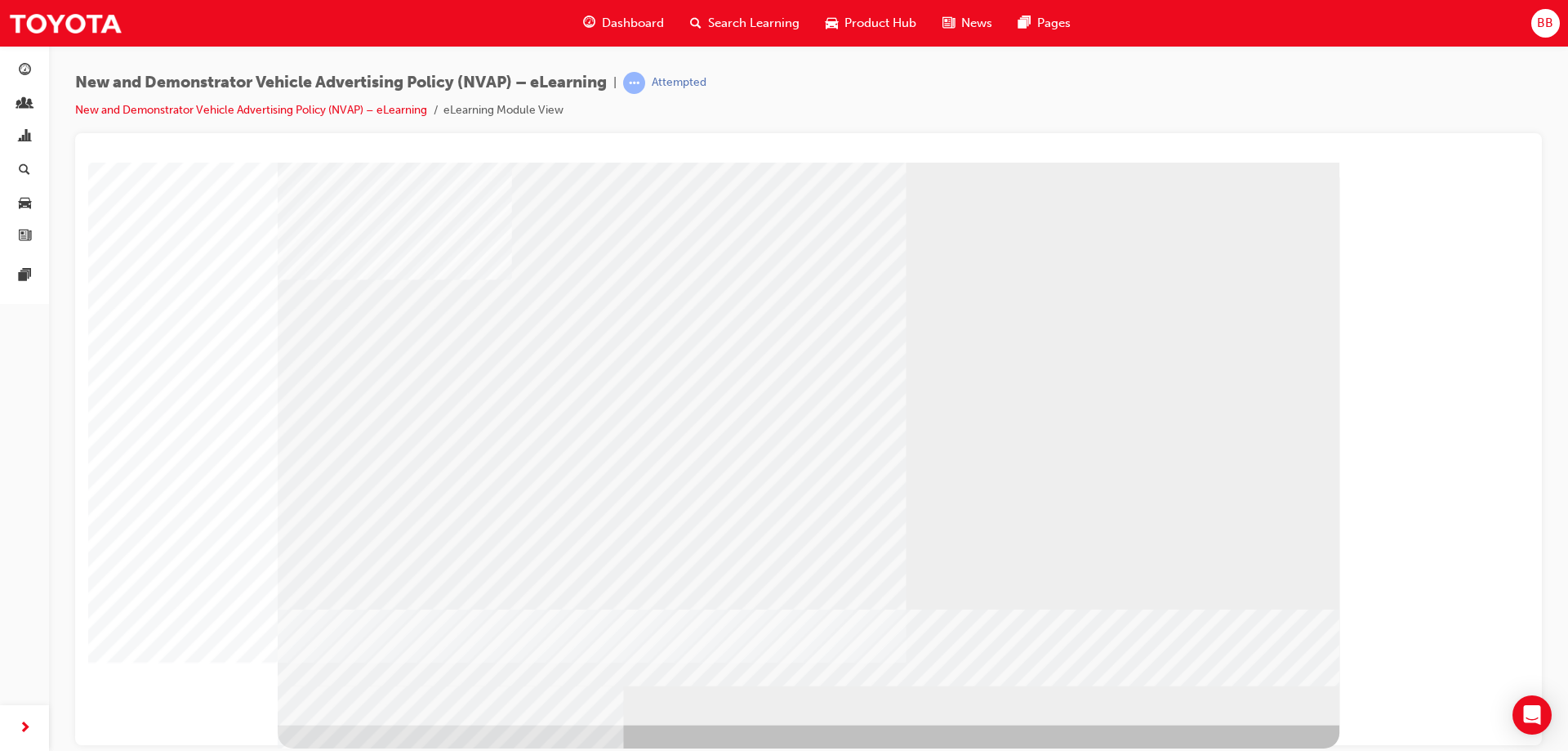 click at bounding box center [297, 1678] 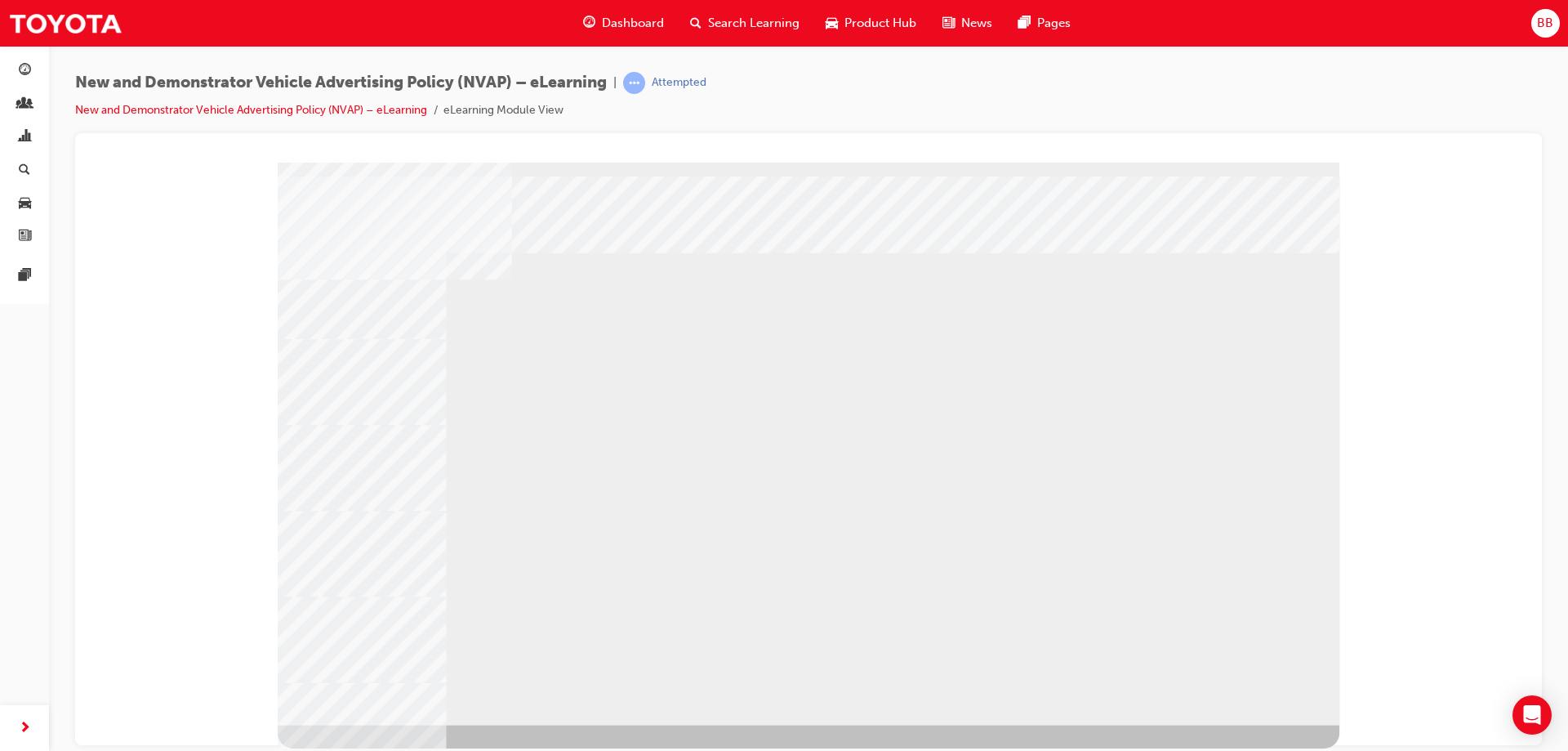 click at bounding box center (355, 838) 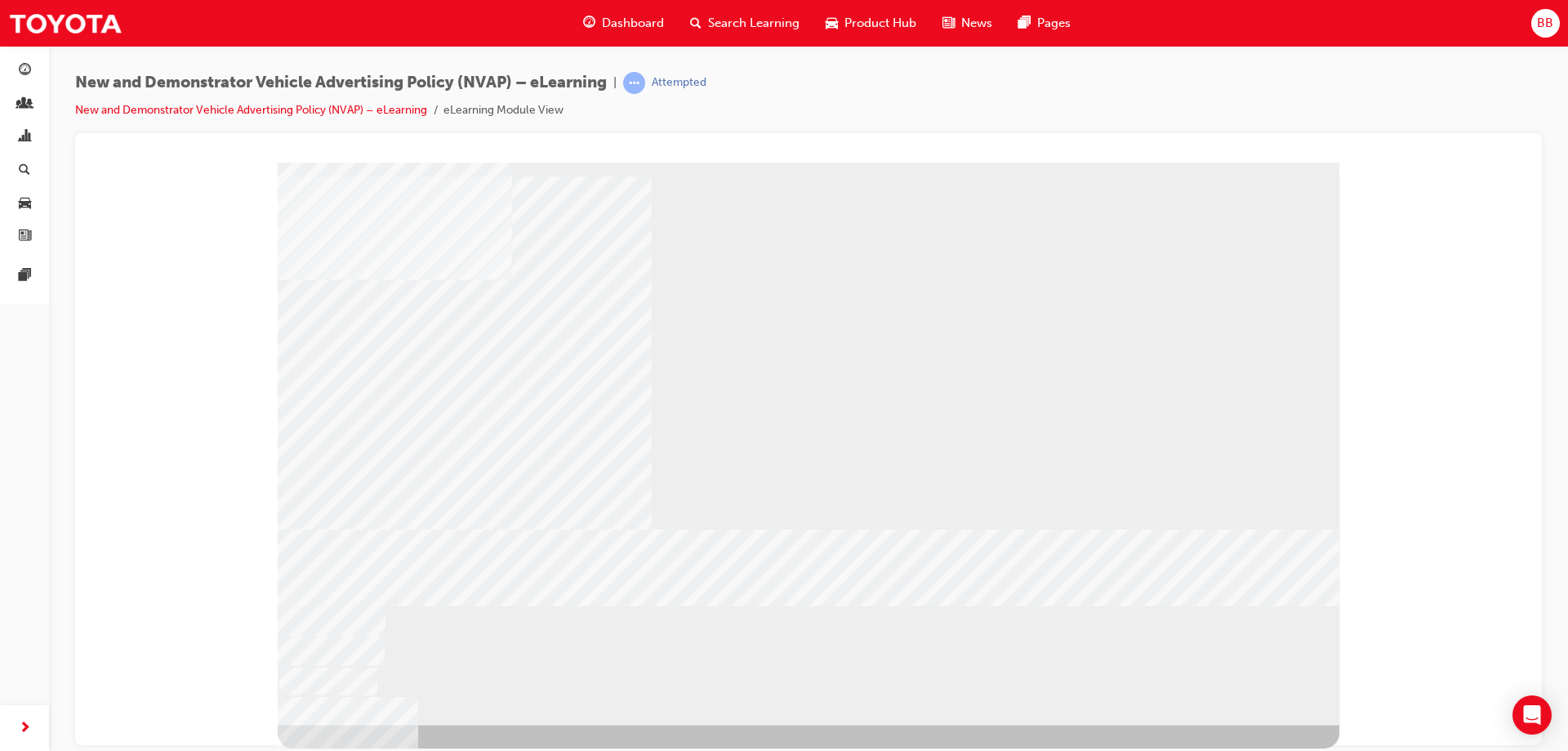 click at bounding box center (327, 1227) 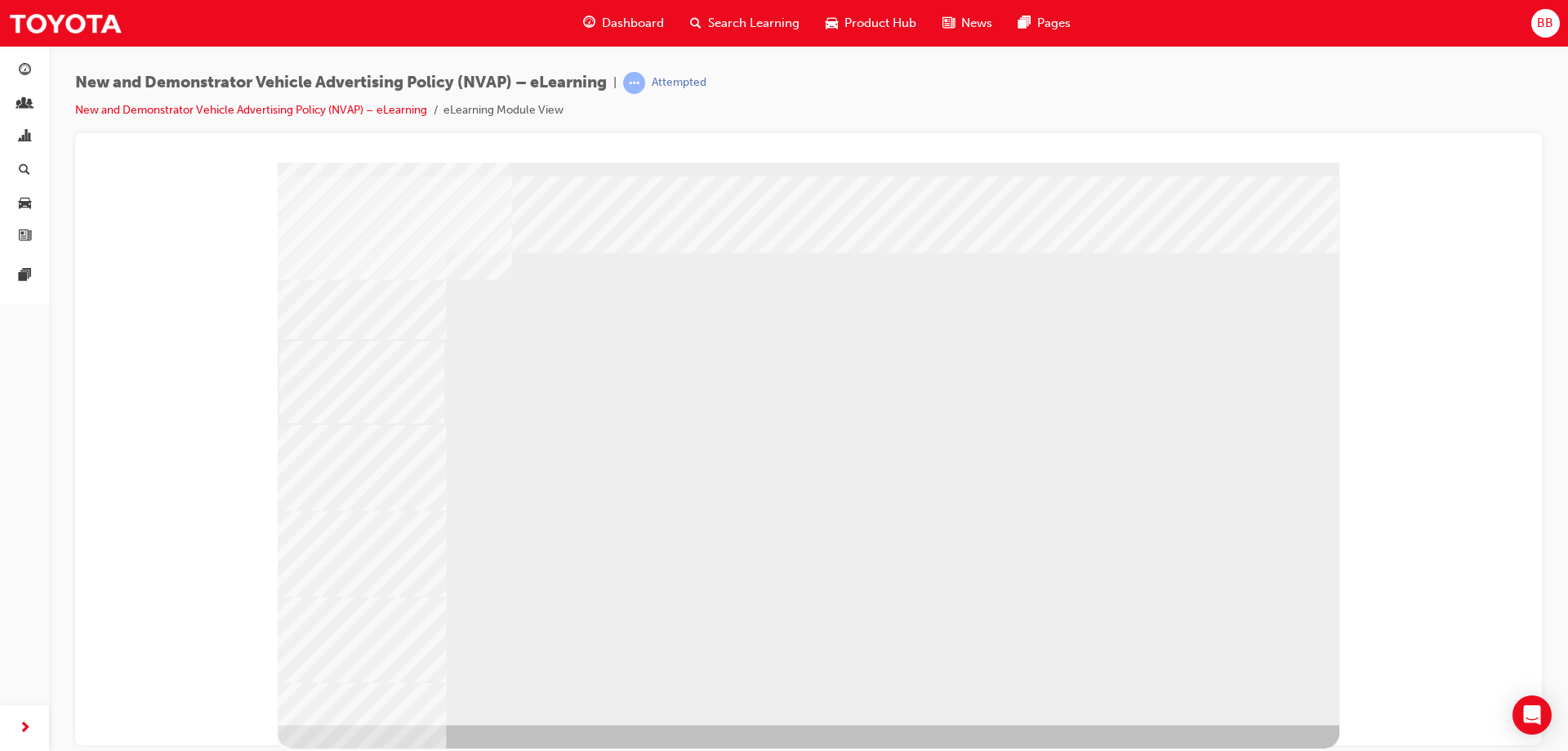 click at bounding box center [355, 911] 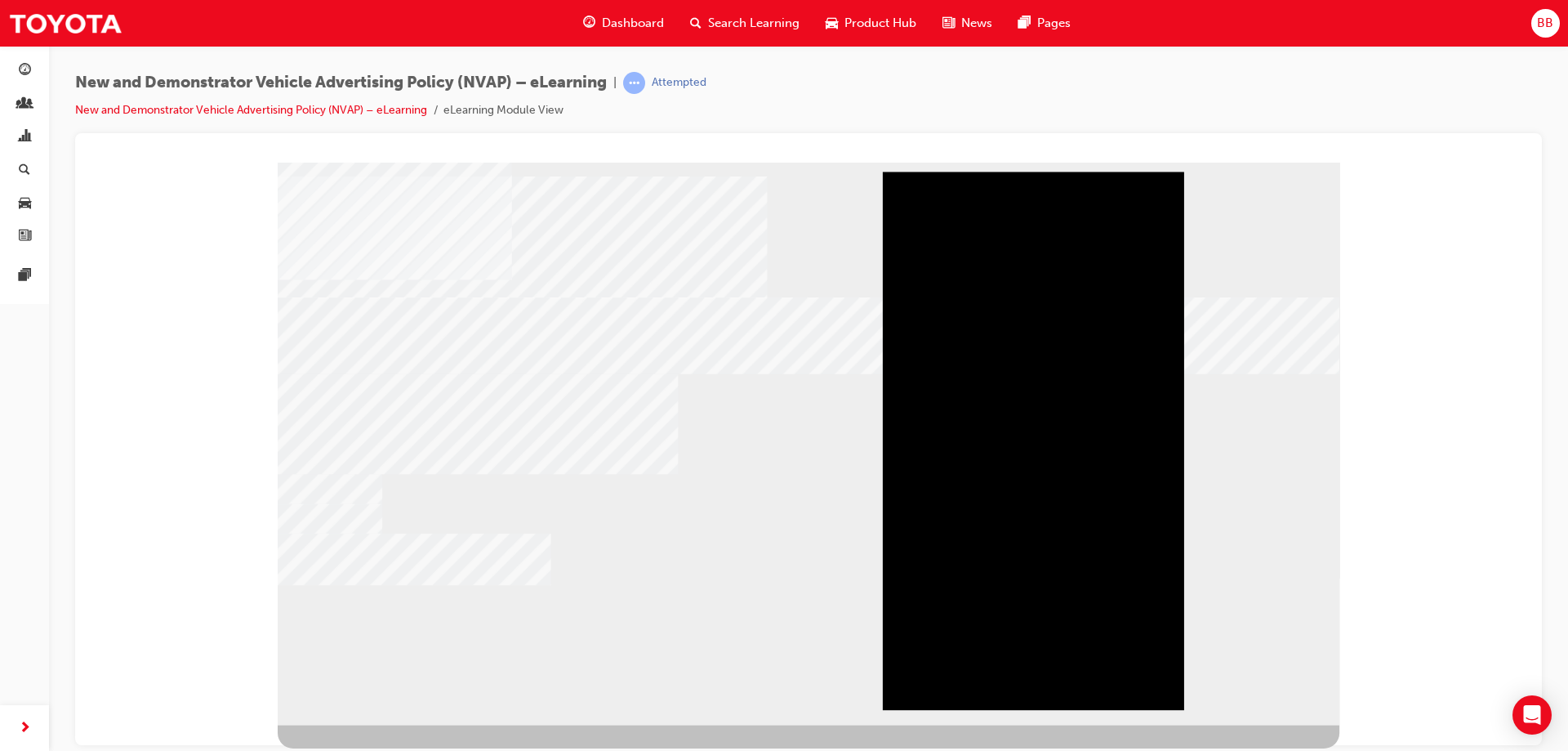 click at bounding box center [1033, 171] 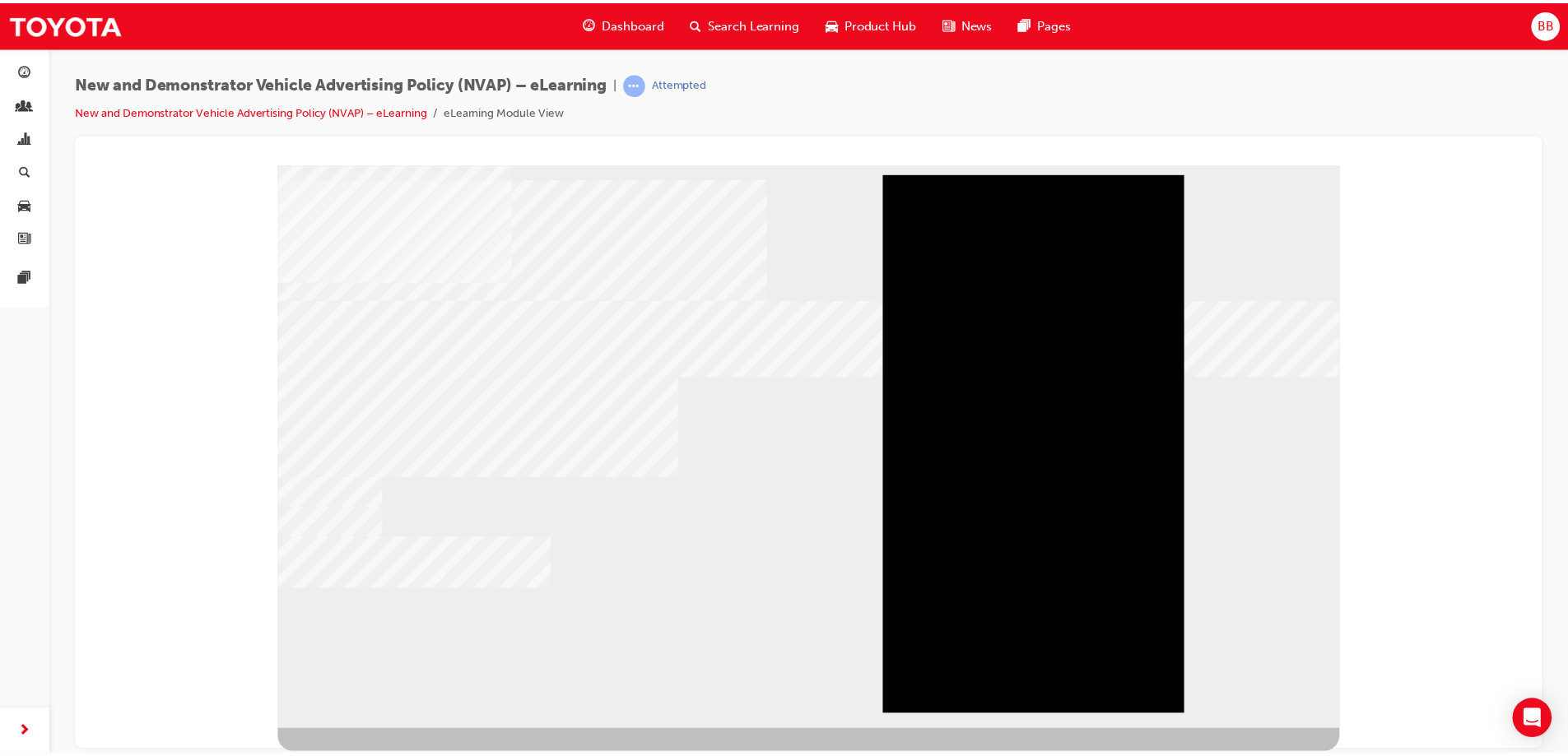 scroll, scrollTop: 0, scrollLeft: 0, axis: both 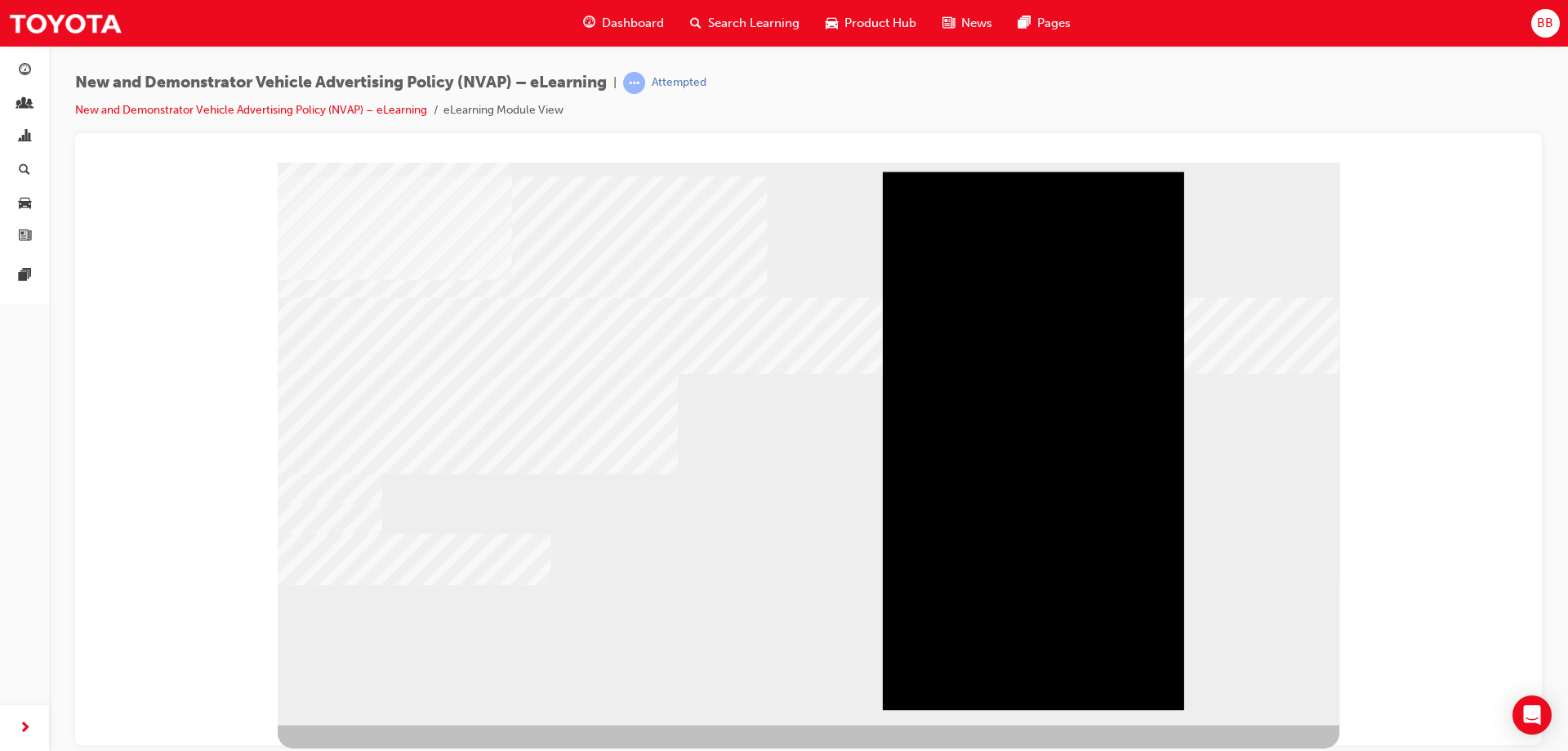 click at bounding box center (327, 1147) 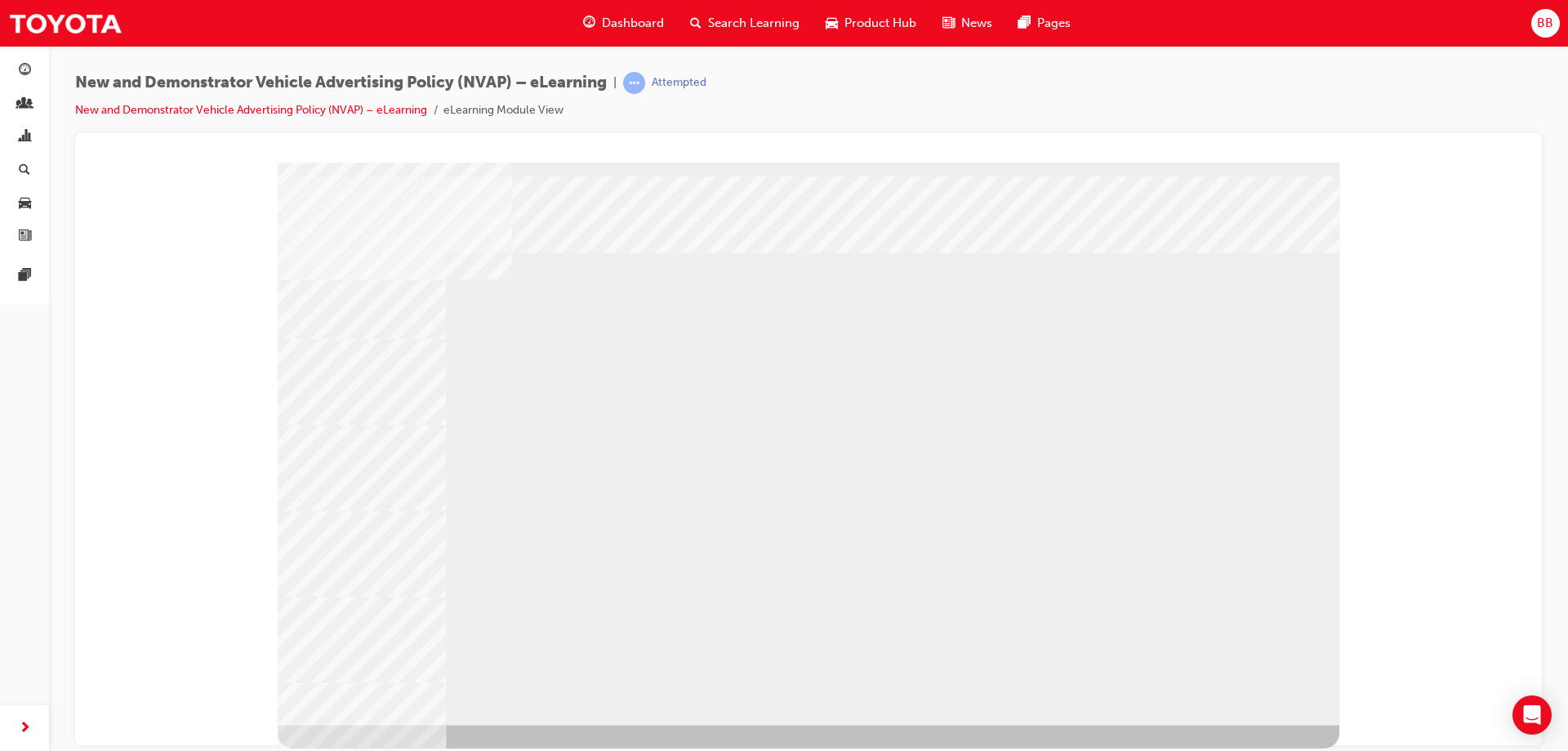 click at bounding box center (355, 985) 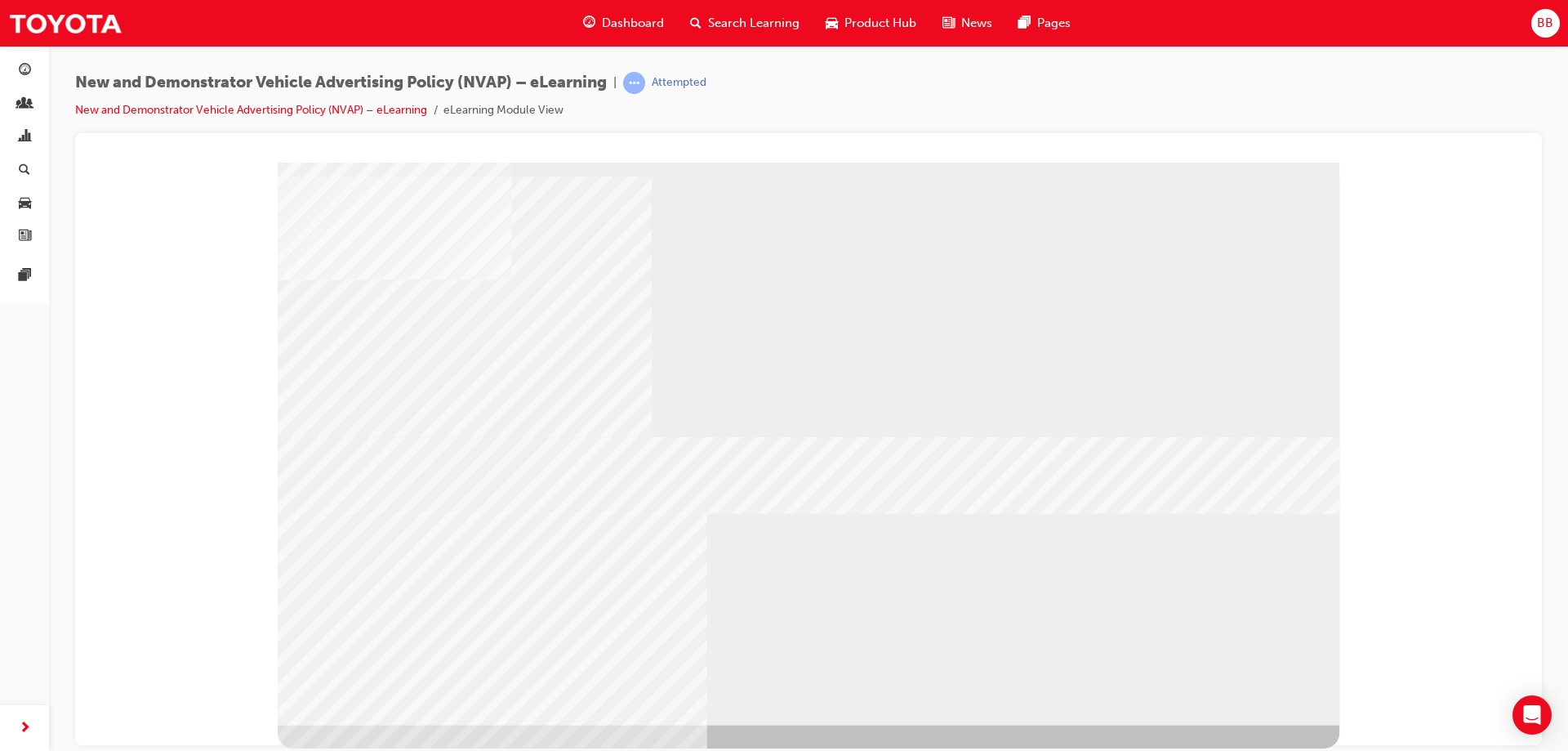 click at bounding box center (327, 1388) 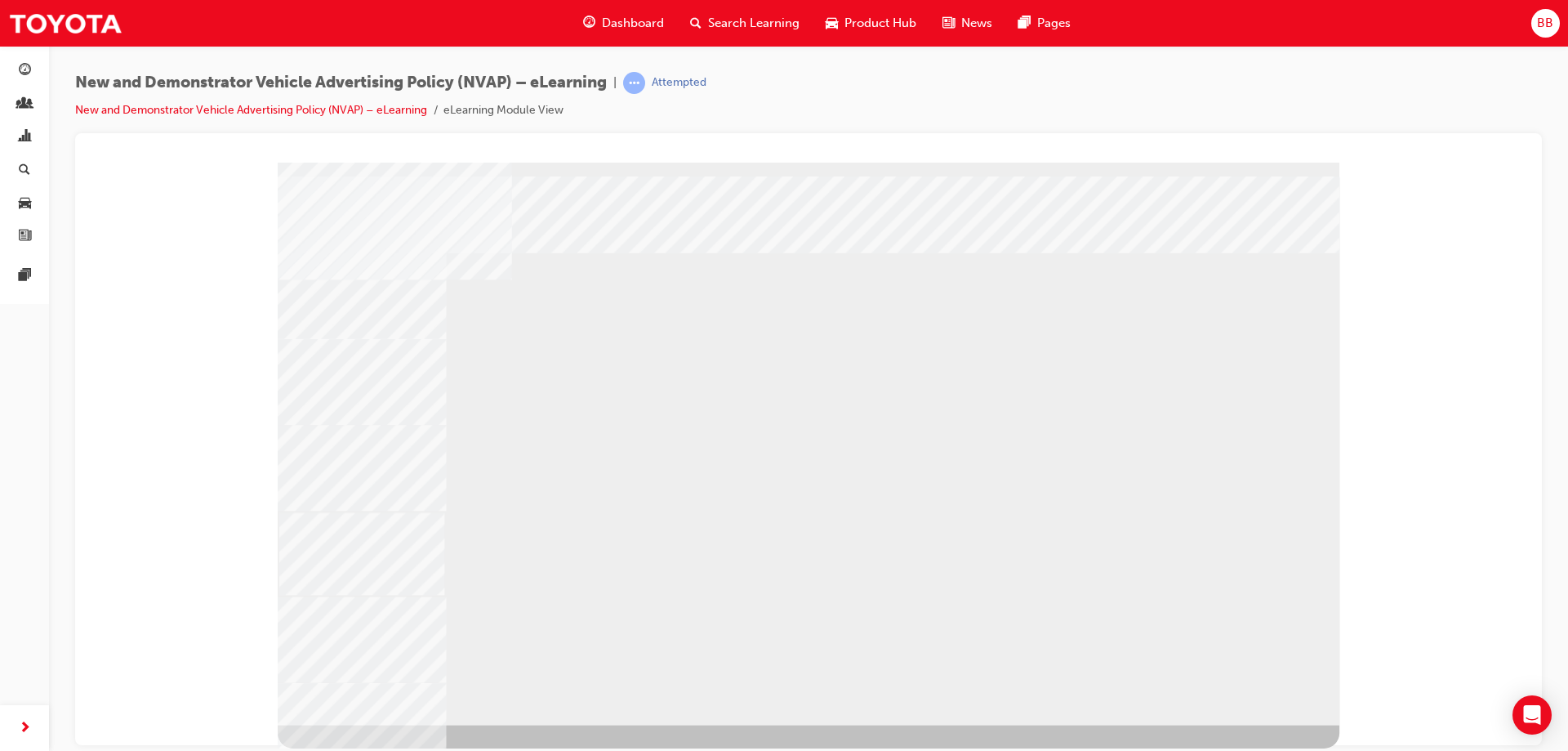 click at bounding box center (355, 1058) 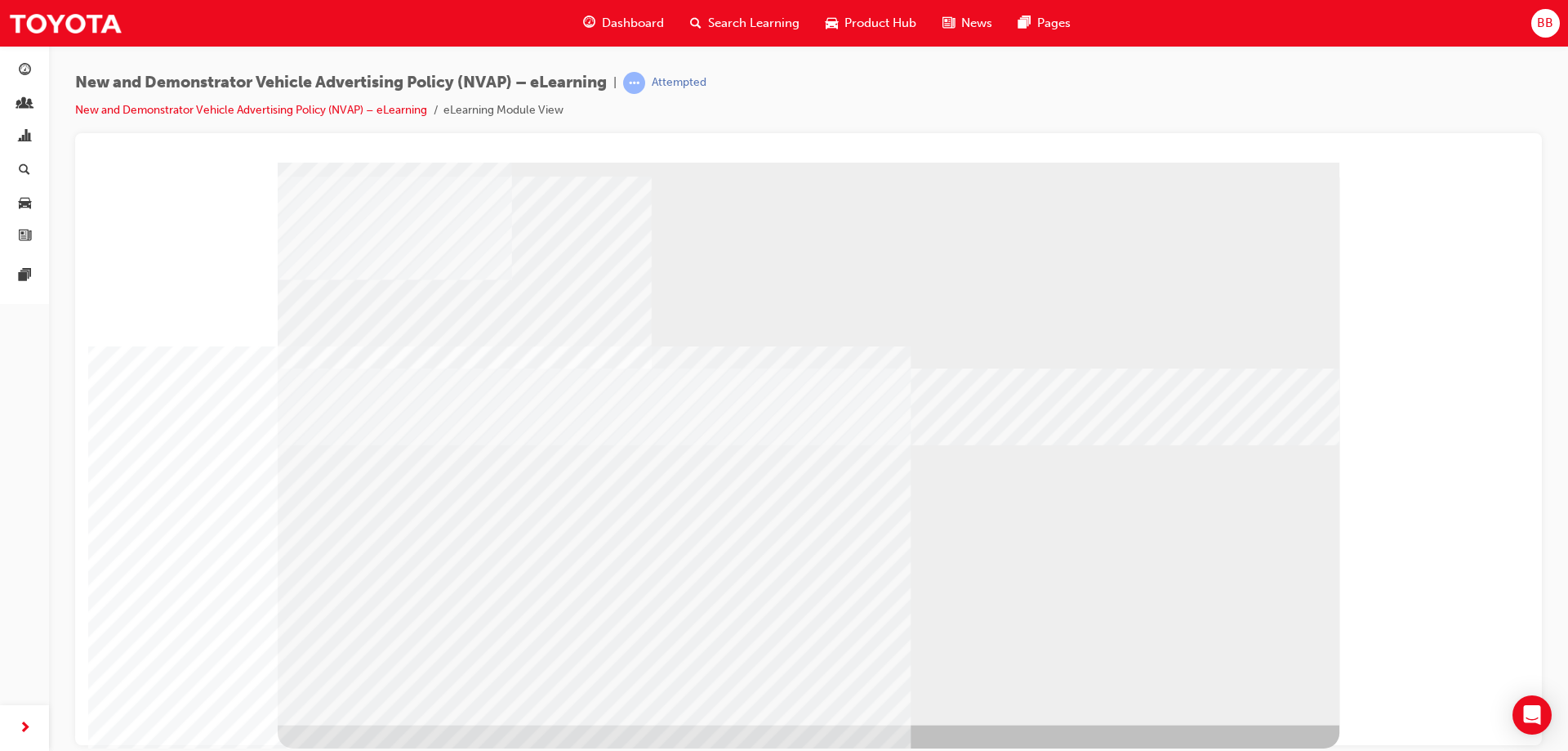 click at bounding box center (327, 1309) 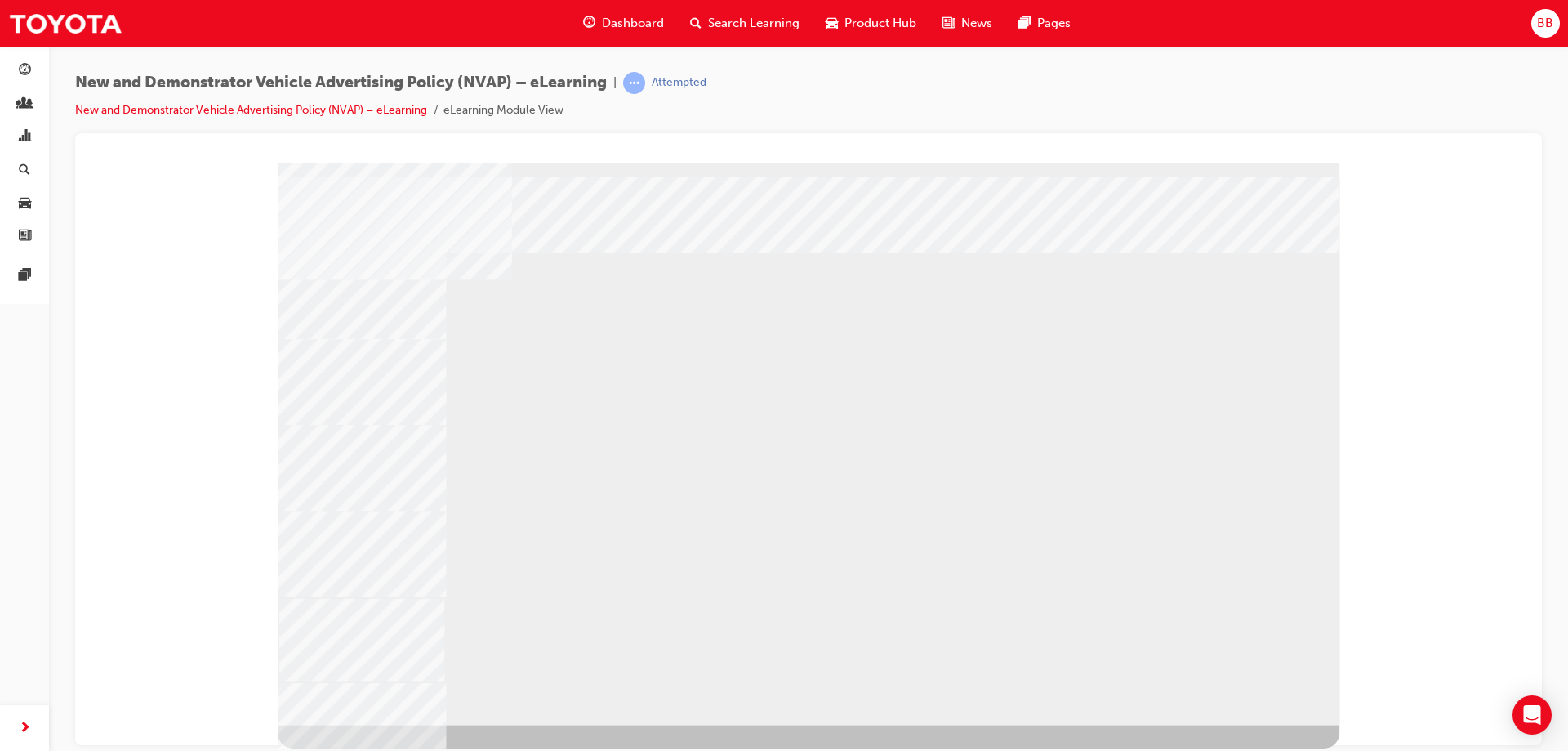 click at bounding box center [355, 1131] 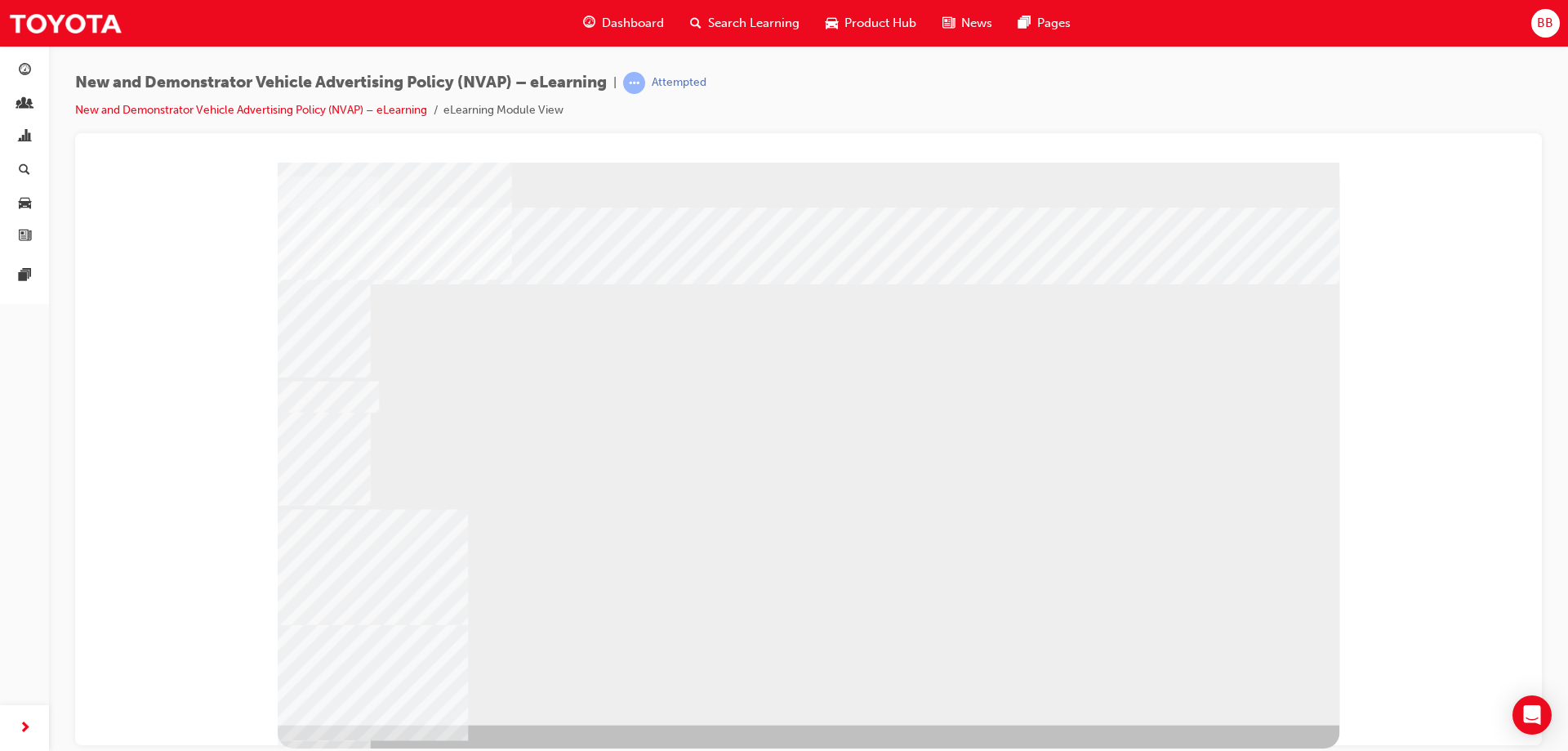 click at bounding box center (327, 940) 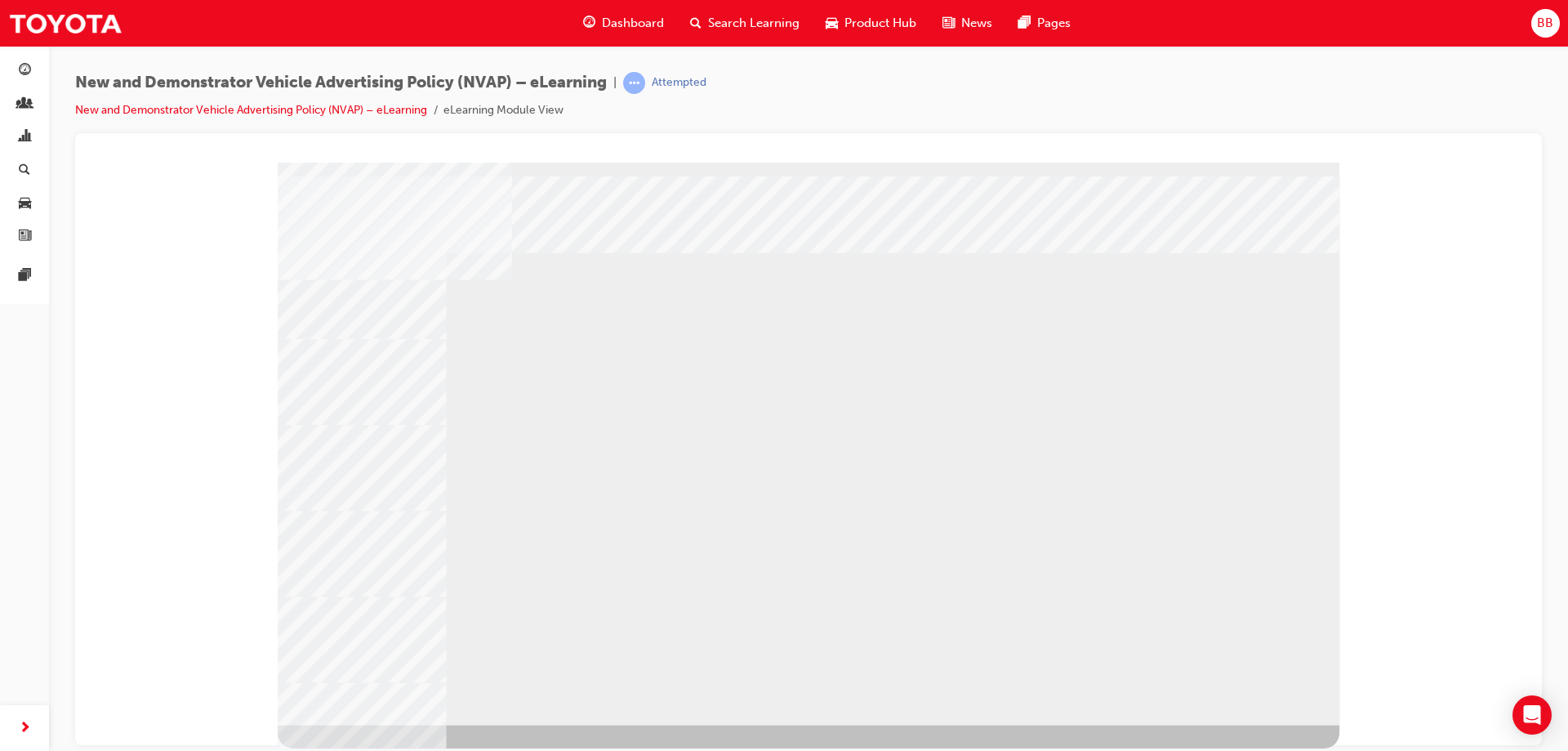 click at bounding box center [355, 1205] 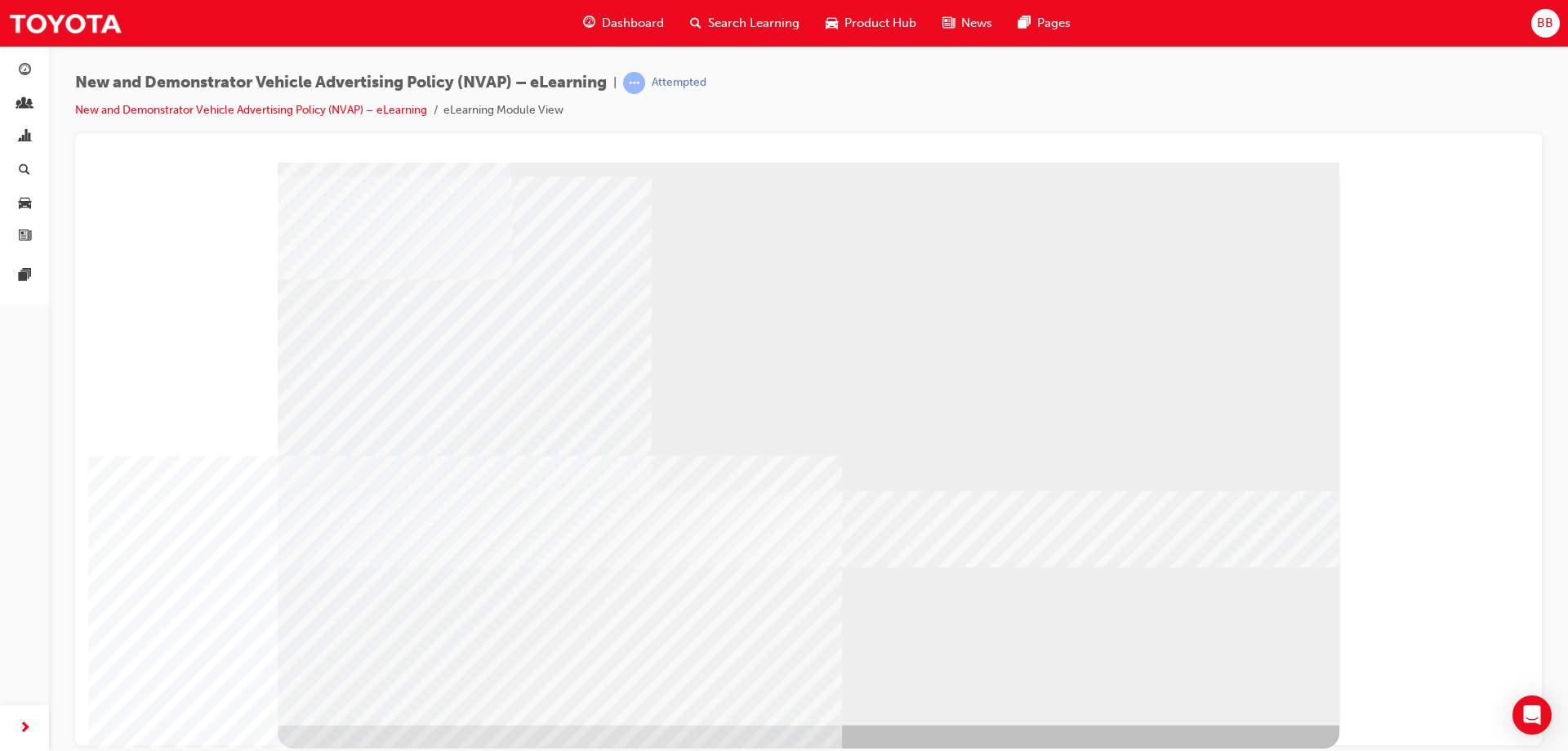 click at bounding box center [327, 1460] 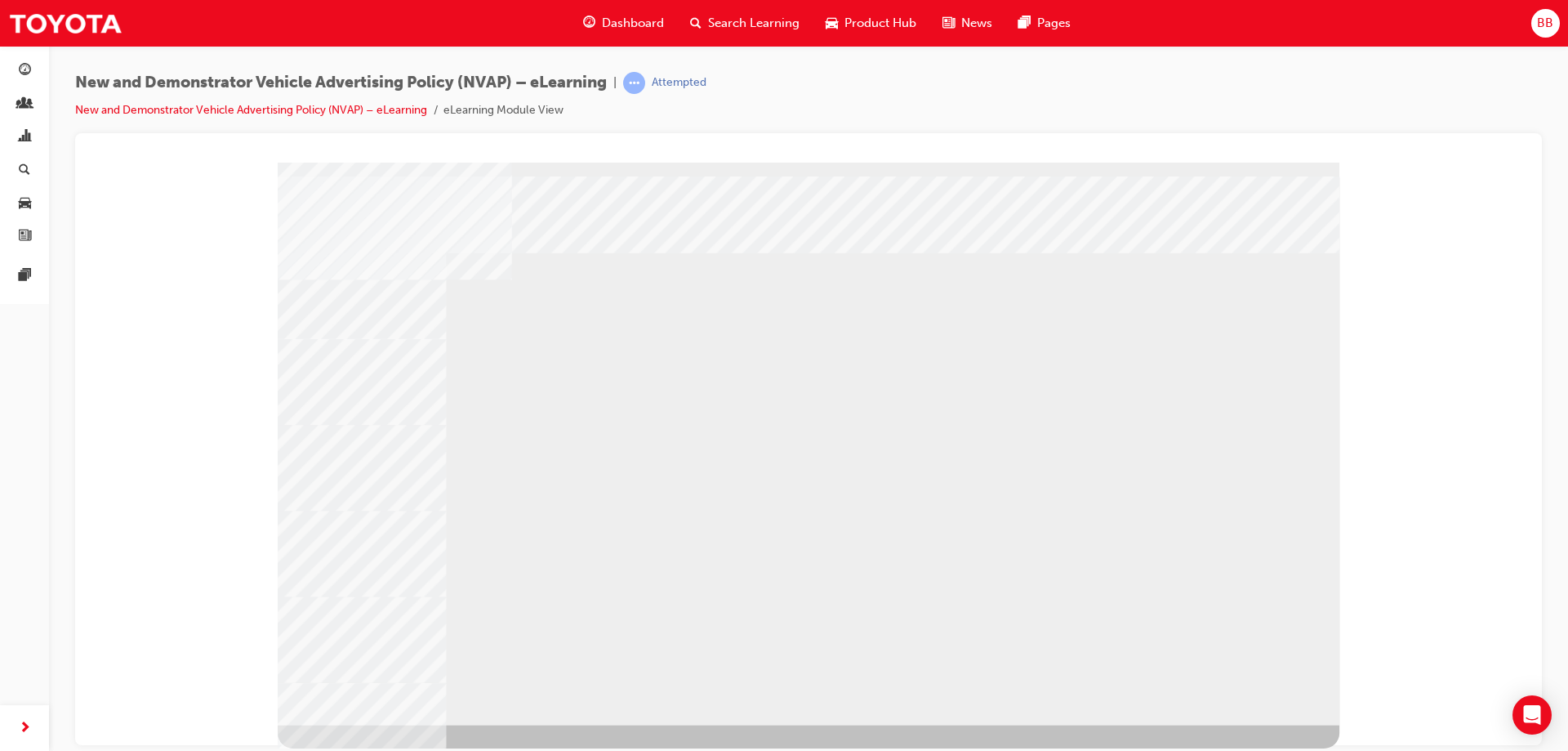 click at bounding box center [327, 1828] 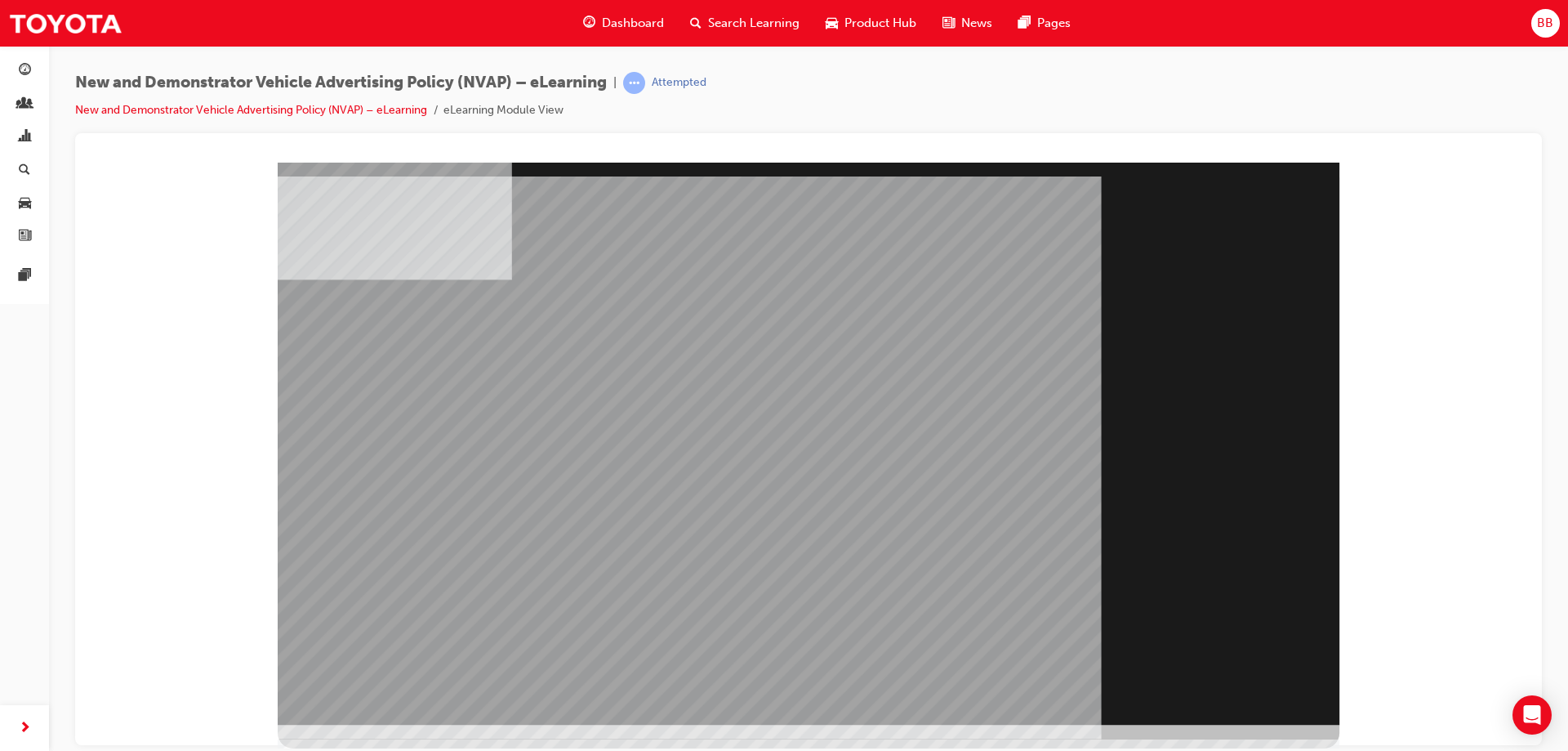 click at bounding box center [327, 1437] 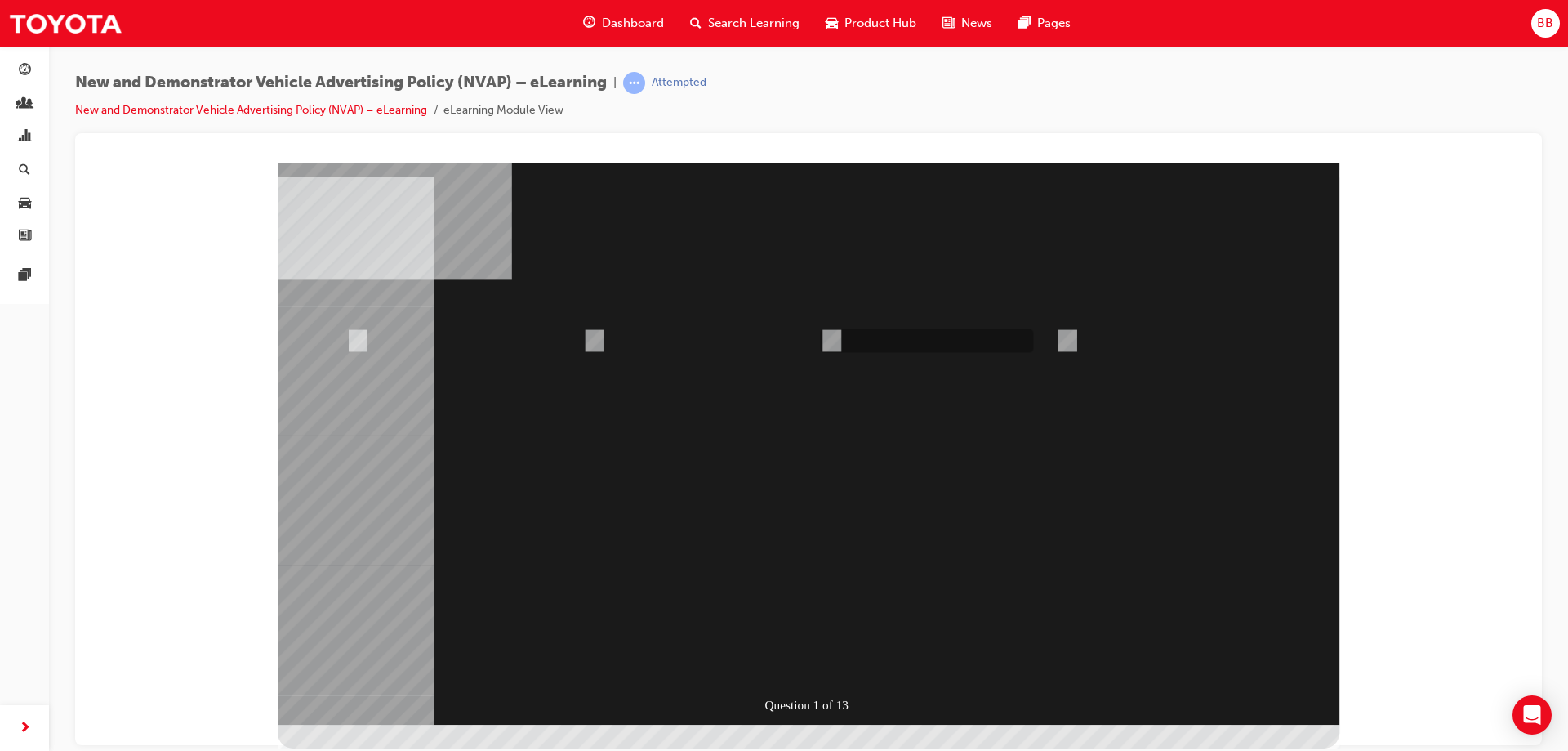 click at bounding box center [828, 1653] 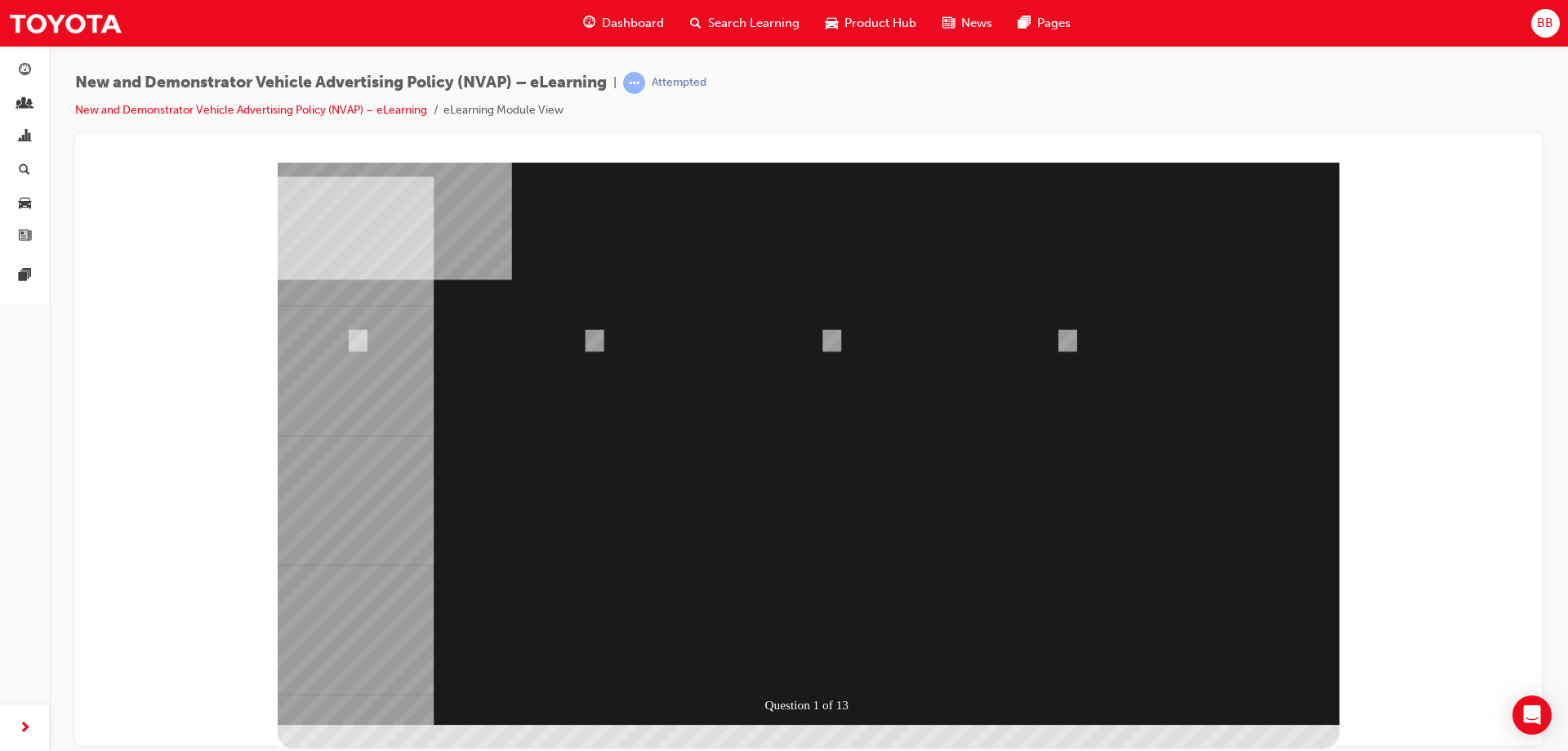 click at bounding box center (334, 1508) 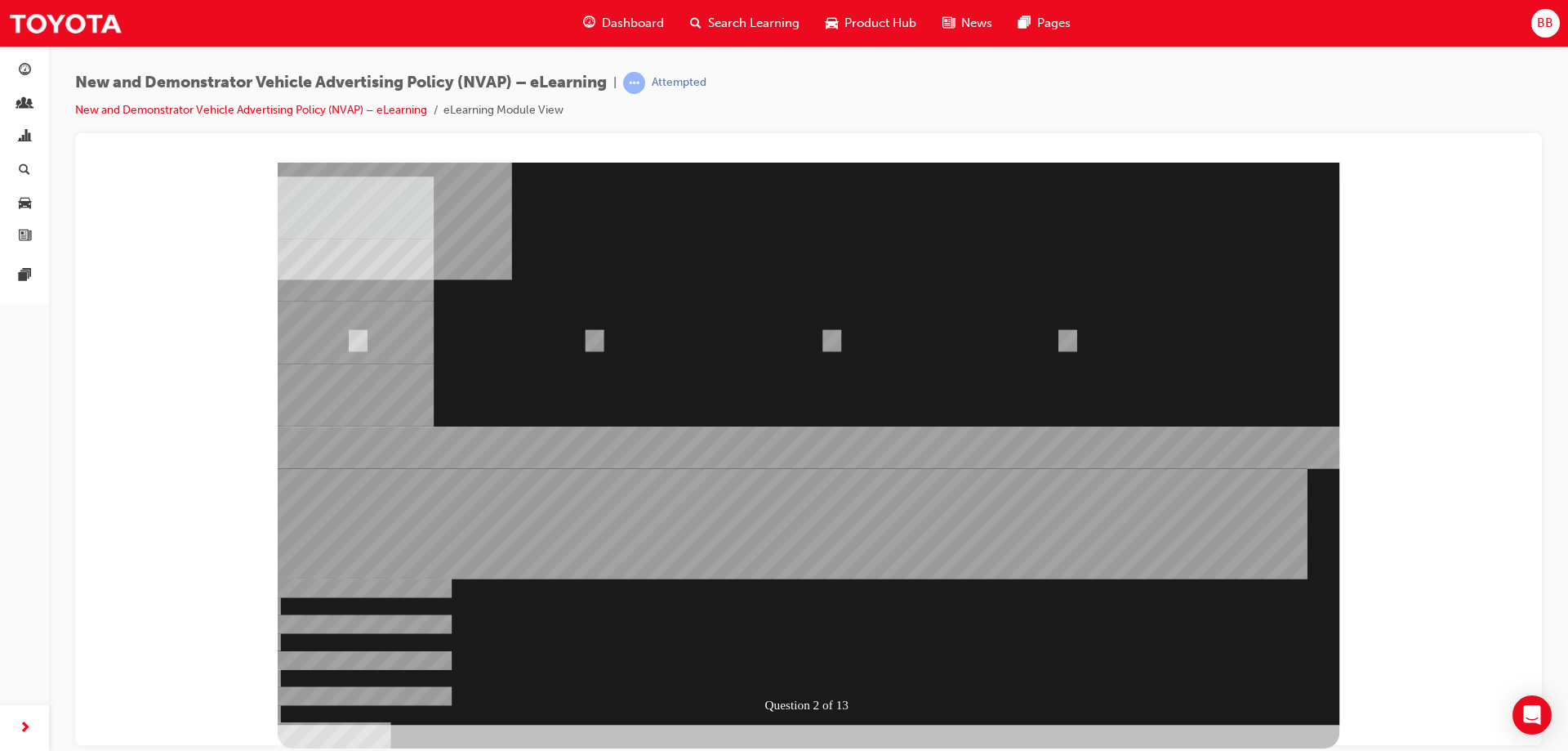click at bounding box center [792, 1071] 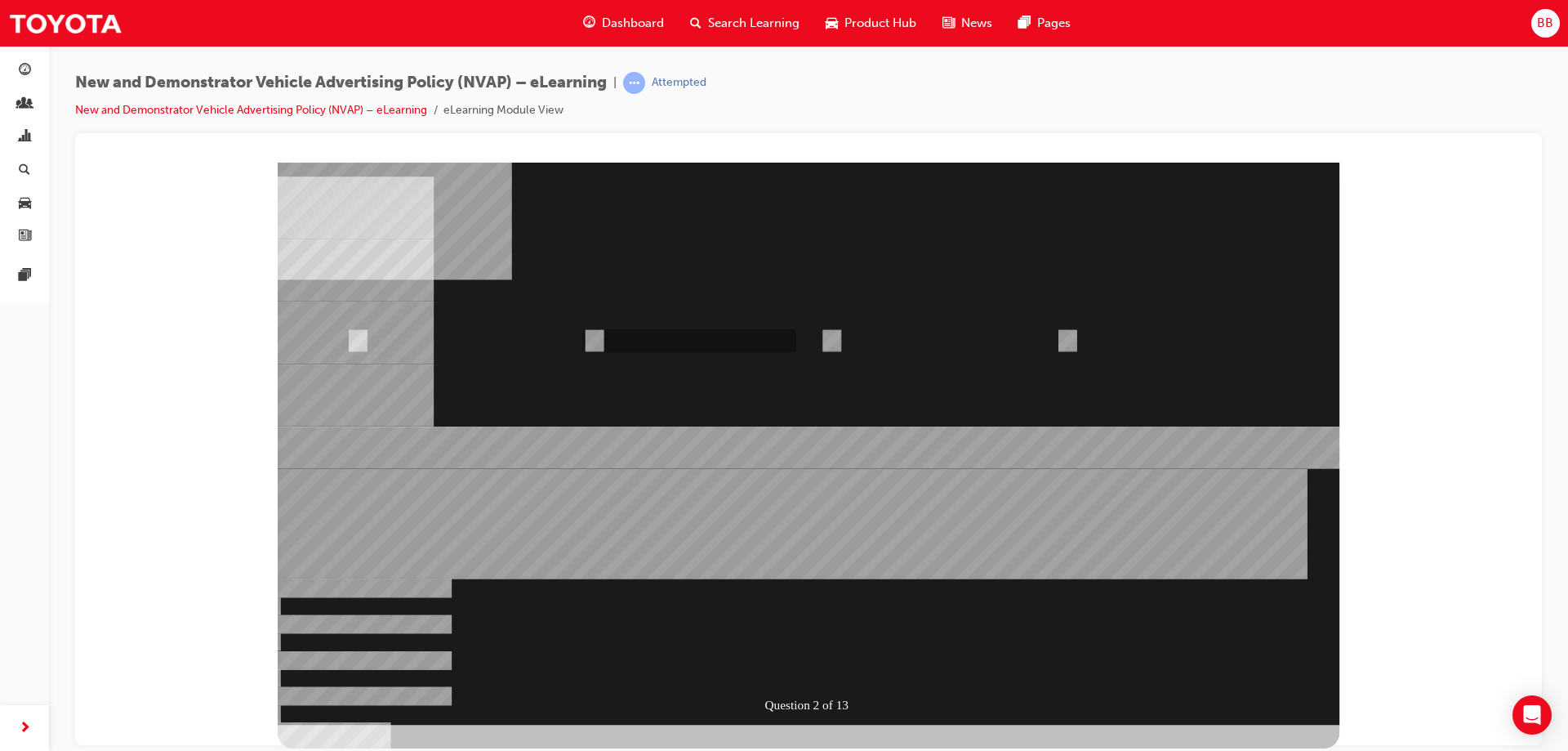 click at bounding box center (685, 1338) 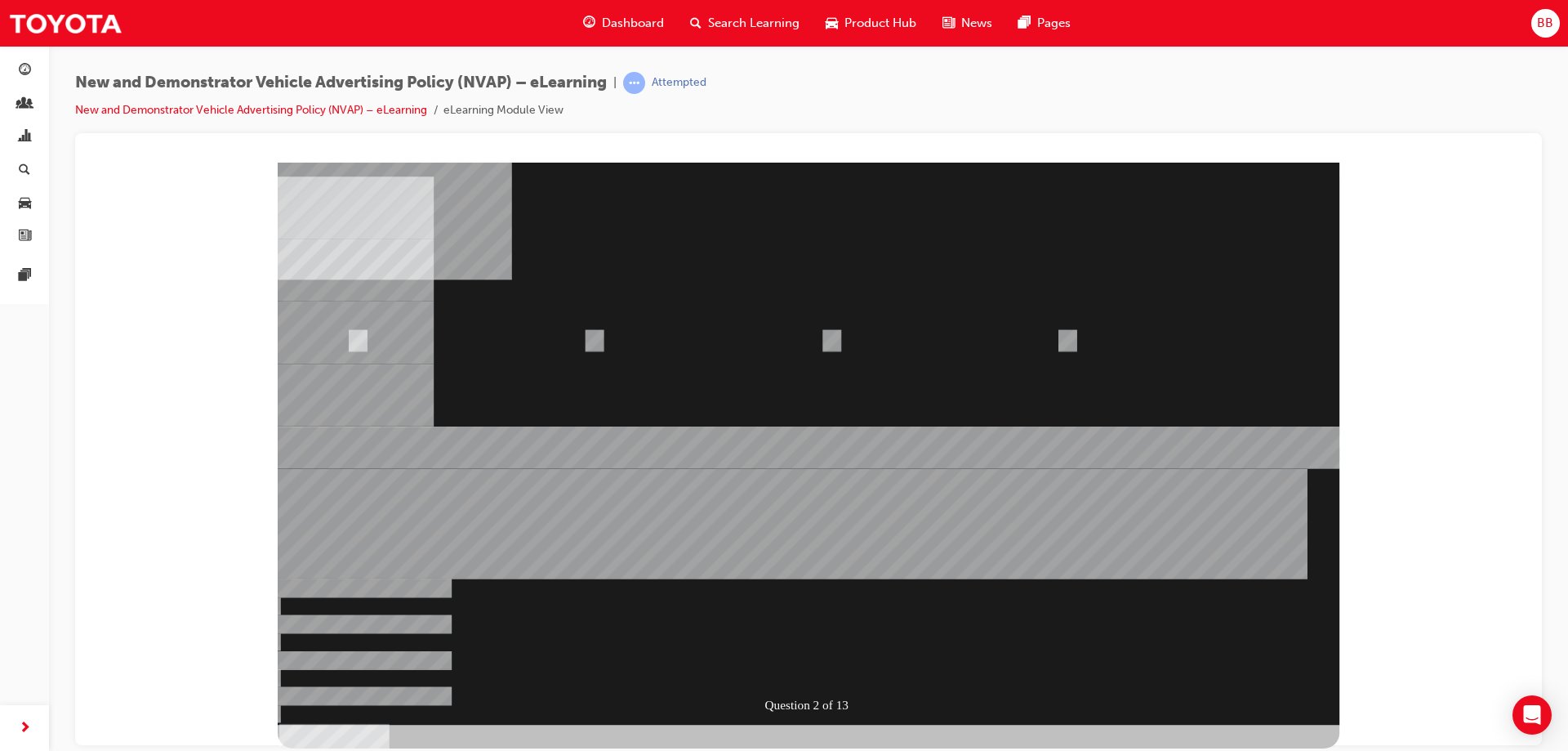 click at bounding box center [334, 1209] 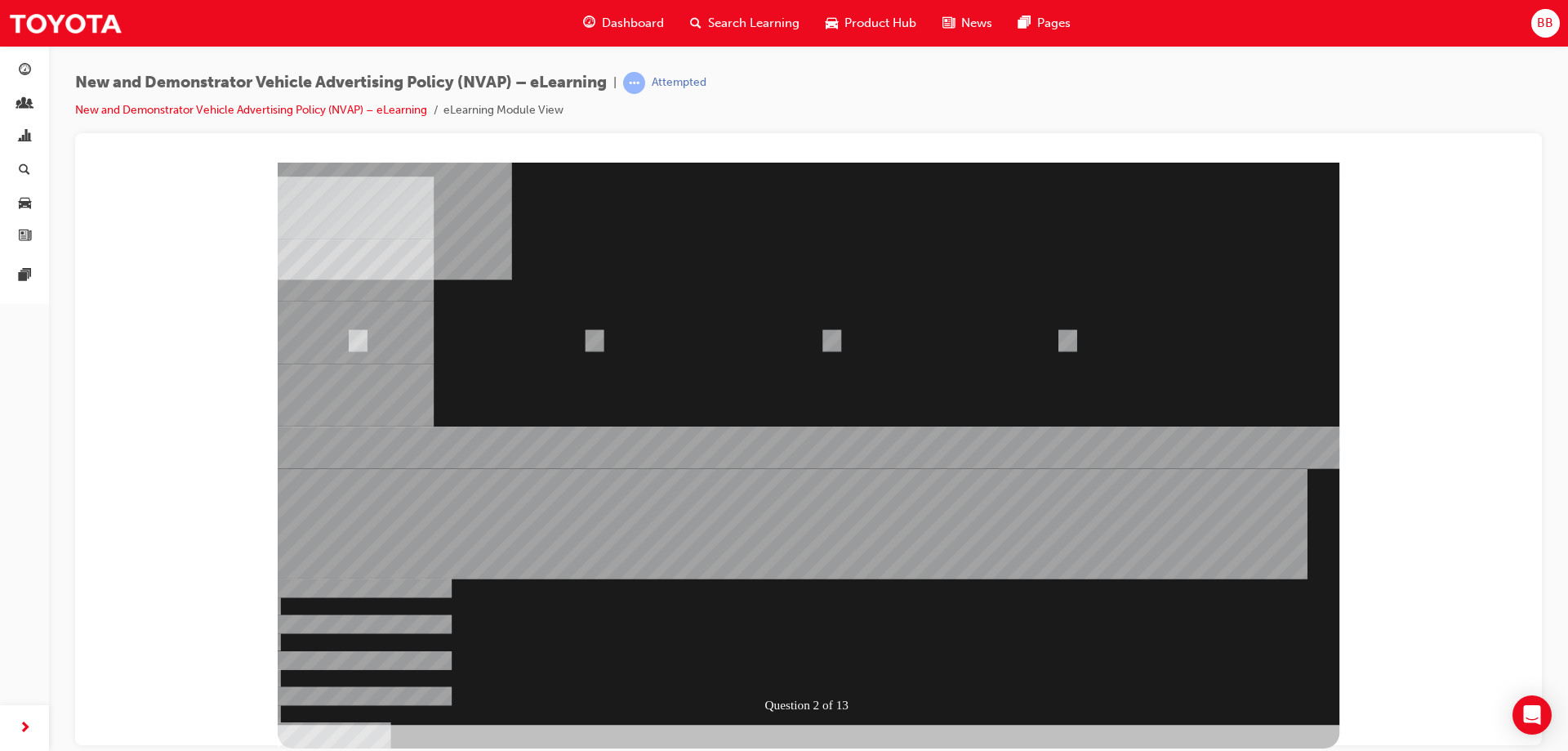 click at bounding box center (808, 443) 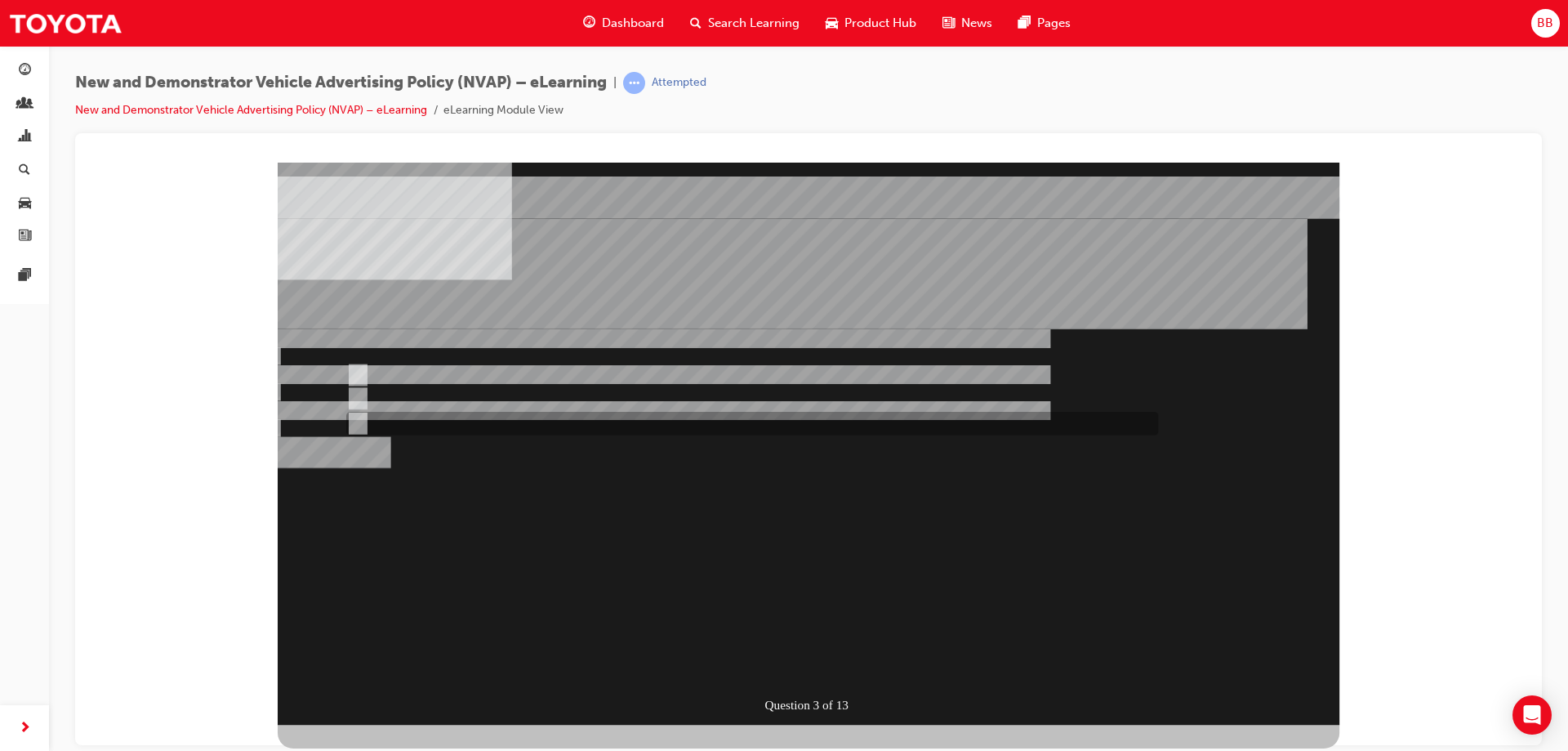 click at bounding box center [354, 1188] 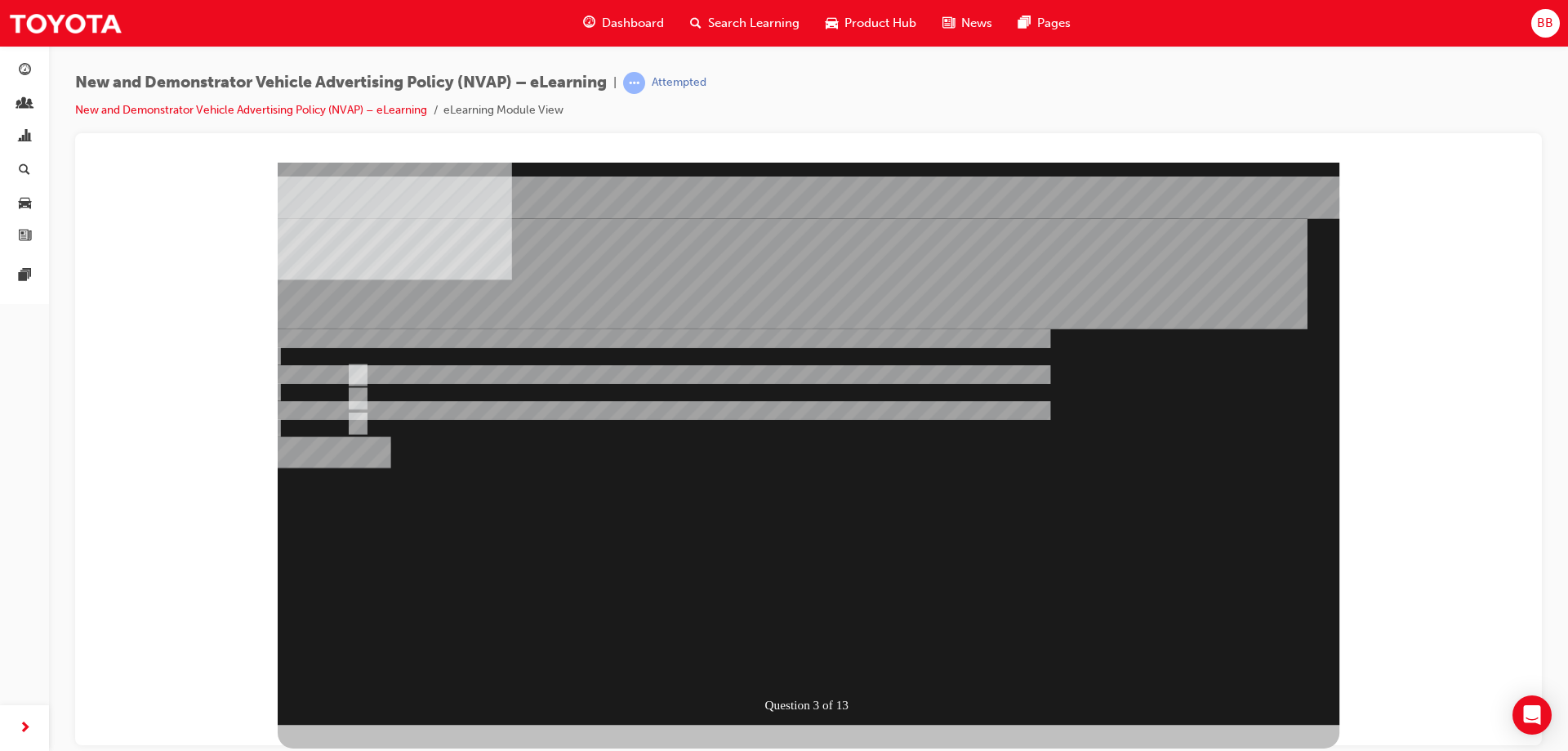 click at bounding box center (334, 942) 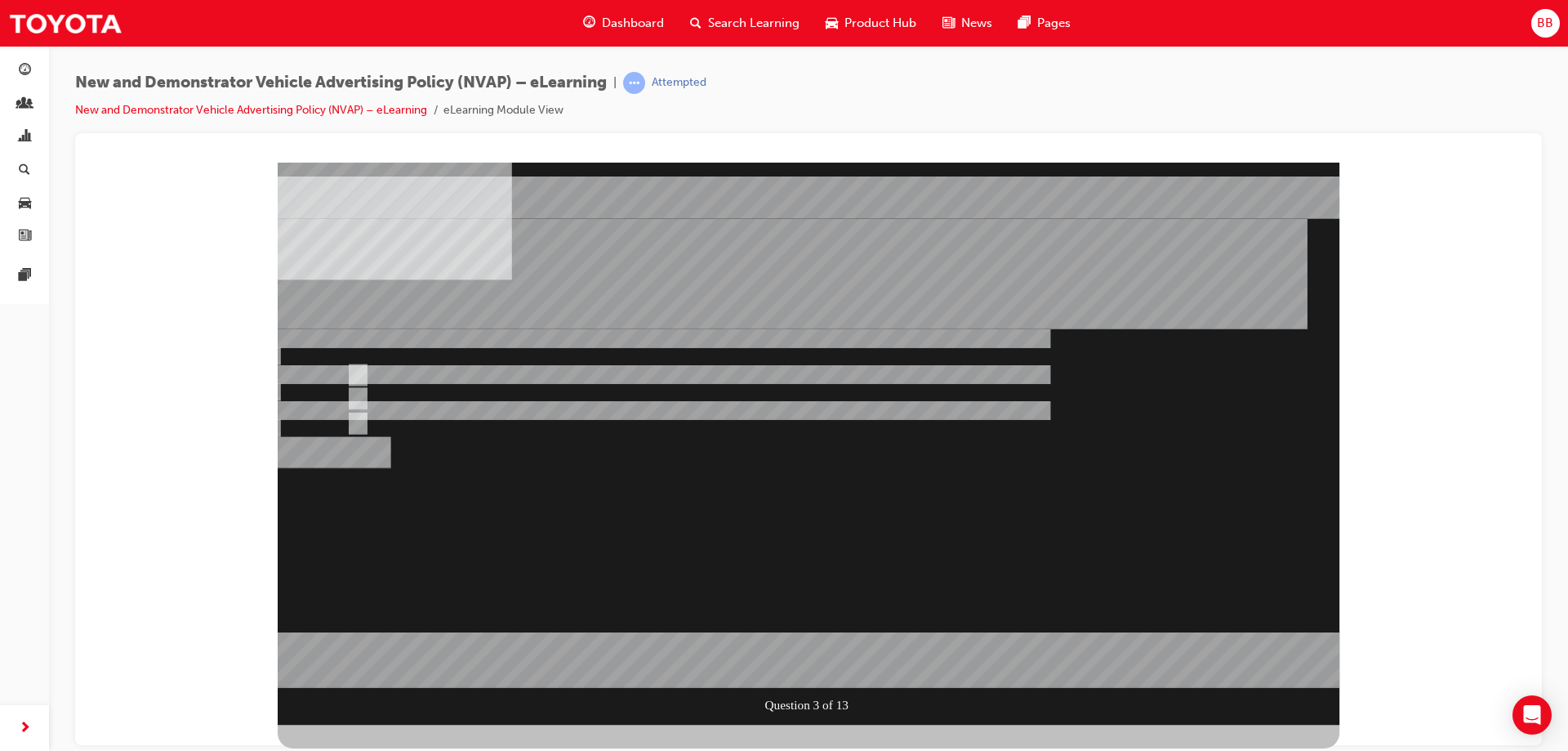 click at bounding box center (808, 443) 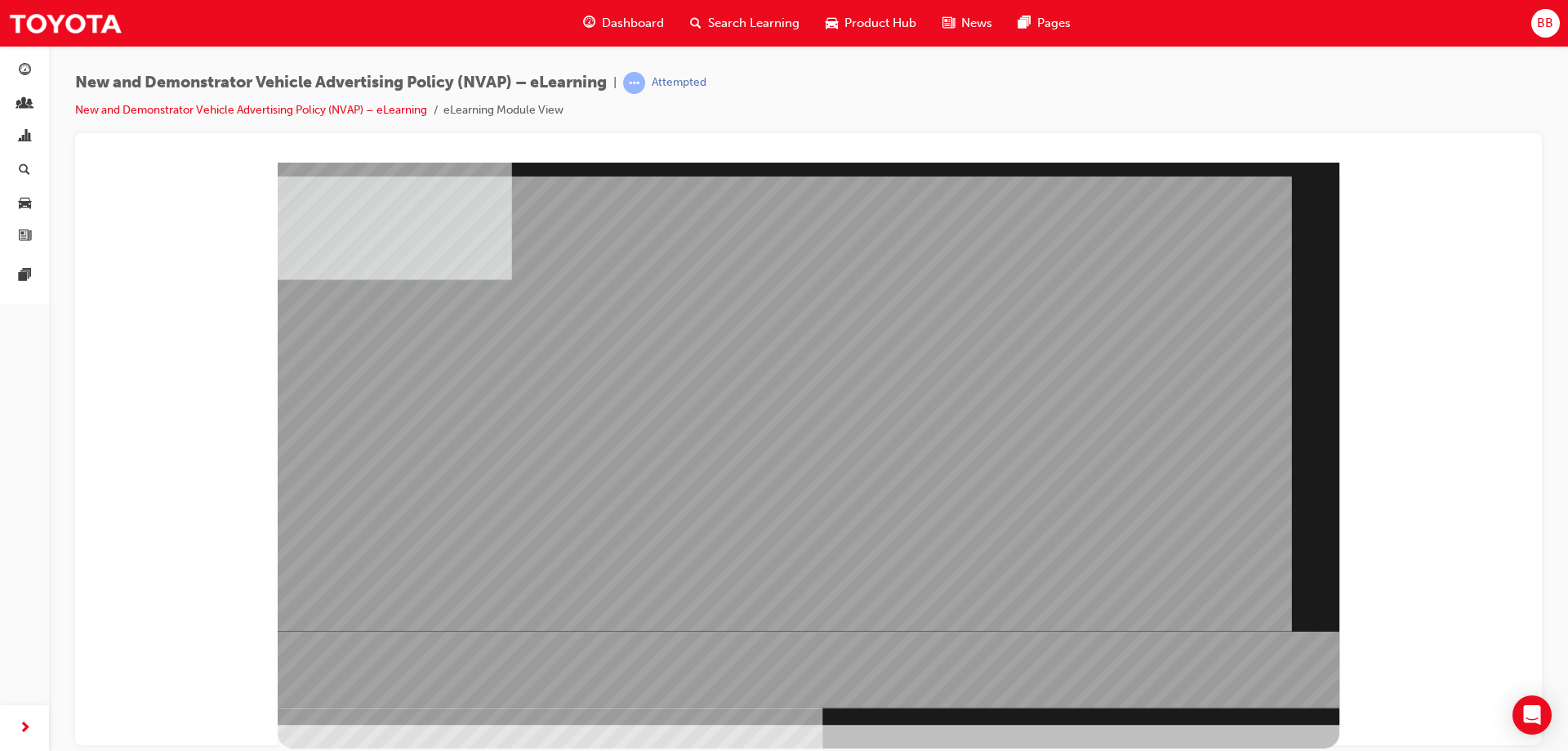 click at bounding box center [355, 1595] 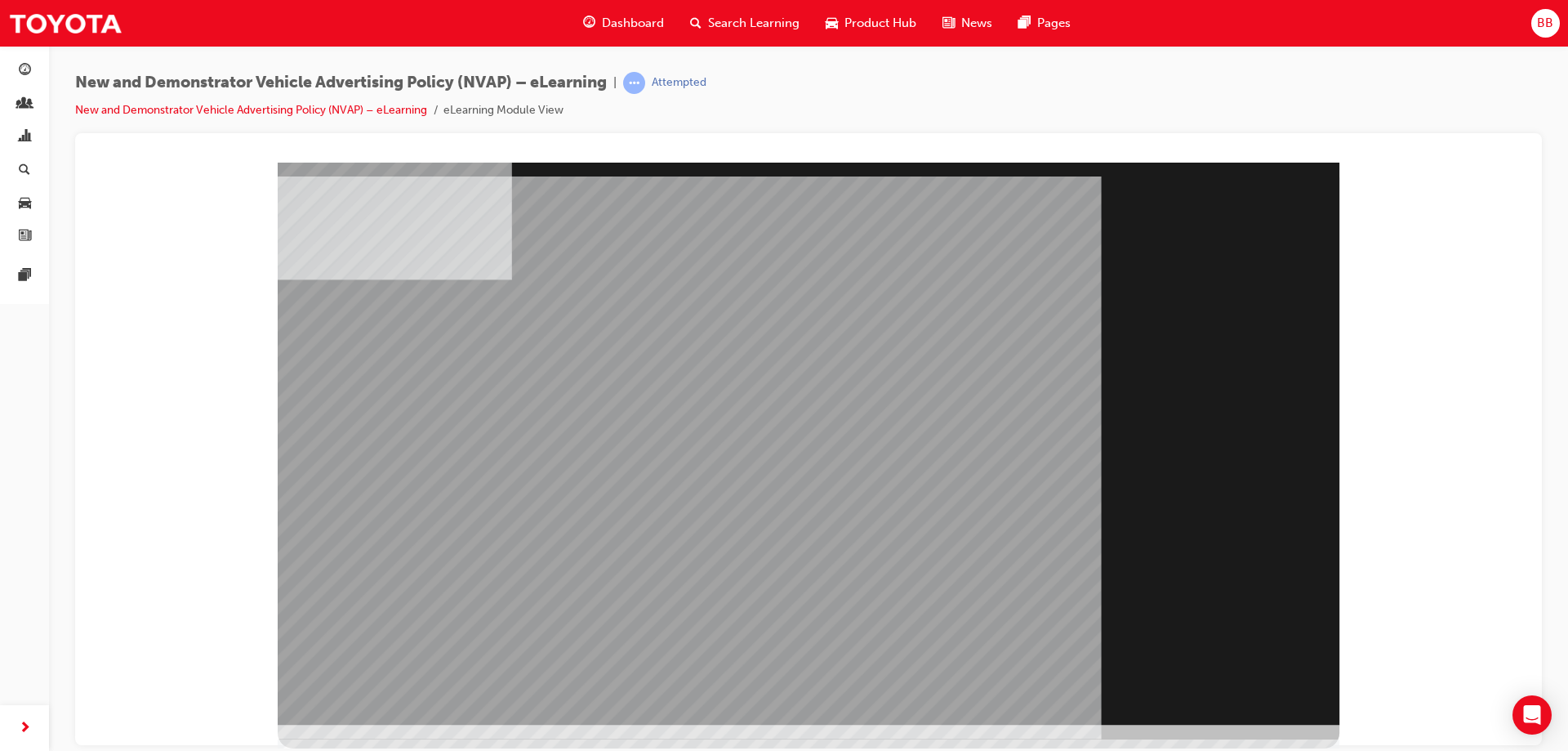 click at bounding box center (327, 1437) 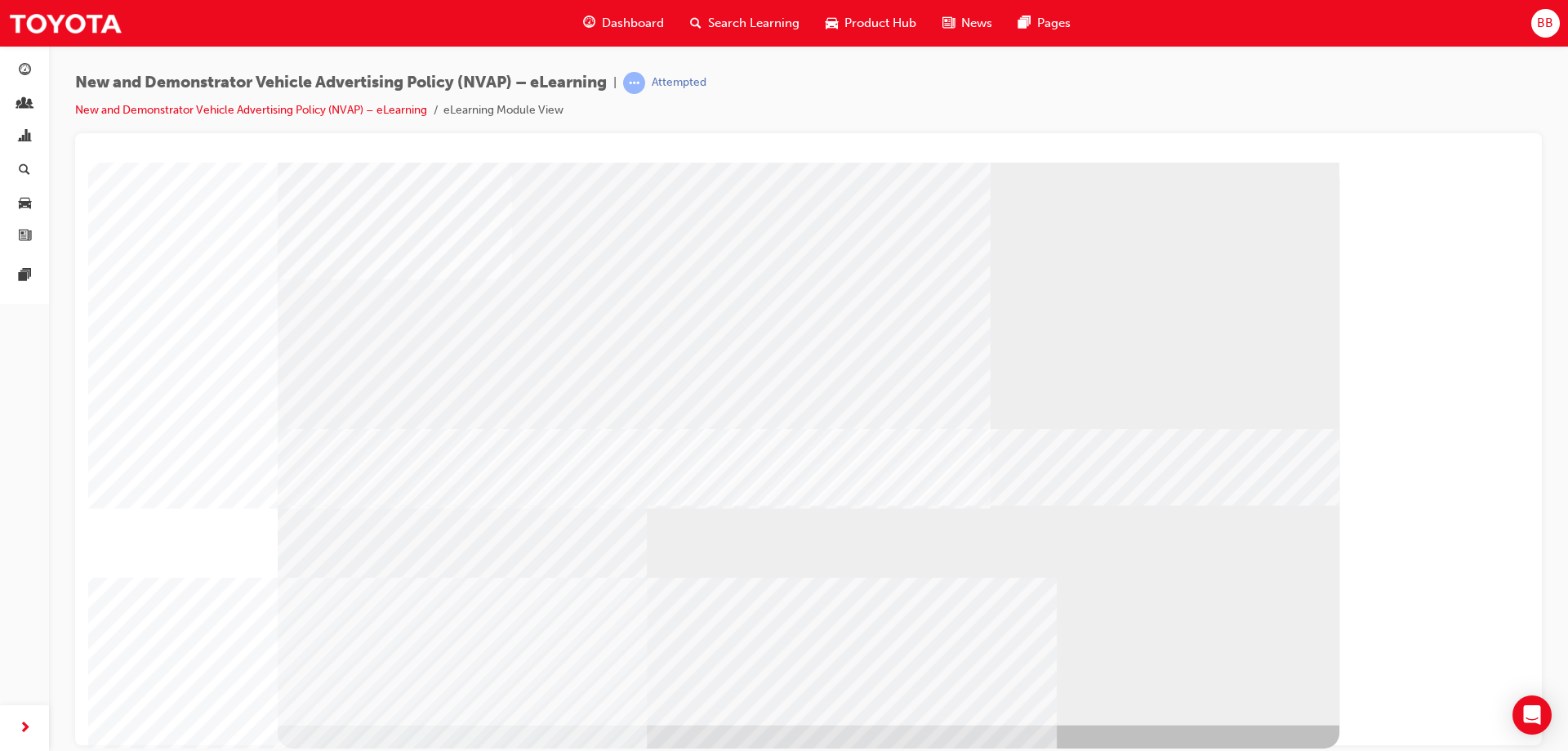click at bounding box center (327, 1461) 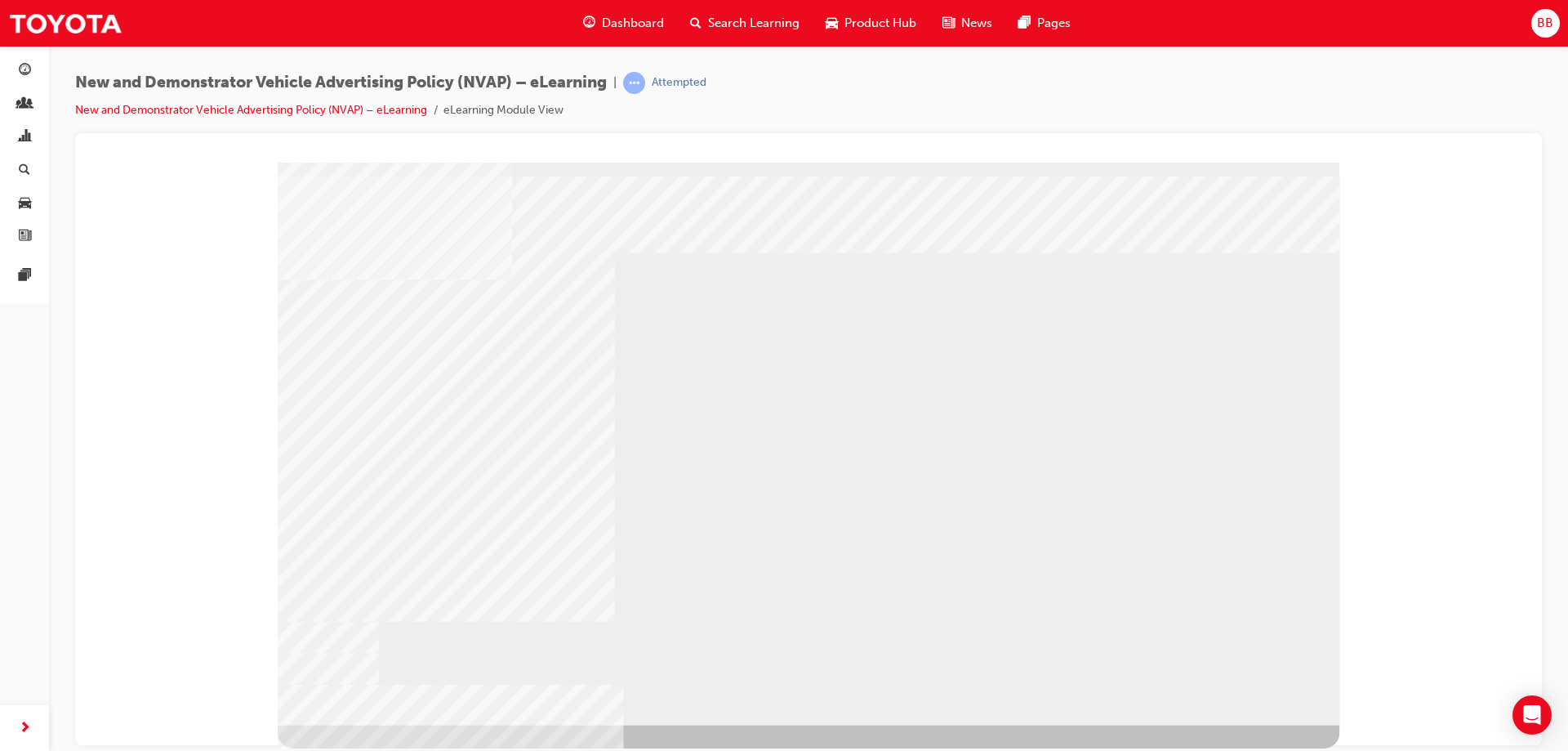 click at bounding box center (327, 1212) 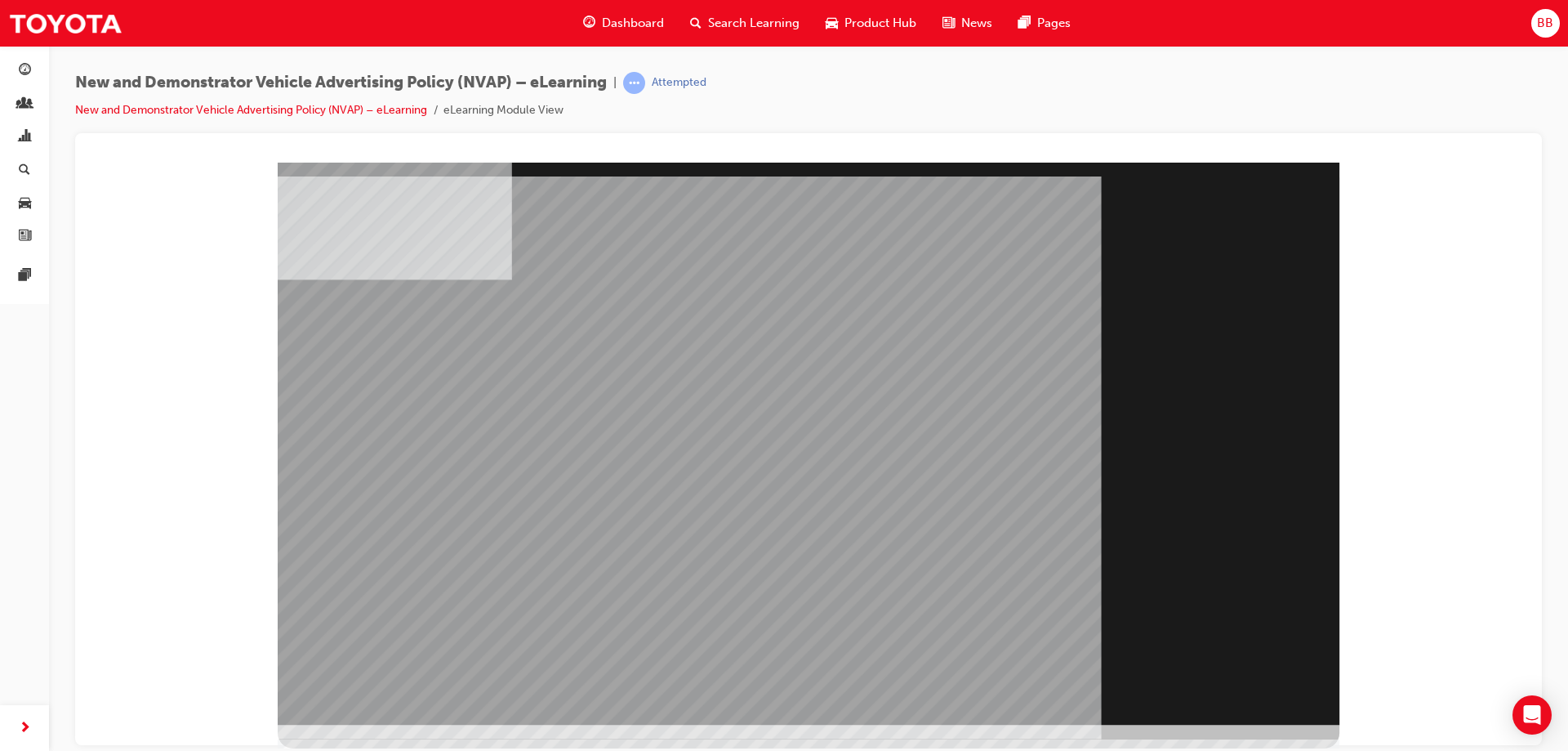 click at bounding box center (327, 1437) 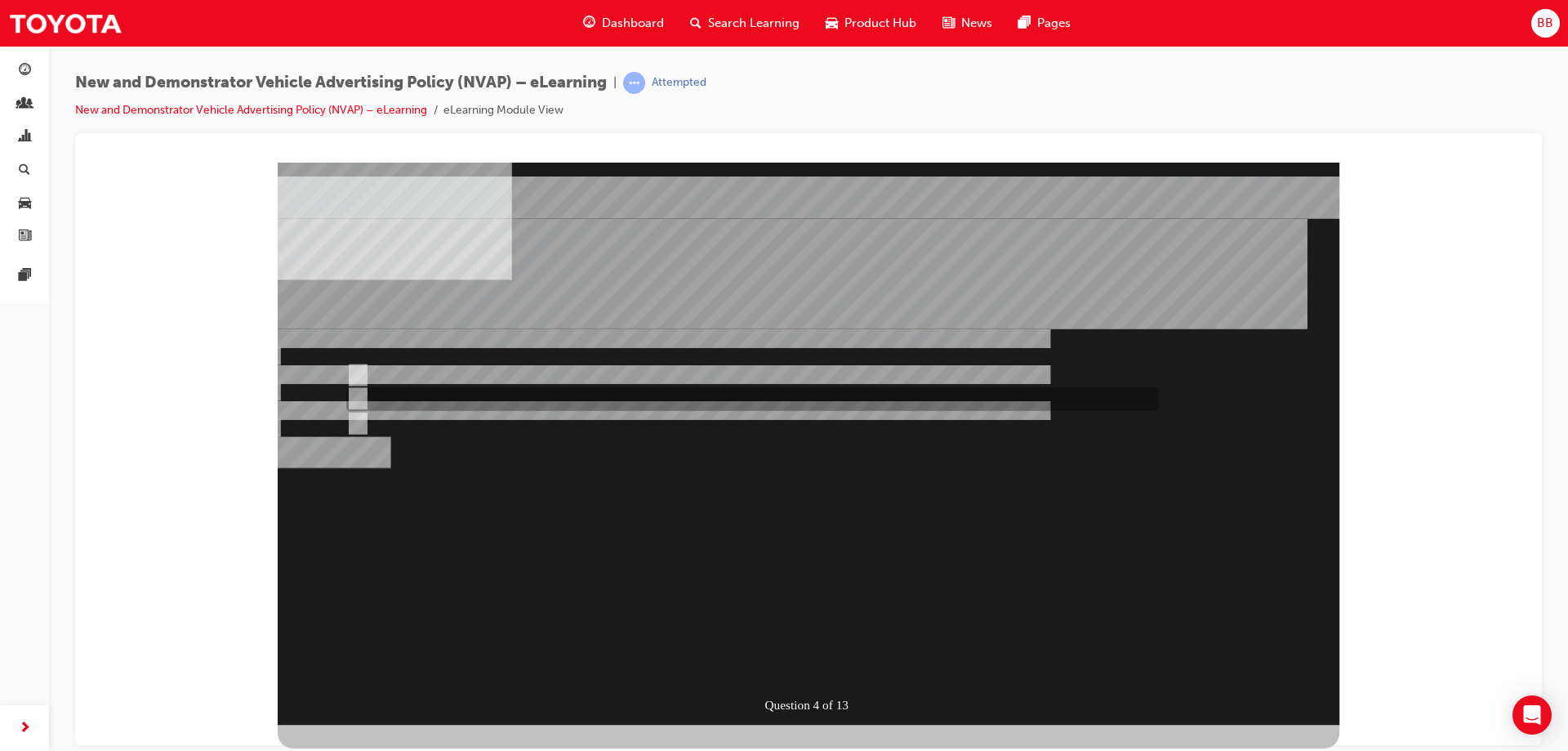 click at bounding box center (354, 1146) 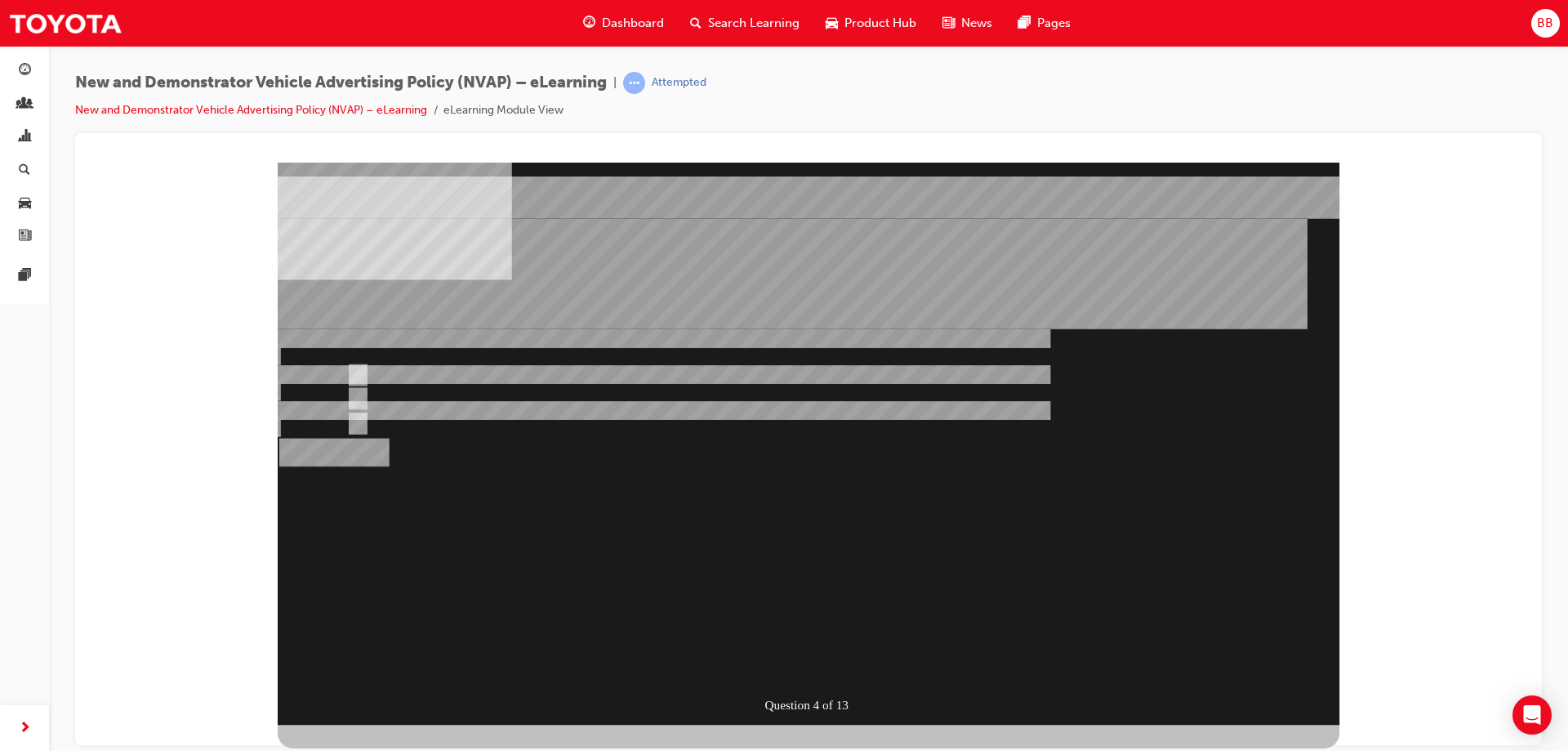 click at bounding box center (334, 942) 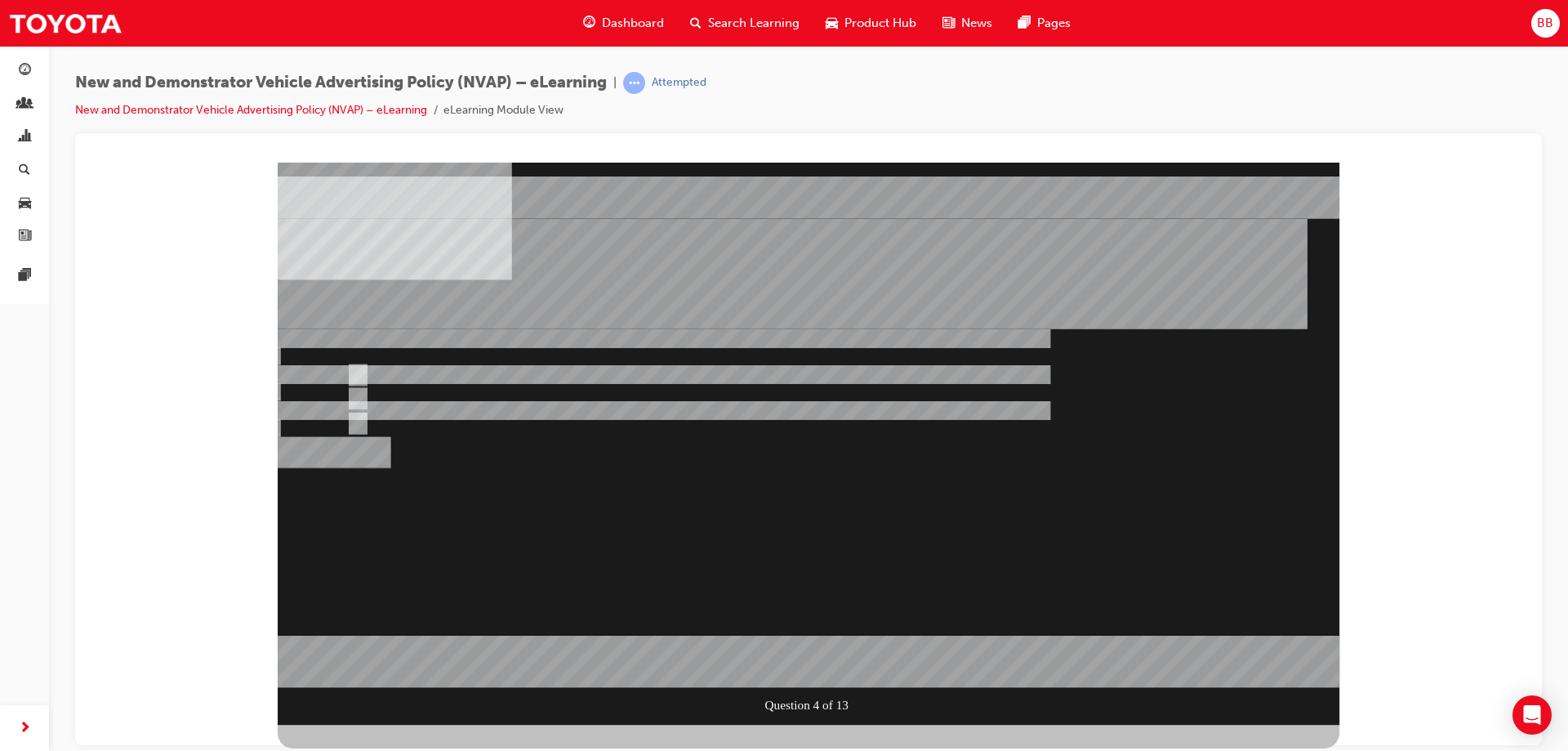 click at bounding box center (808, 443) 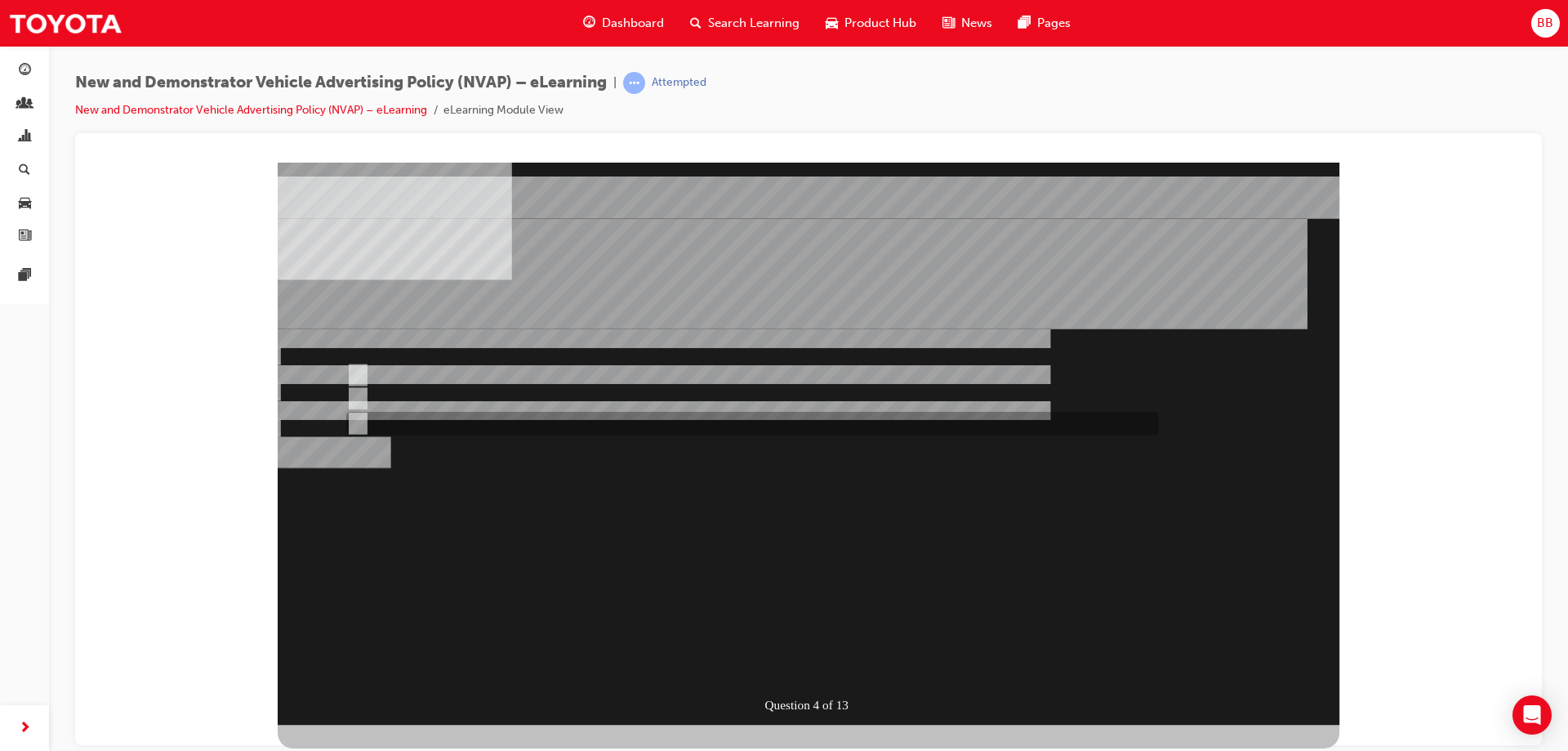 click at bounding box center [354, 1188] 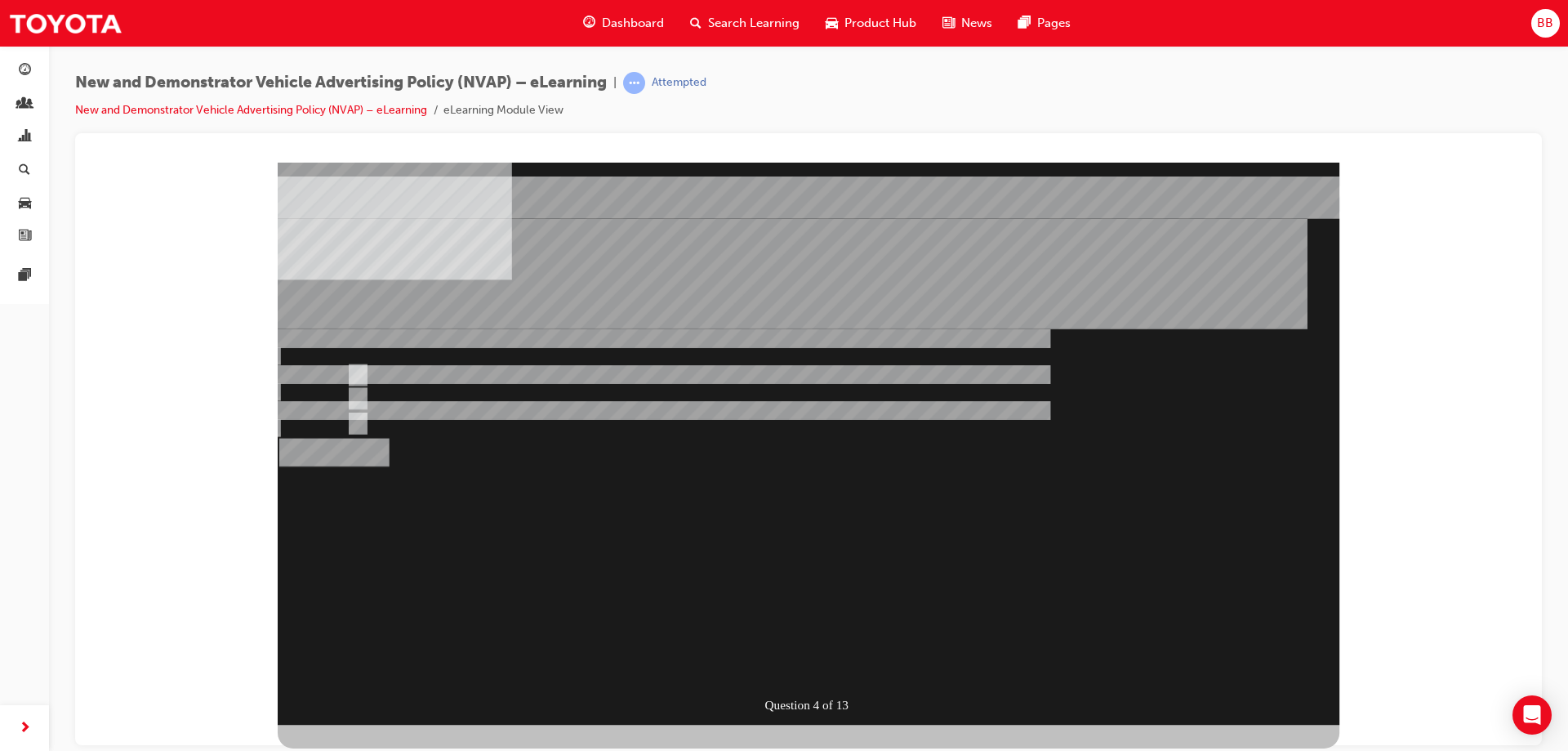 click at bounding box center [334, 942] 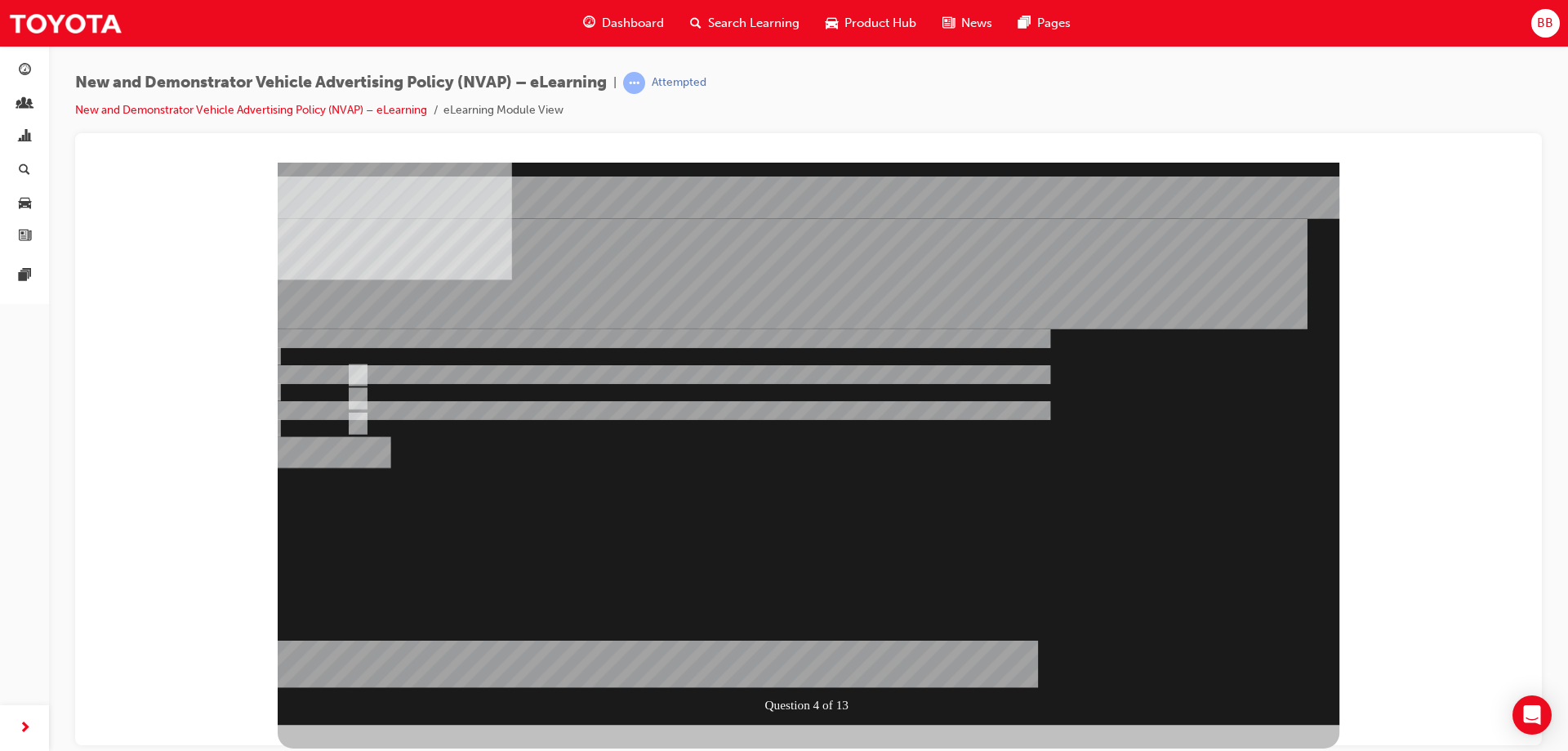 click at bounding box center (808, 443) 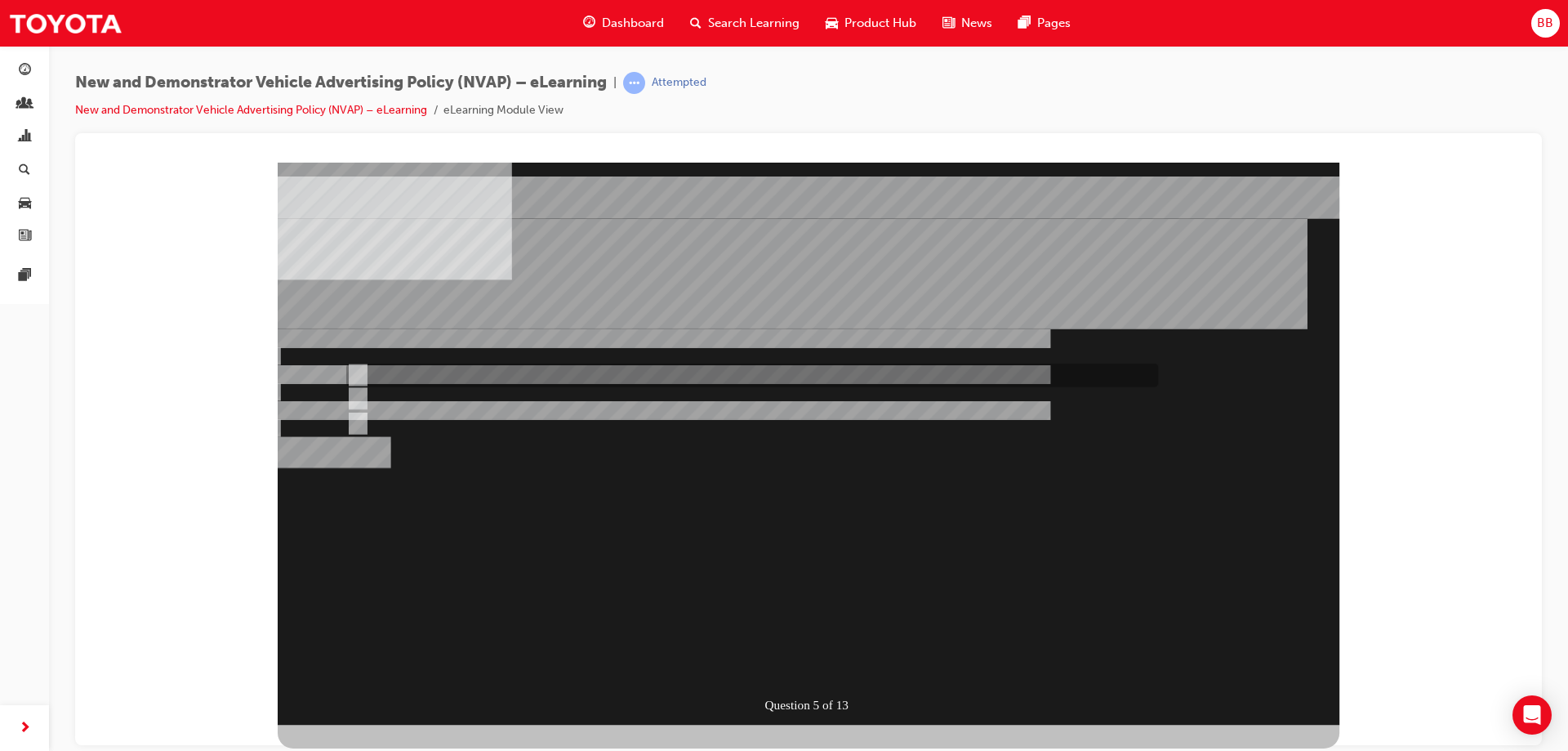 click at bounding box center (354, 1105) 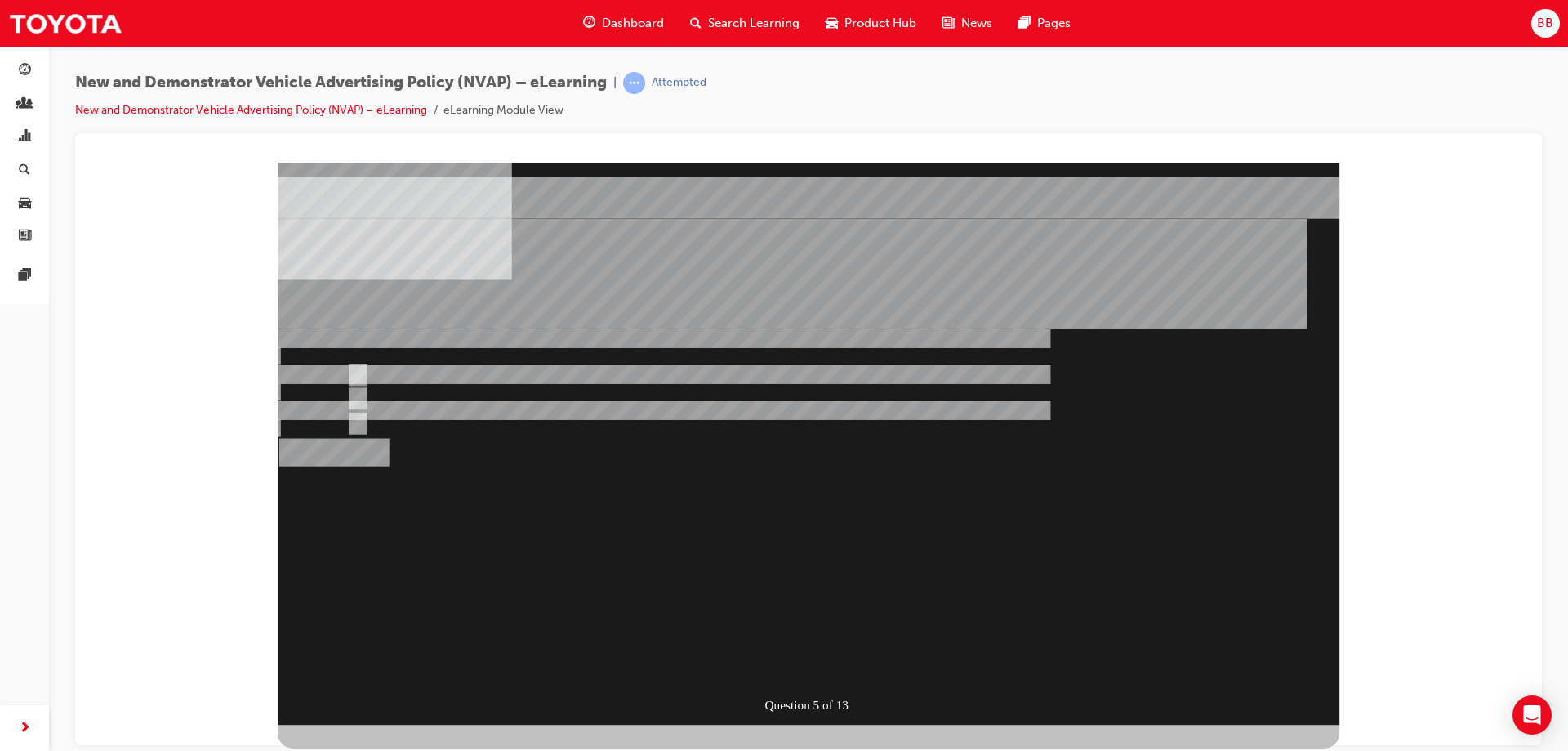 click at bounding box center (334, 942) 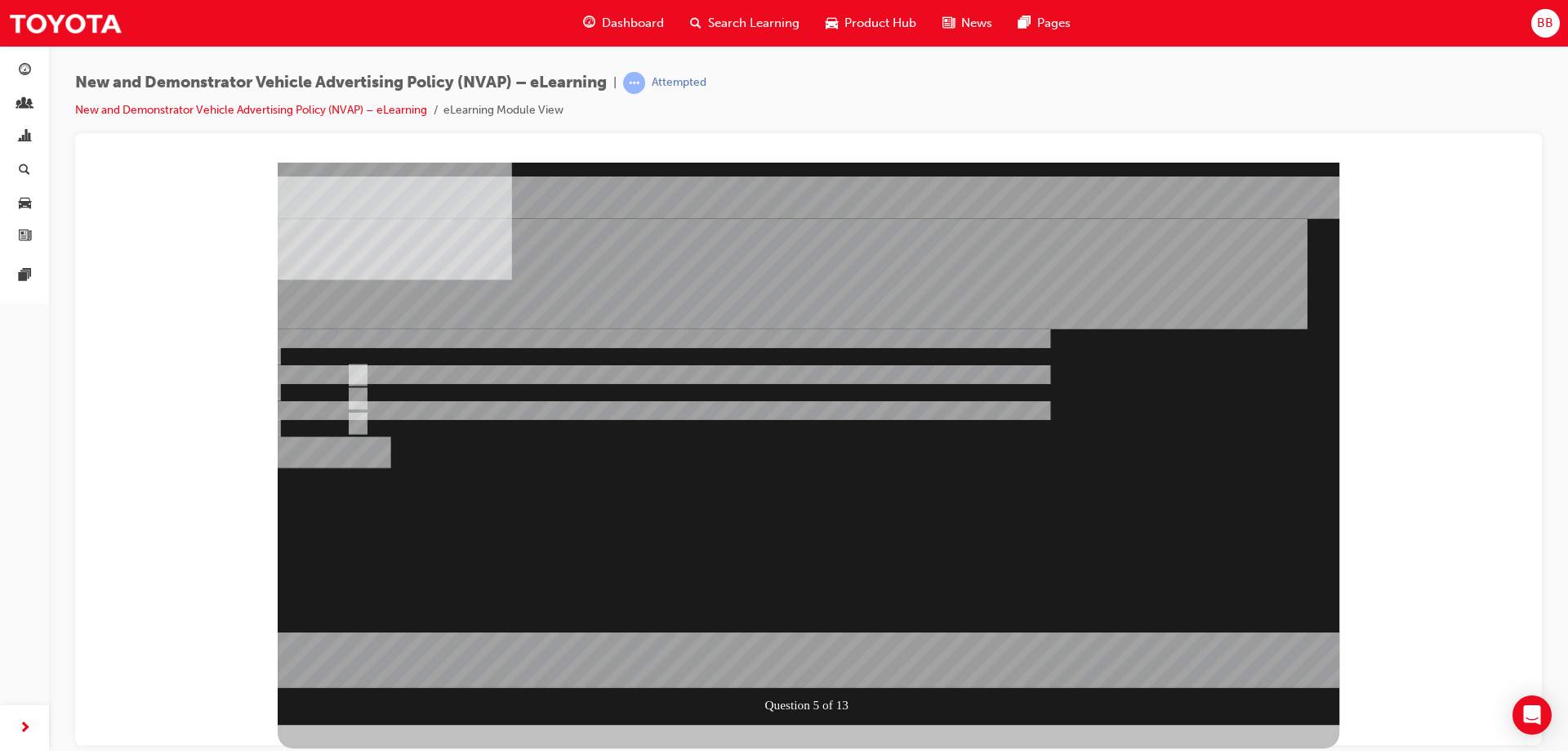 click at bounding box center [808, 443] 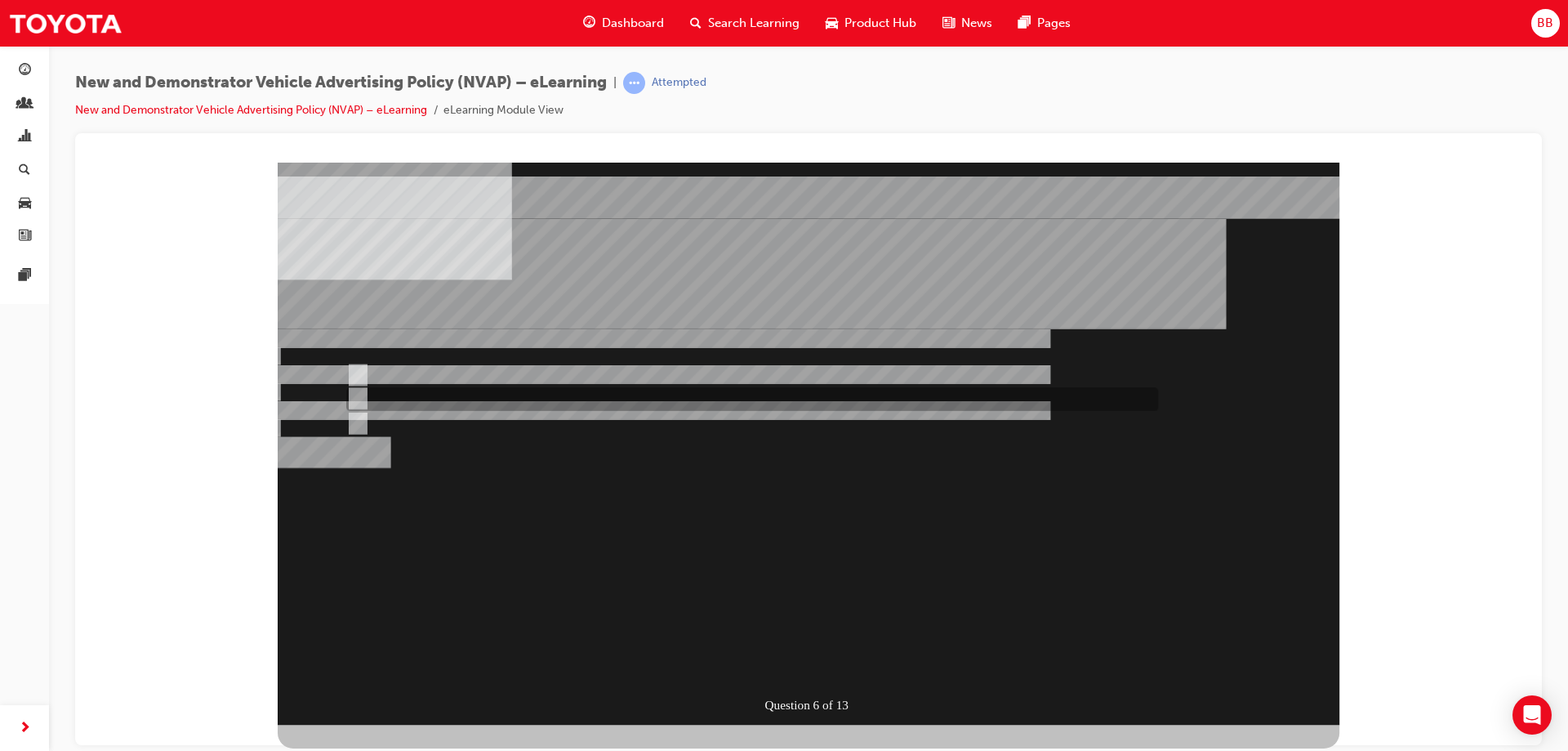 click at bounding box center [354, 1146] 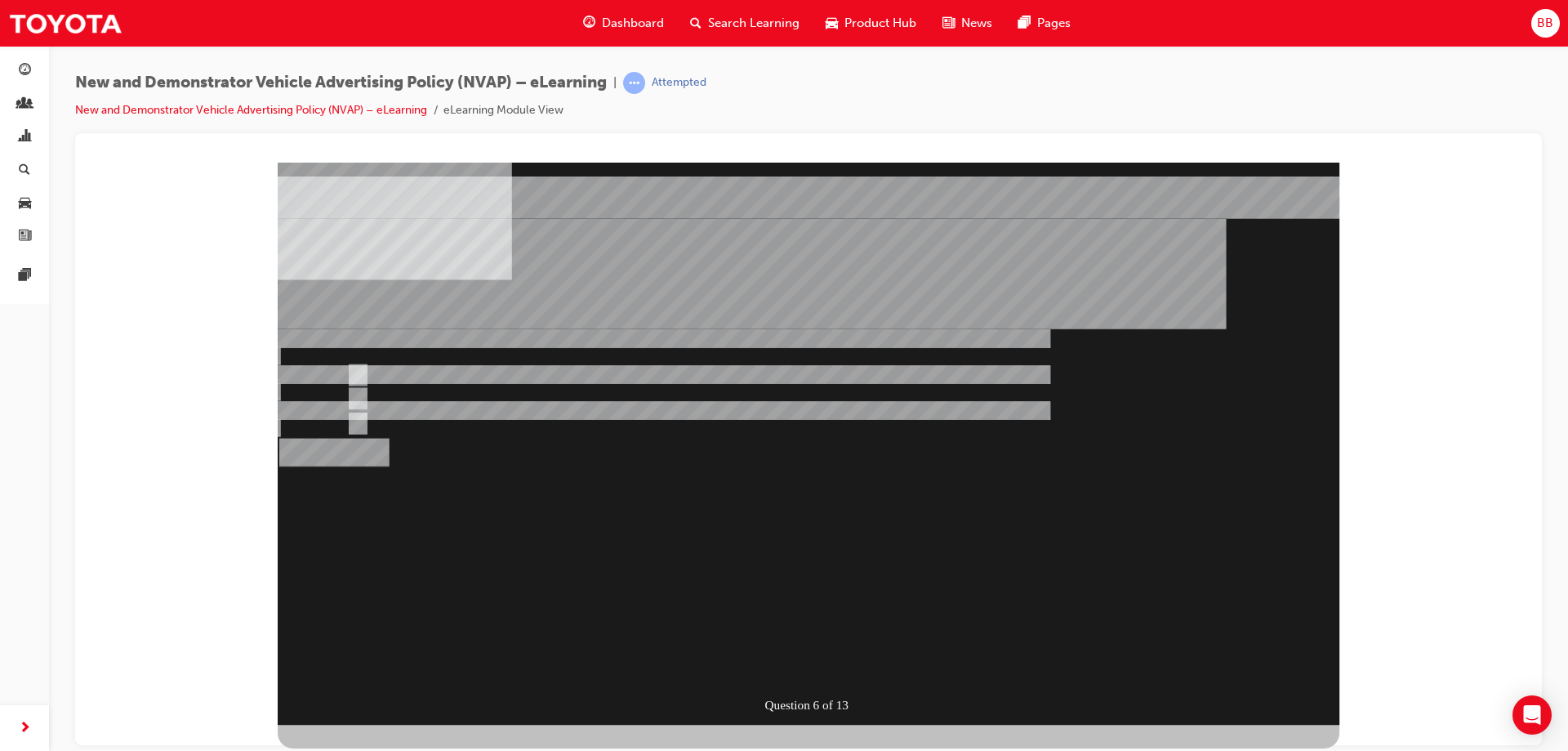 click at bounding box center (334, 942) 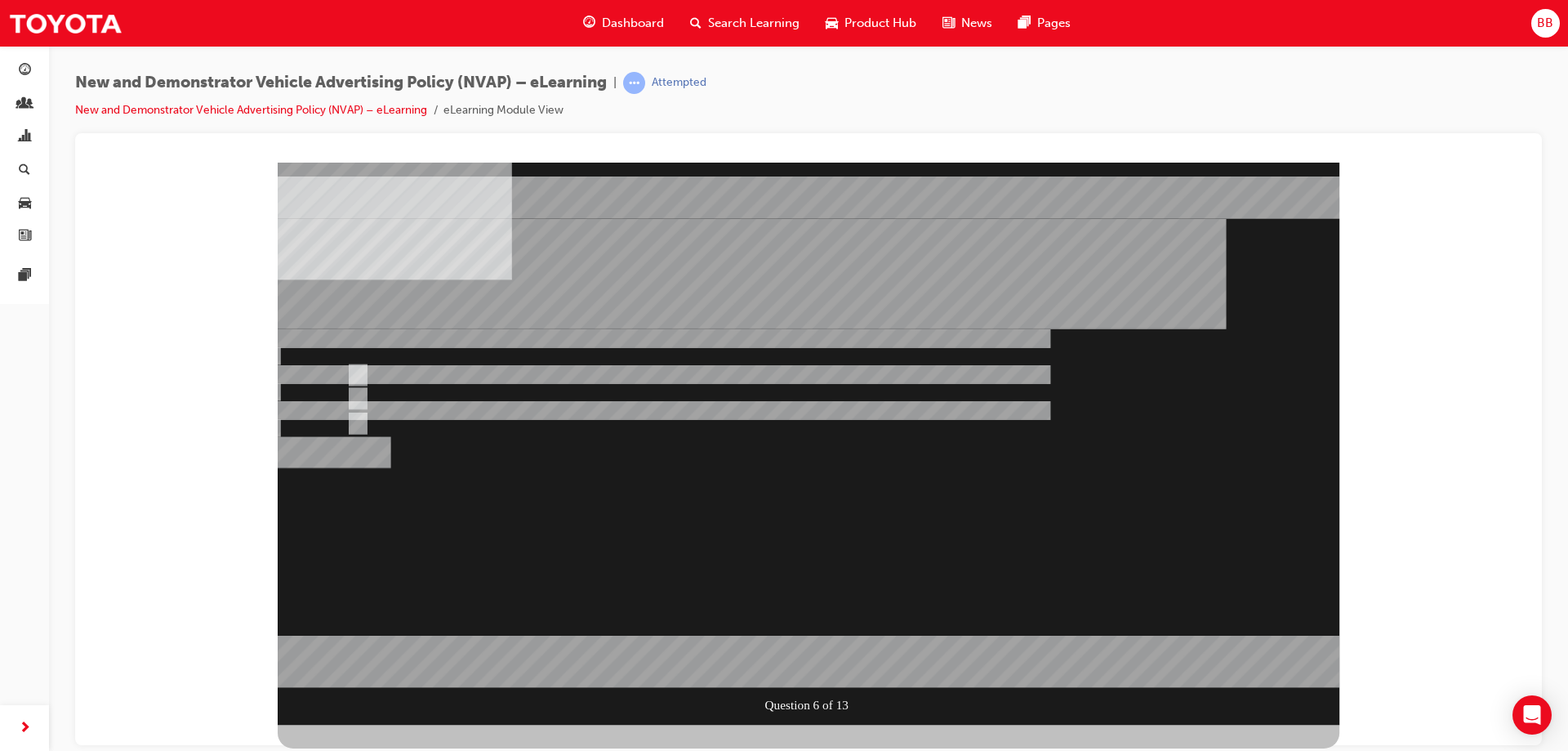 click at bounding box center [808, 443] 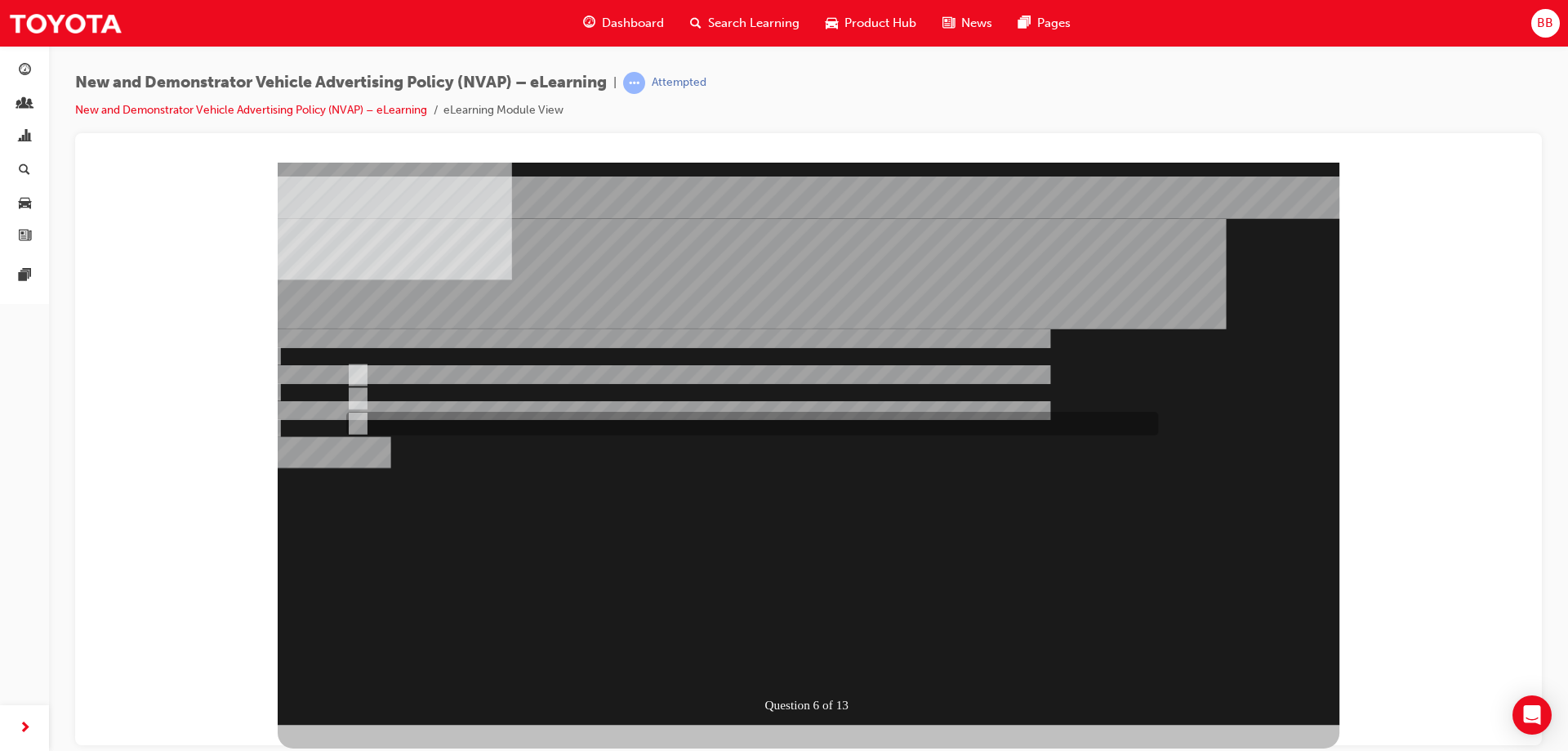 click at bounding box center [354, 1188] 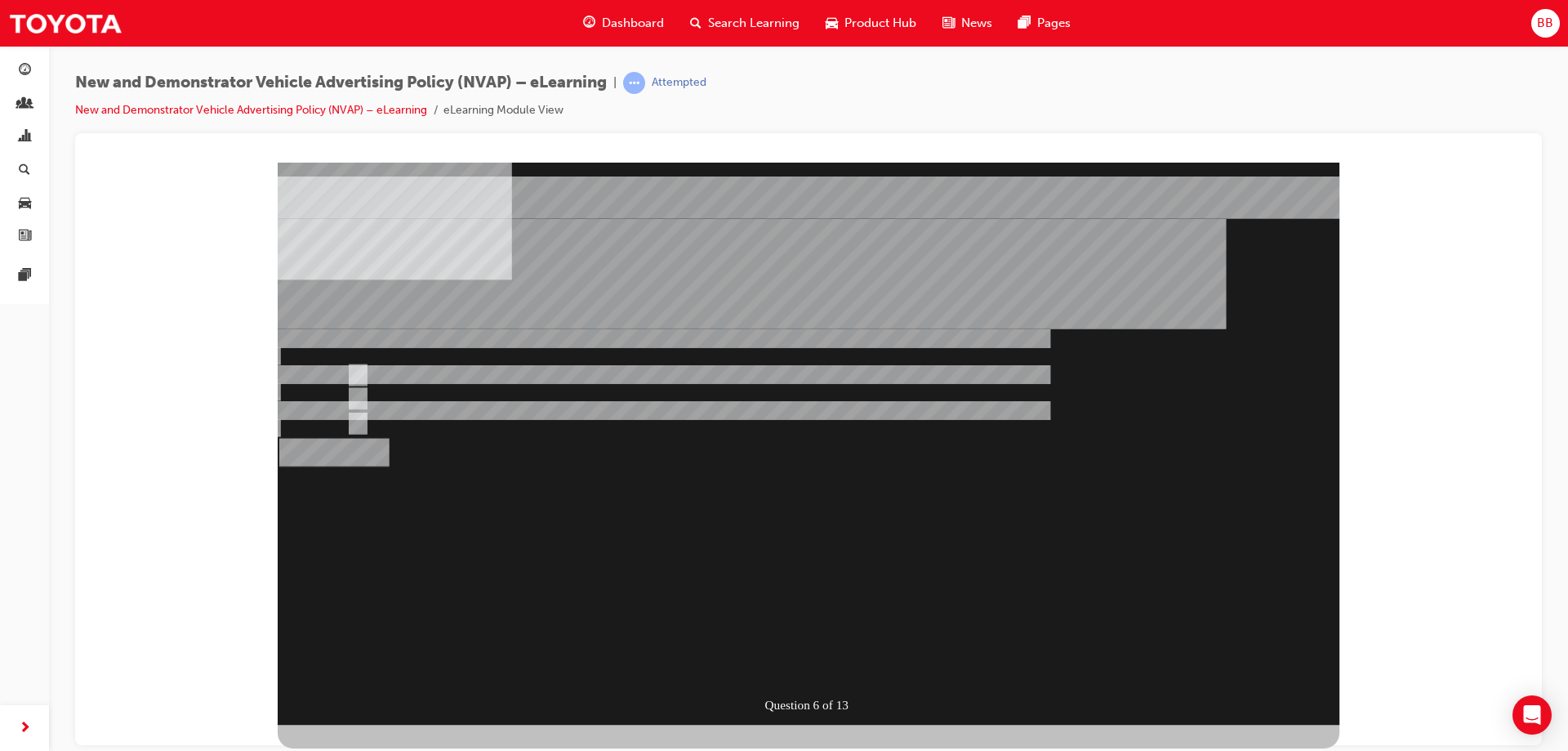 click at bounding box center (334, 942) 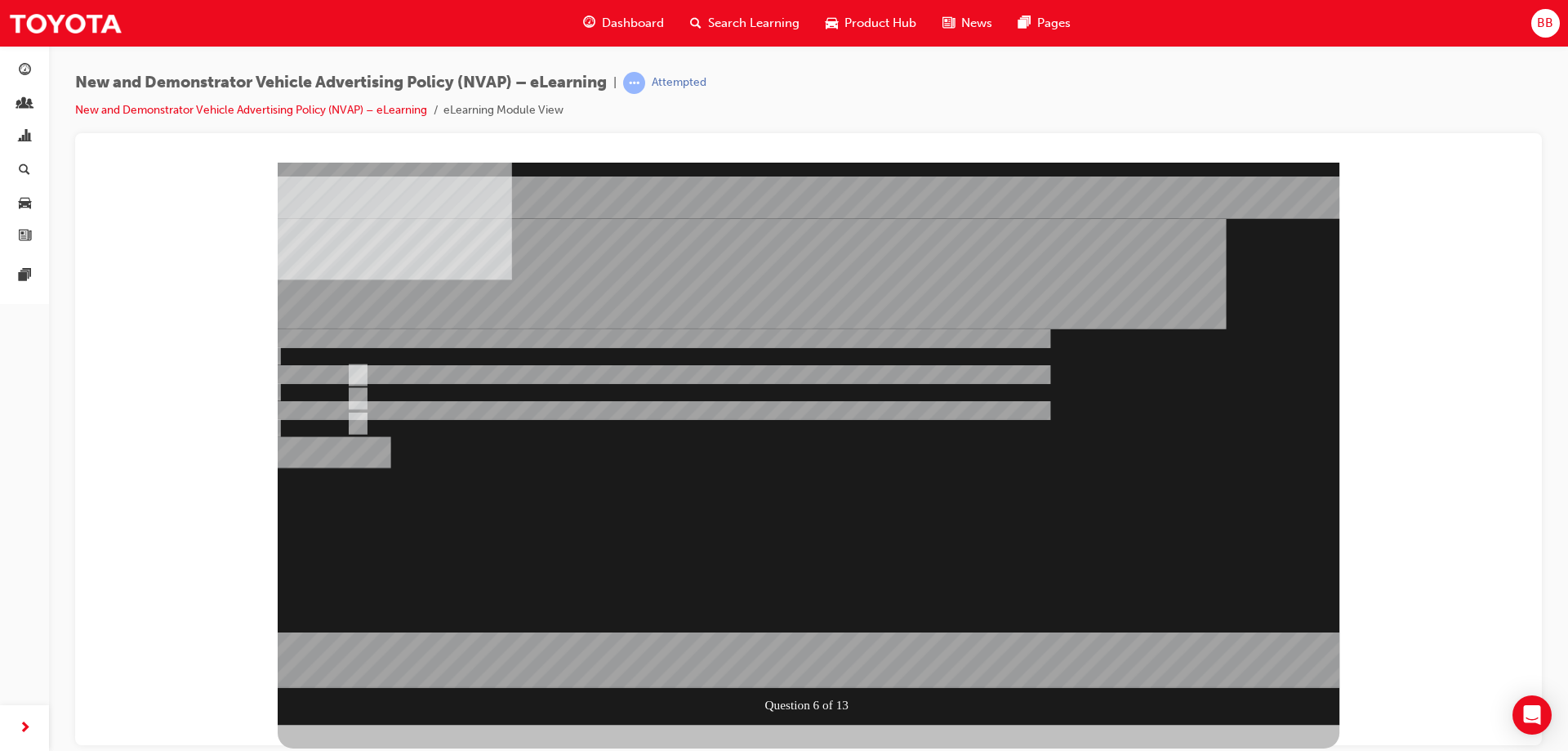 click at bounding box center [808, 443] 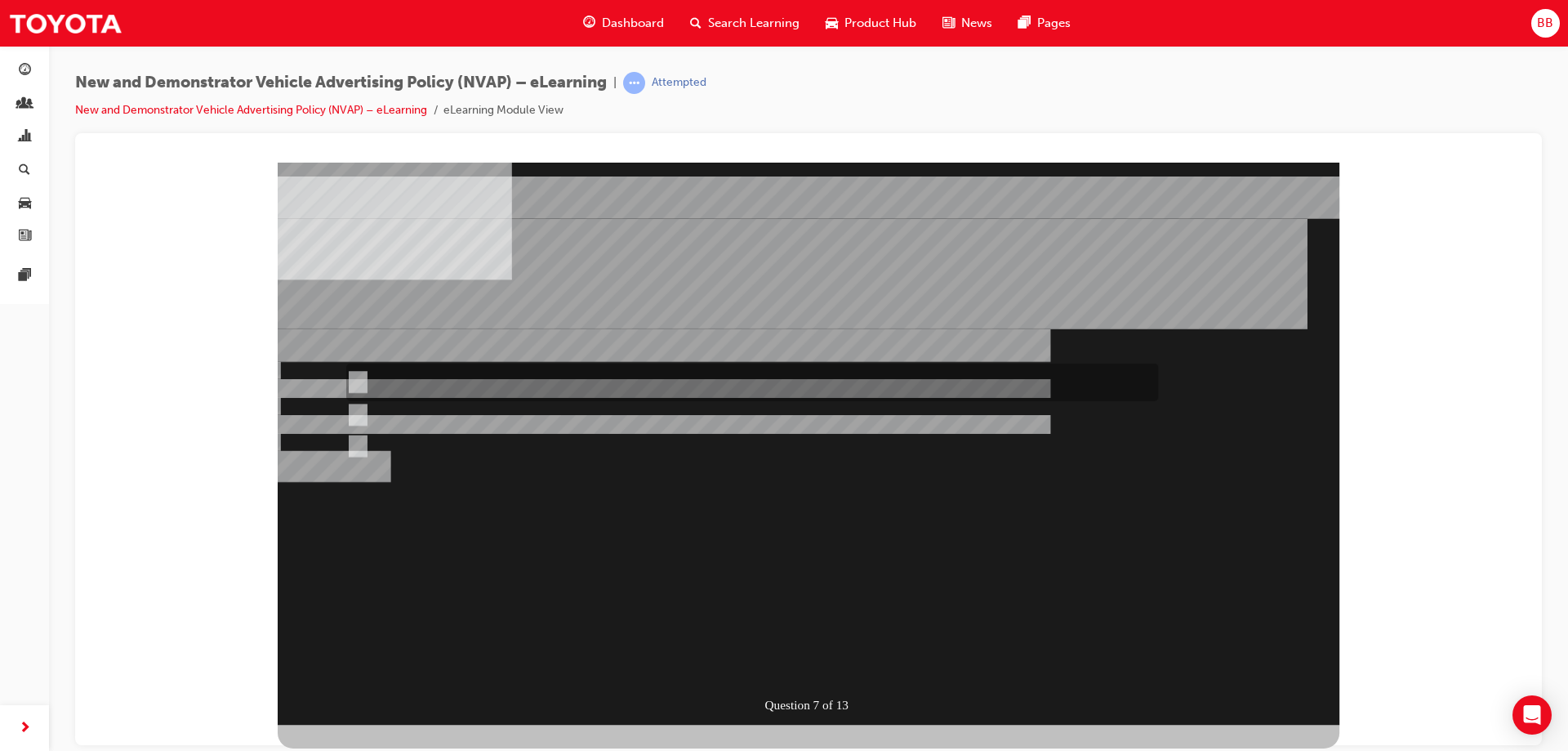 click at bounding box center [354, 1112] 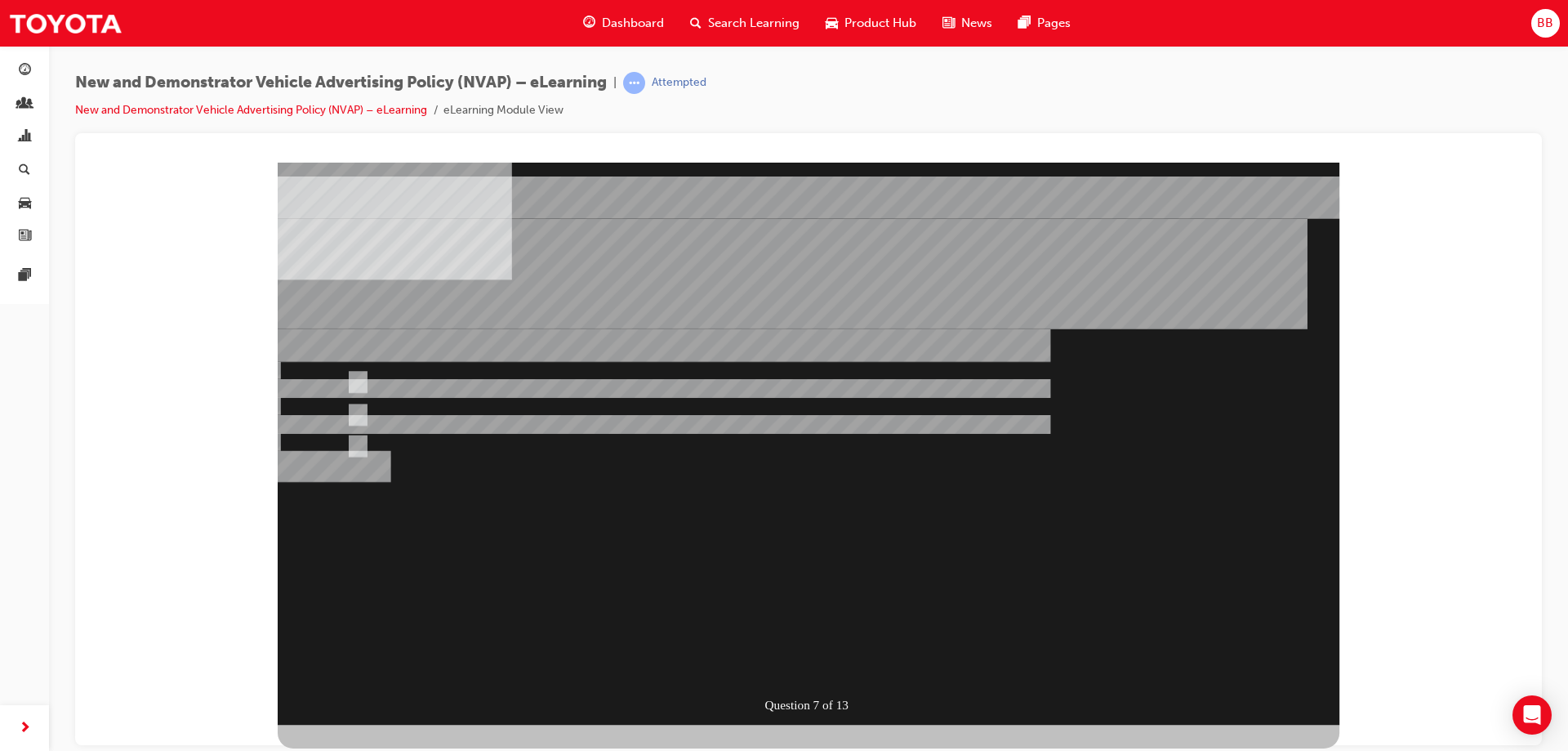 click at bounding box center (334, 942) 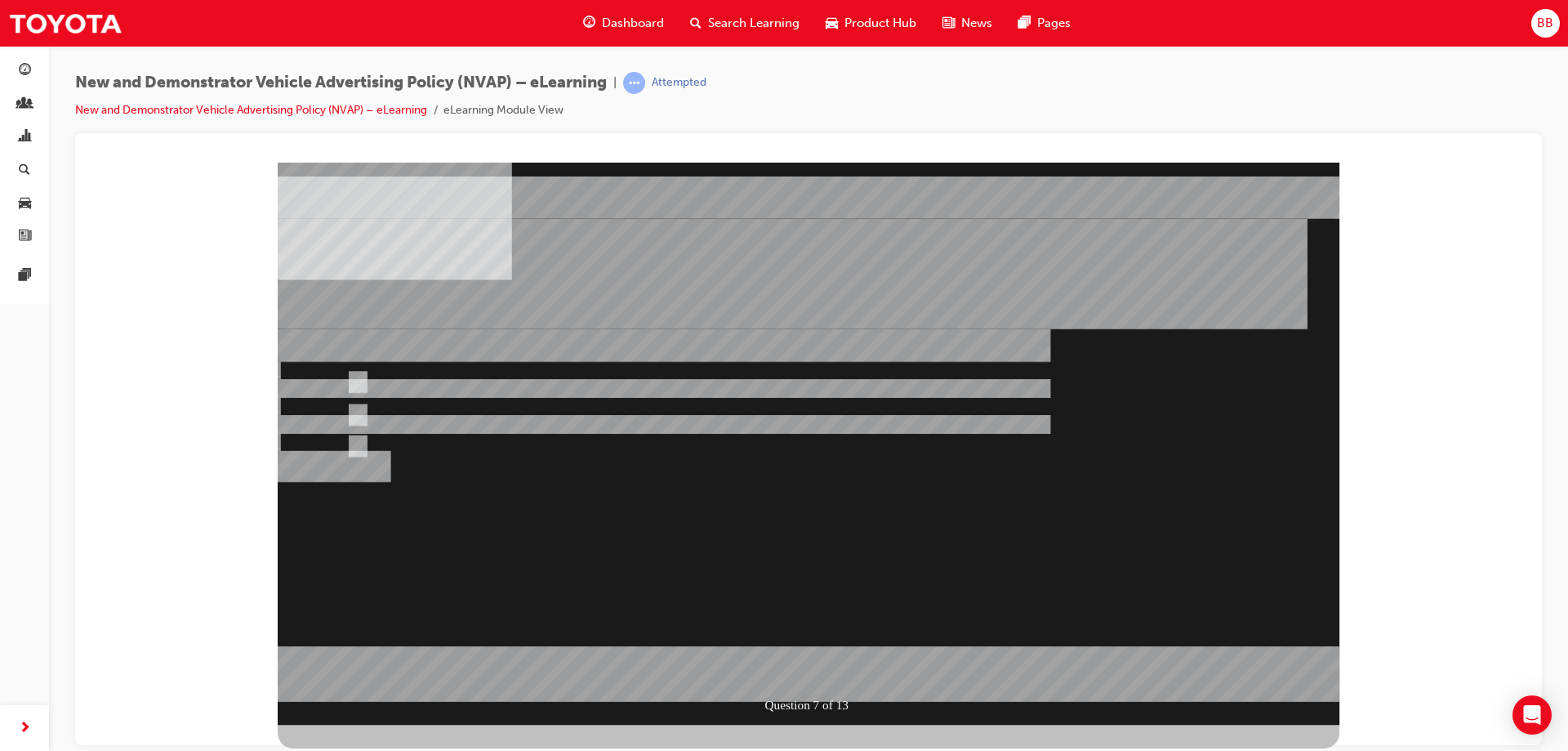 click at bounding box center (808, 443) 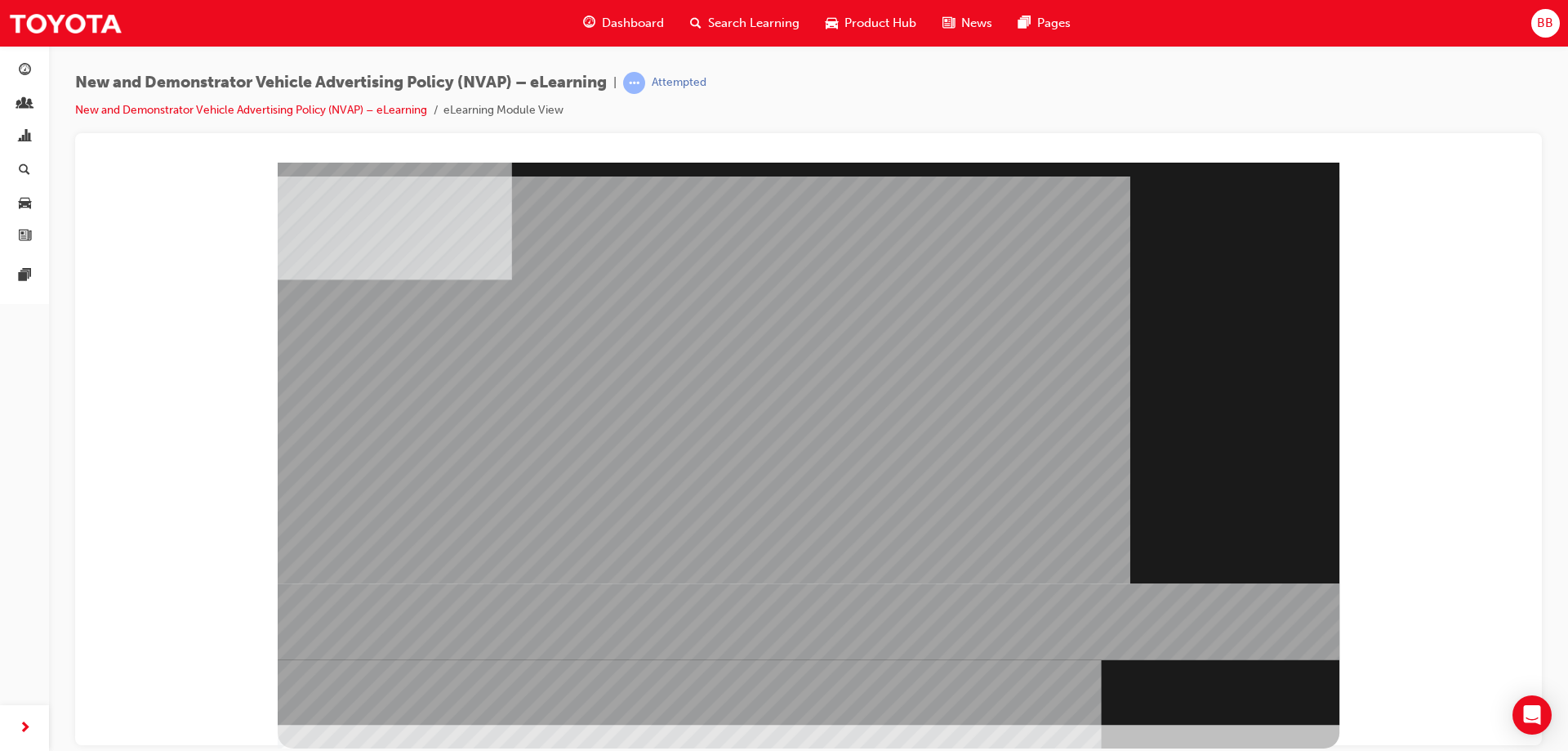click at bounding box center [327, 1813] 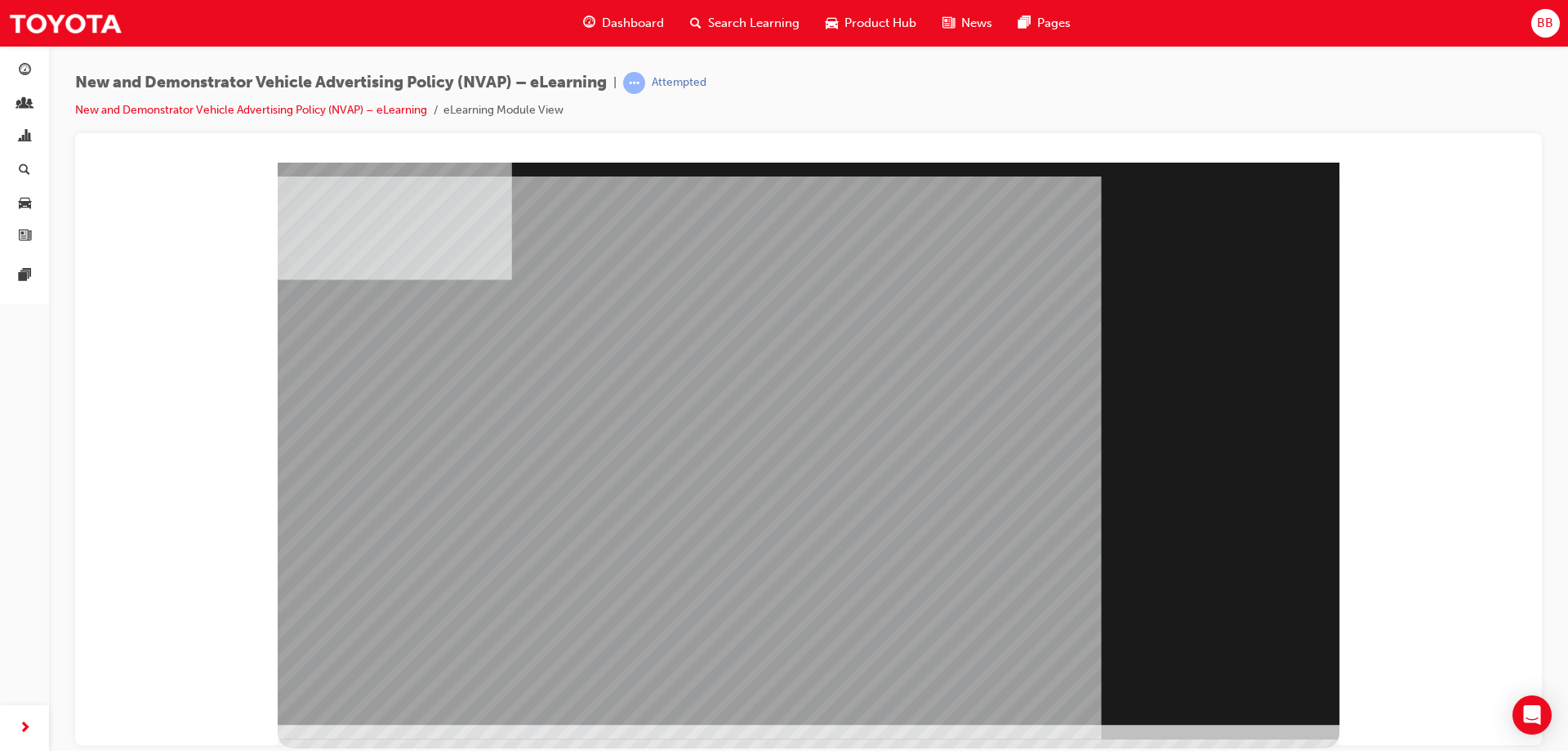 click at bounding box center [327, 1437] 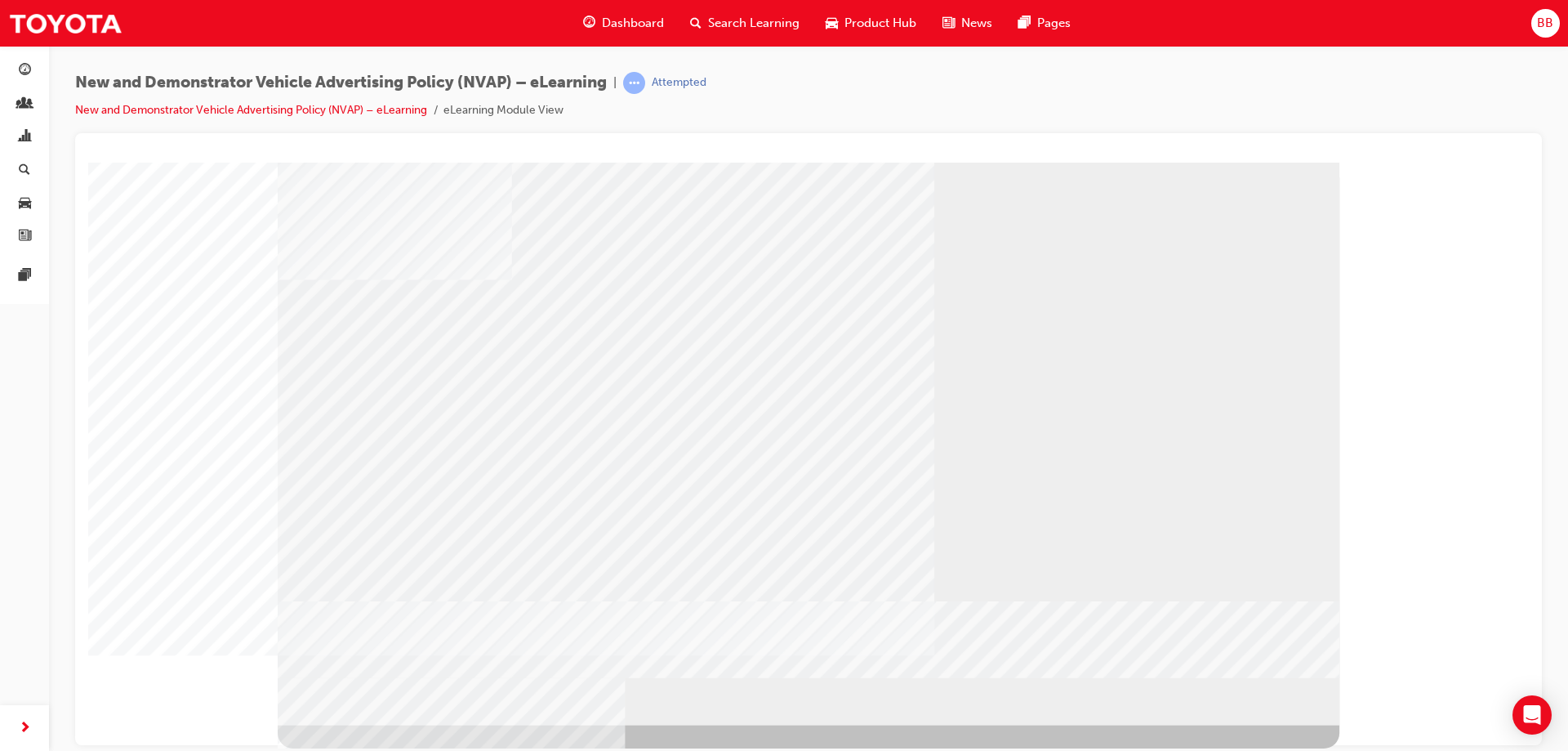 click at bounding box center [430, 1531] 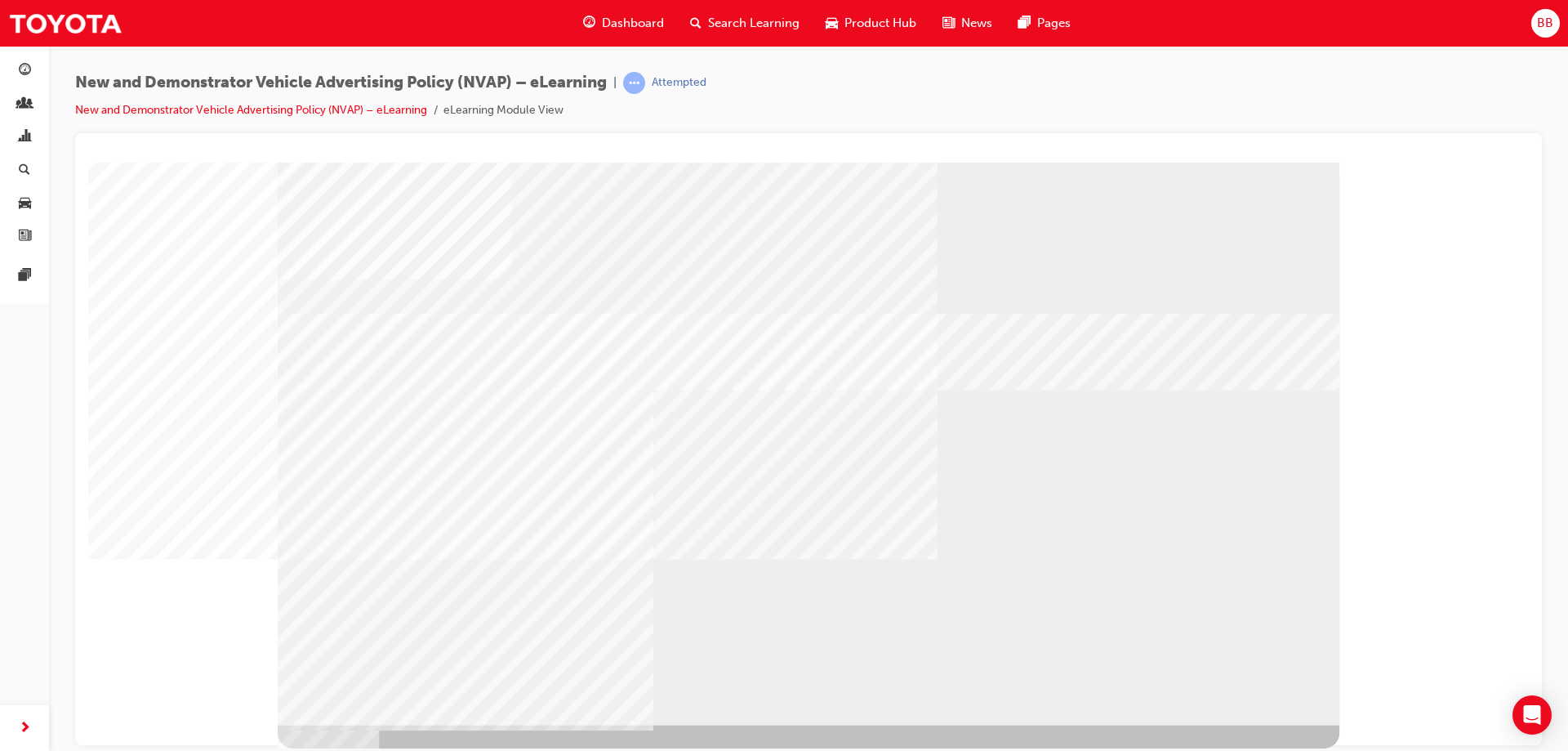 click at bounding box center [327, 1289] 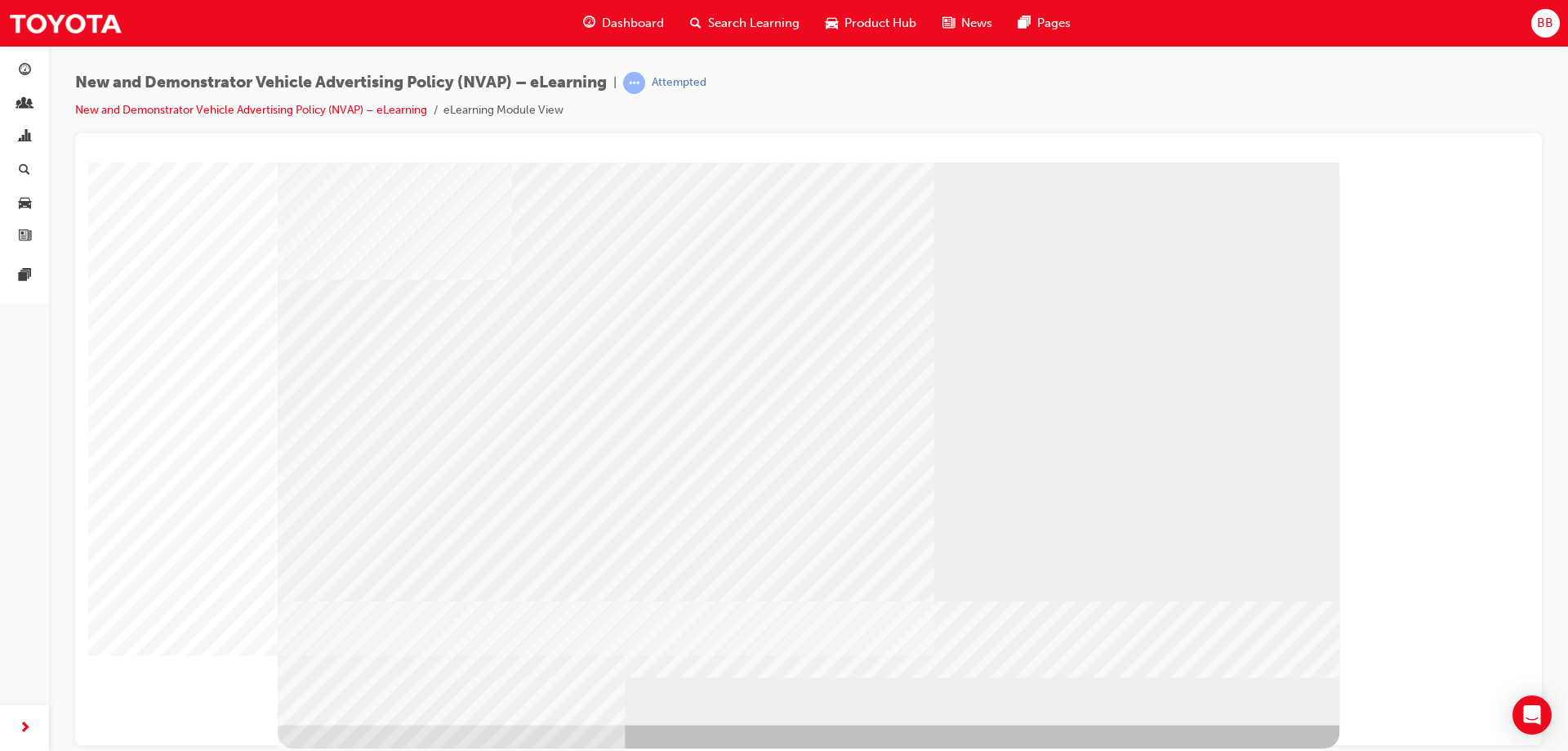 click at bounding box center (430, 1700) 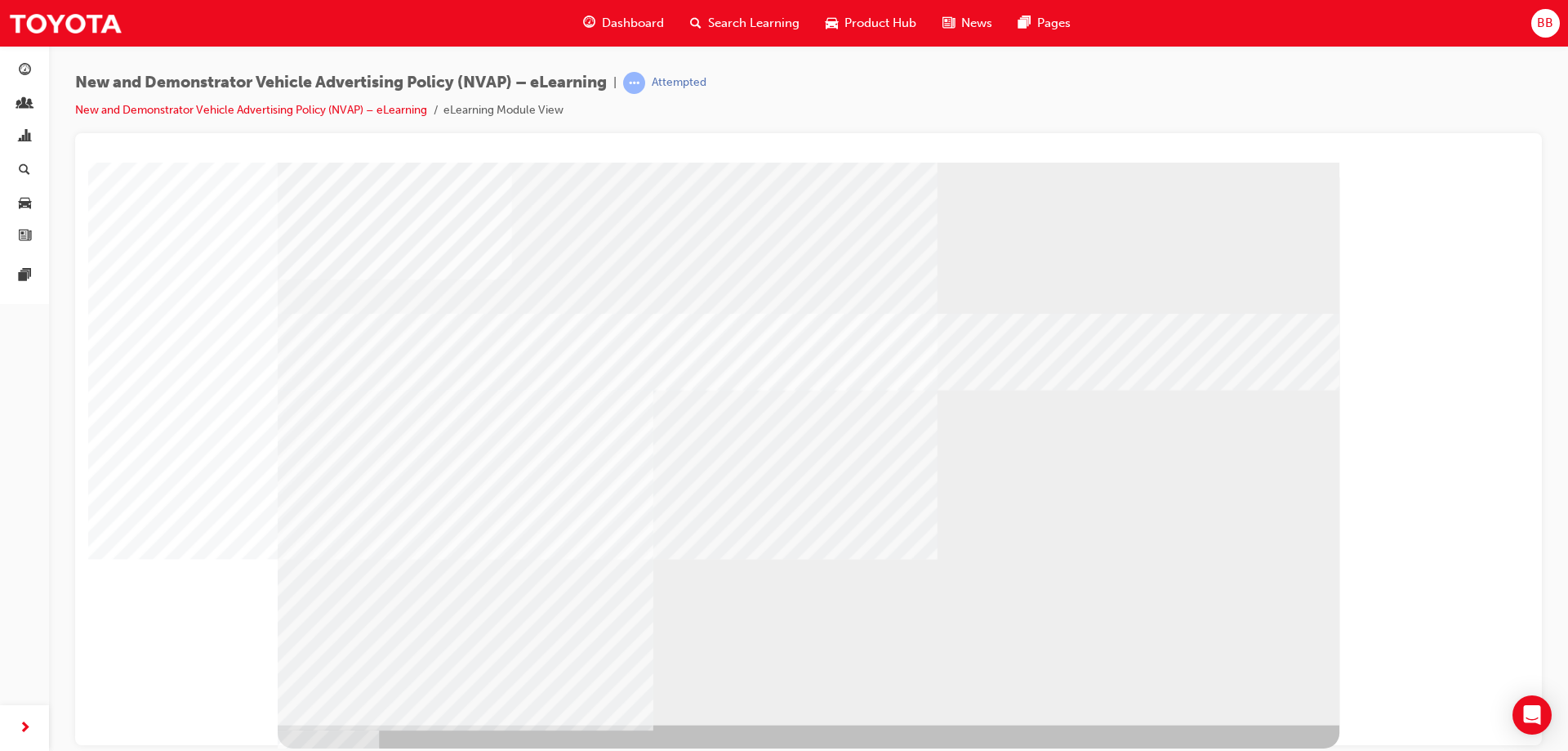 click at bounding box center [469, 790] 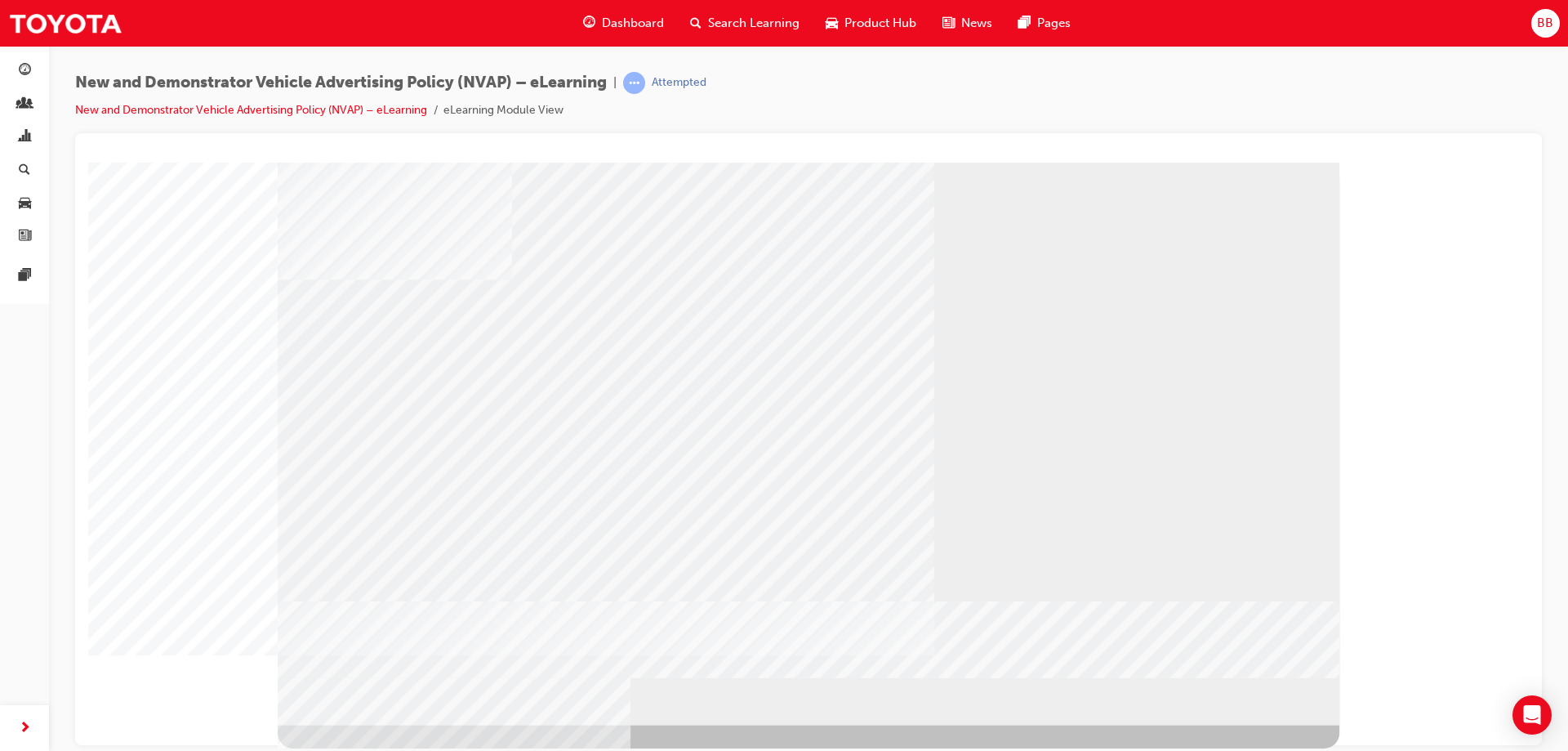 click at bounding box center [430, 1741] 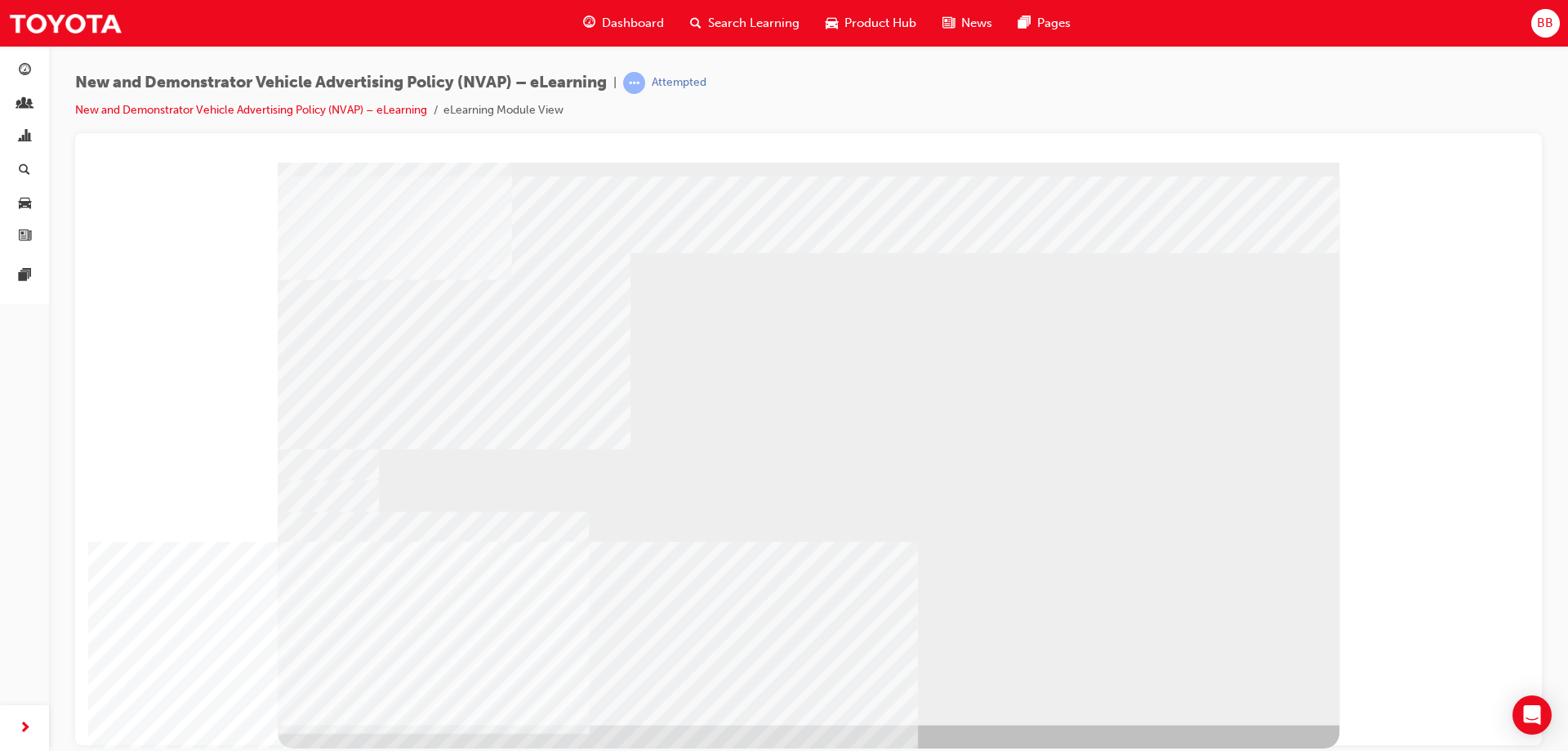 click at bounding box center [327, 1039] 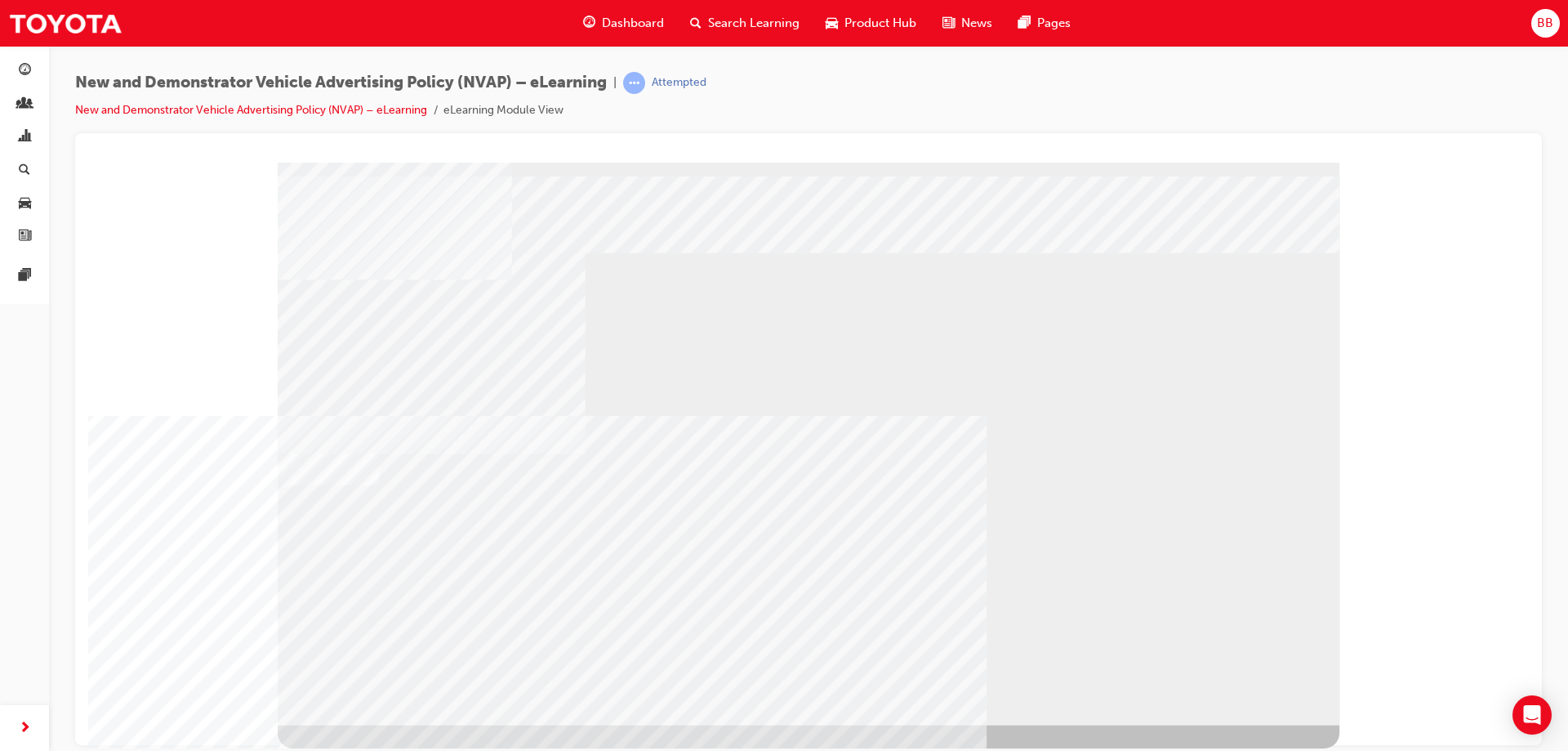 click at bounding box center (566, 1237) 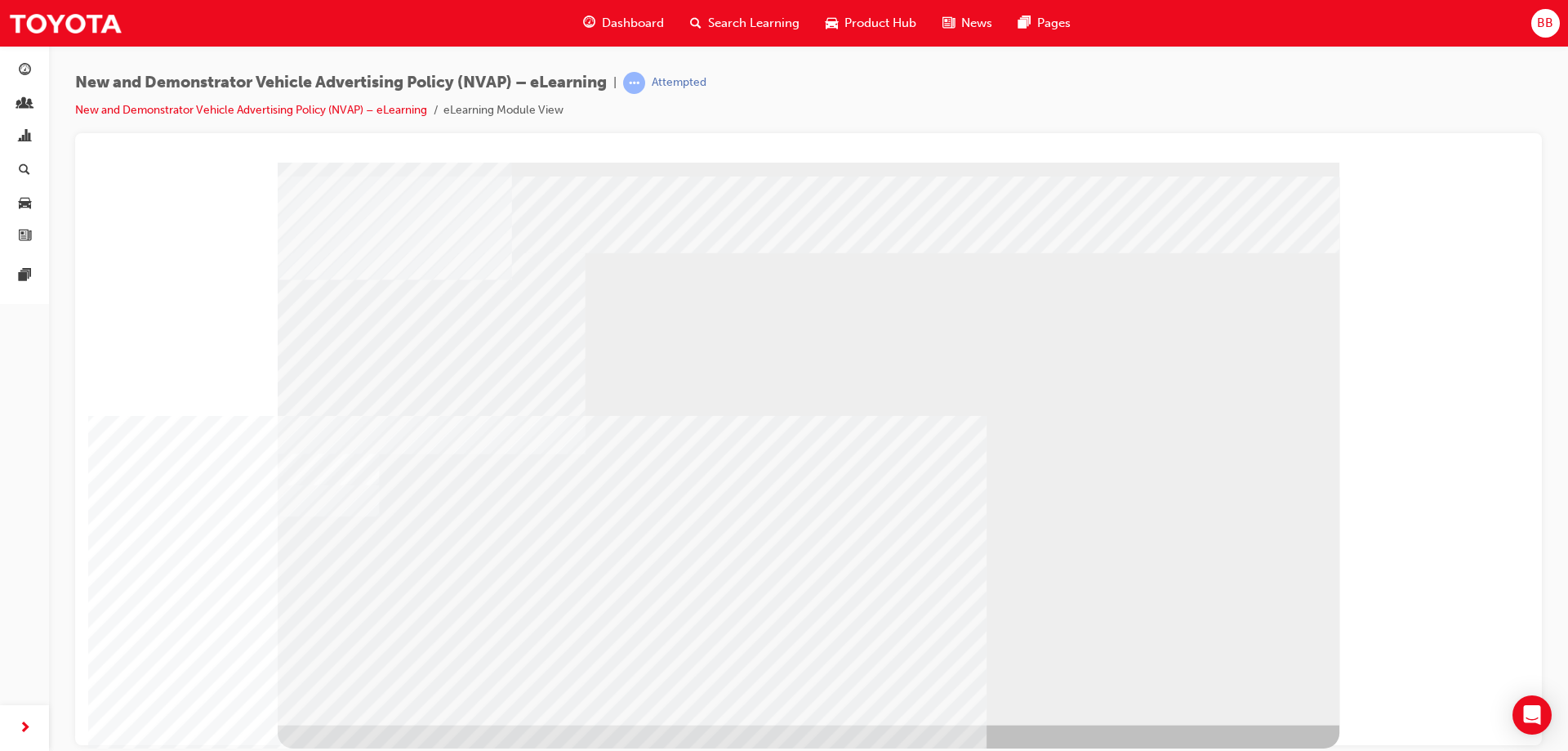 click at bounding box center [297, 1670] 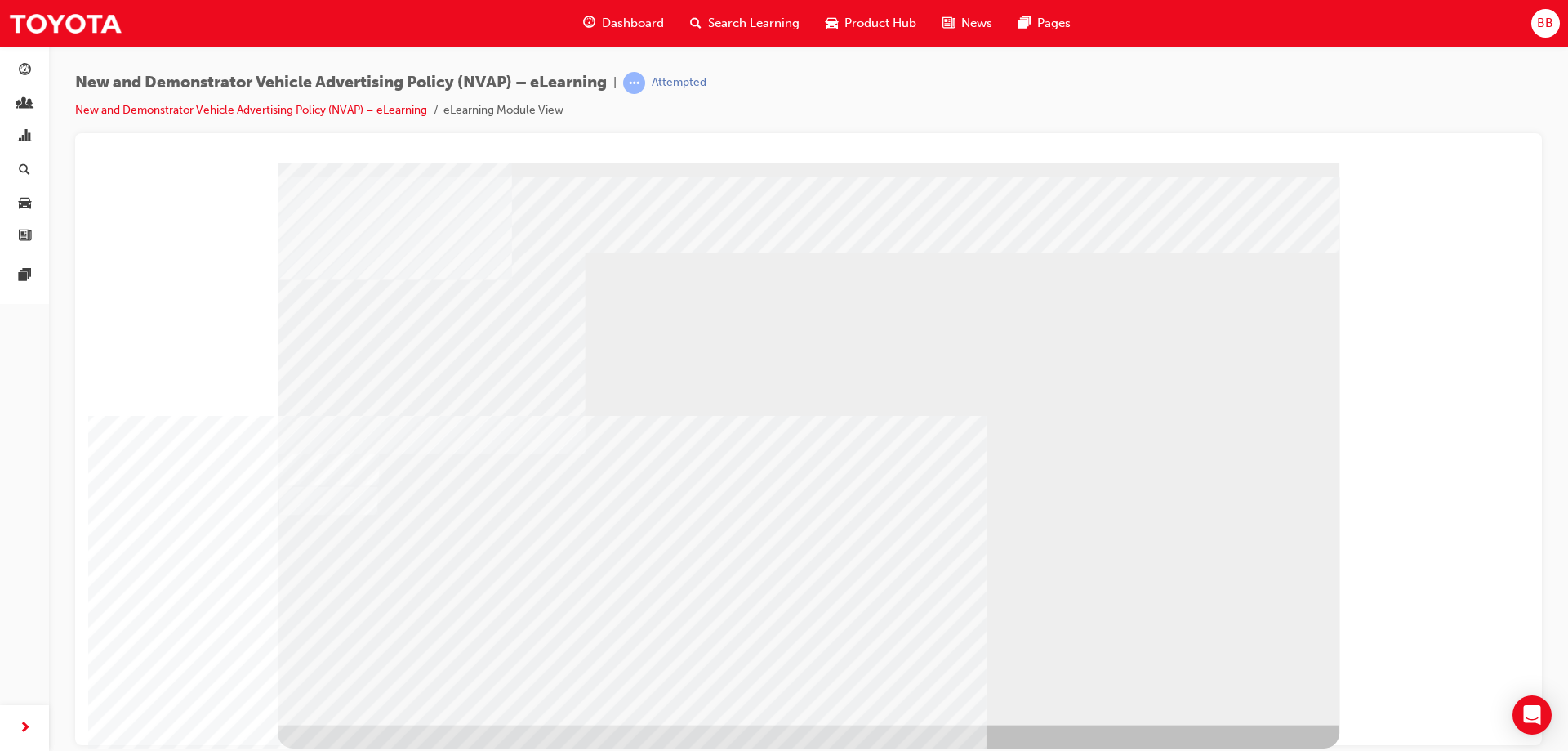 click at bounding box center (327, 1044) 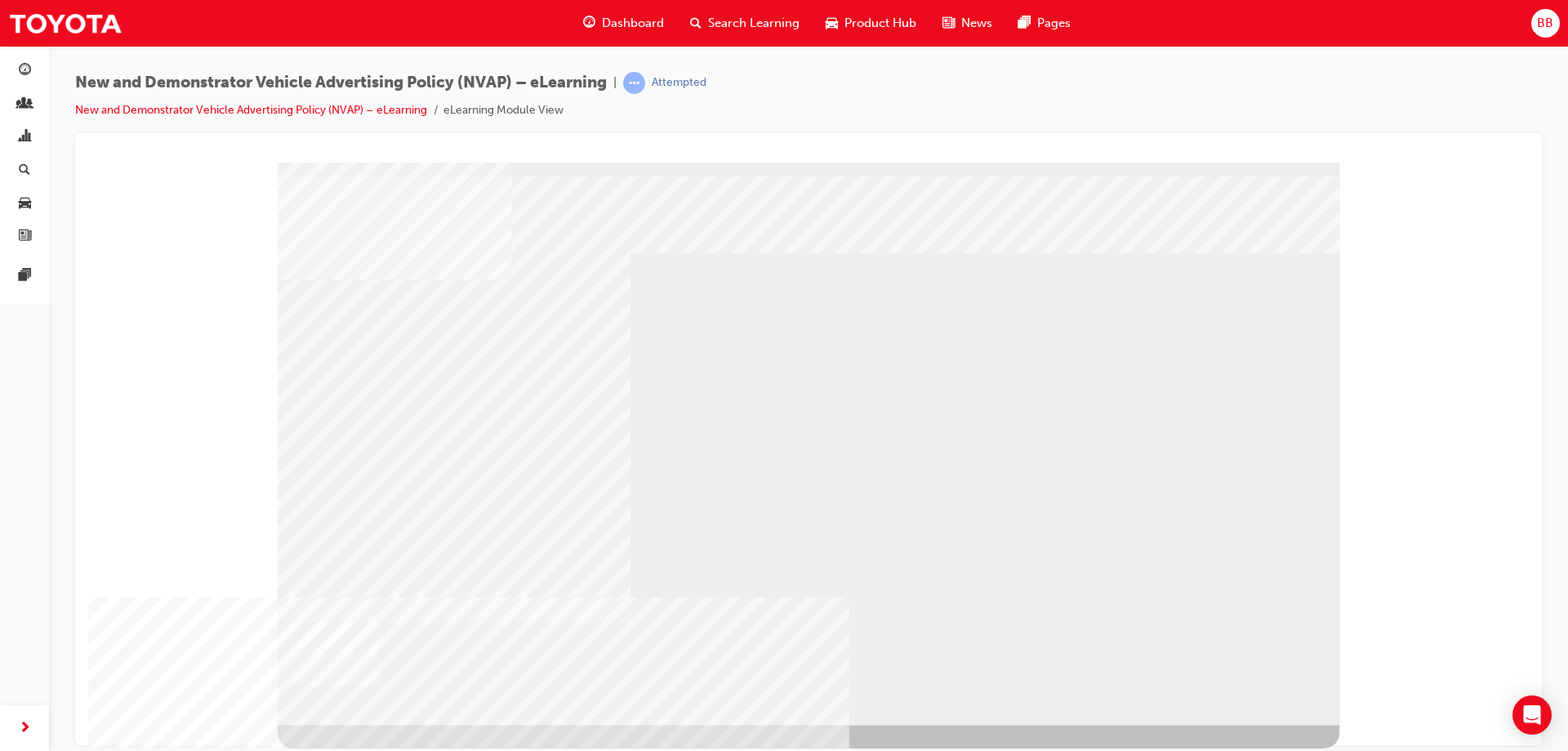 click at bounding box center (327, 1212) 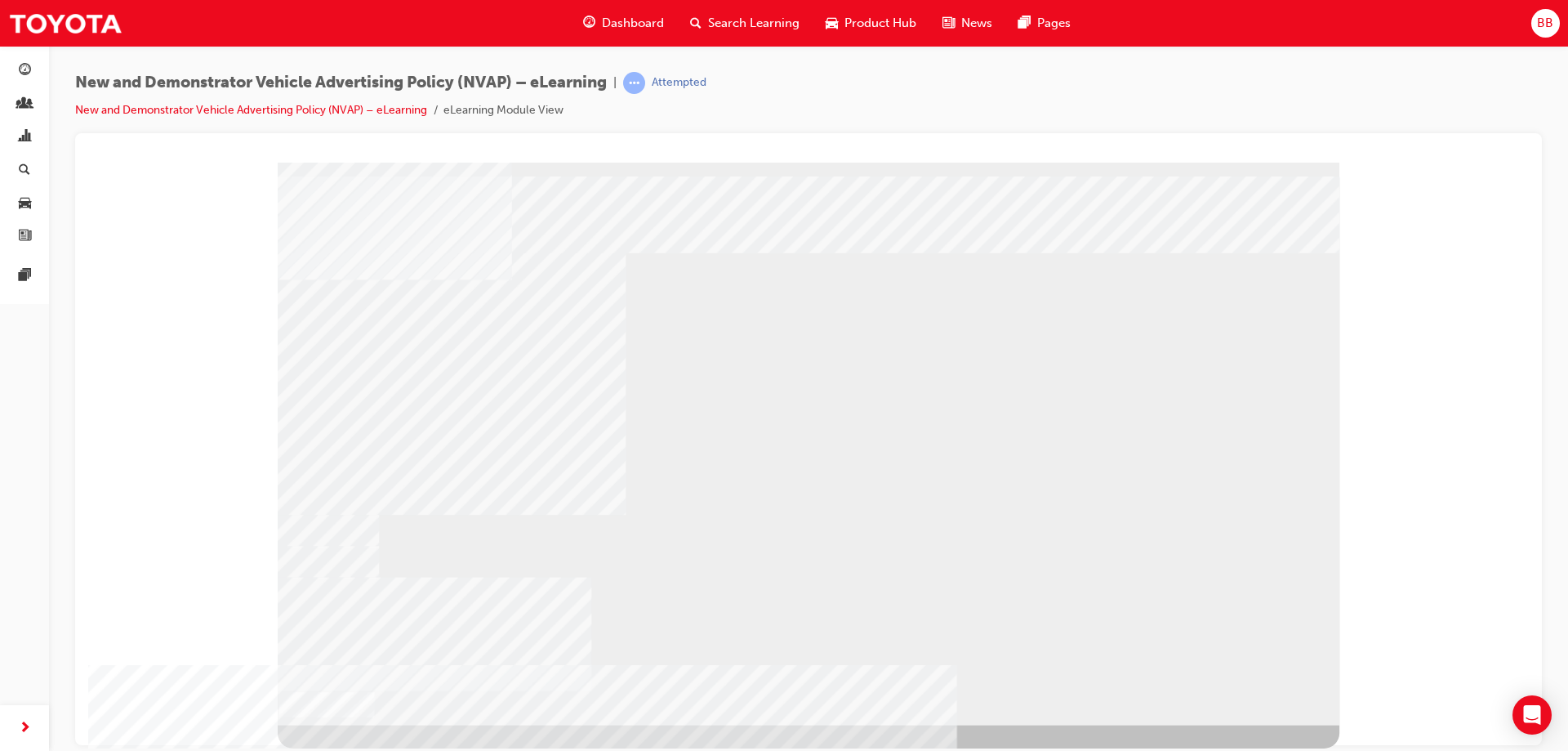 click at bounding box center (327, 1240) 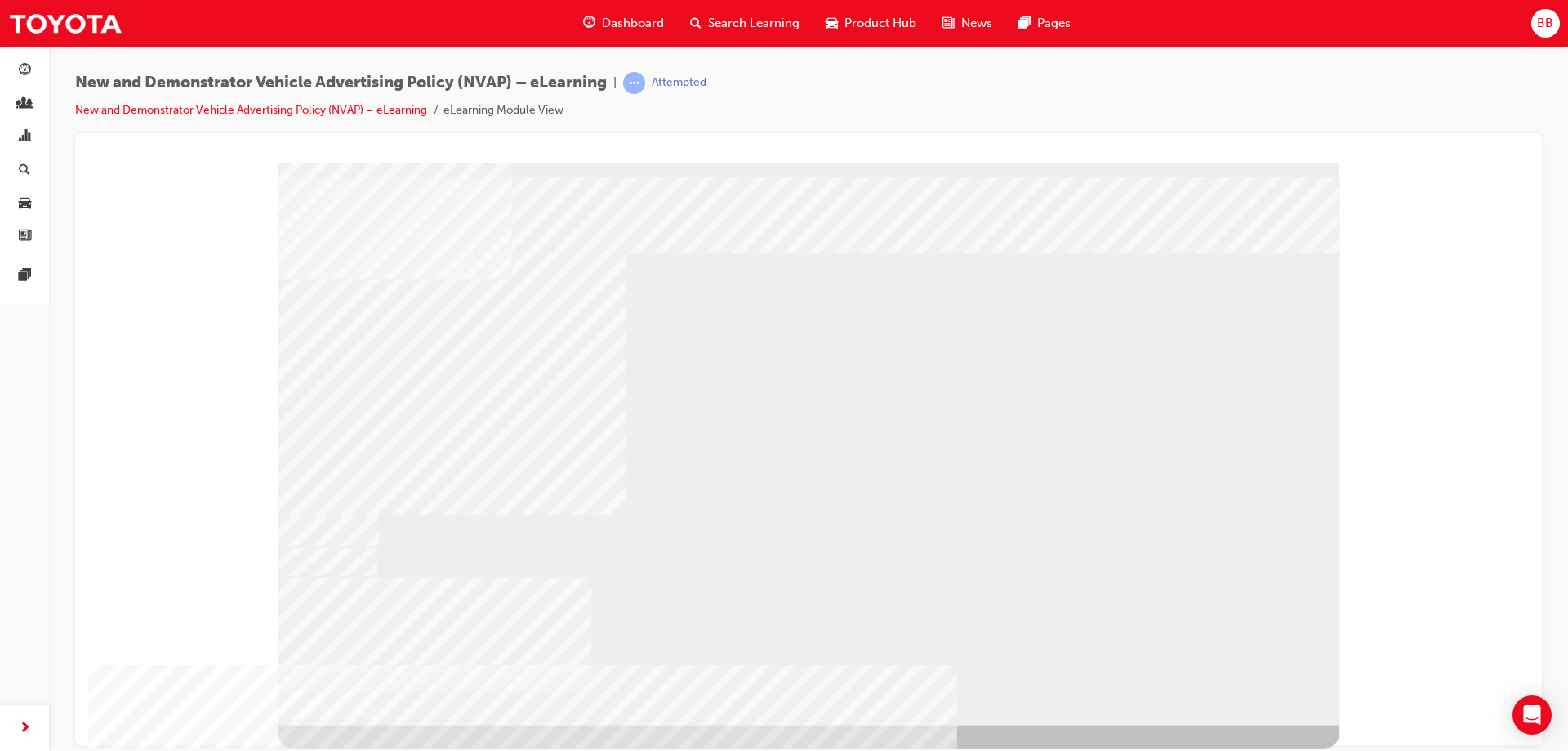 click at bounding box center [327, 1105] 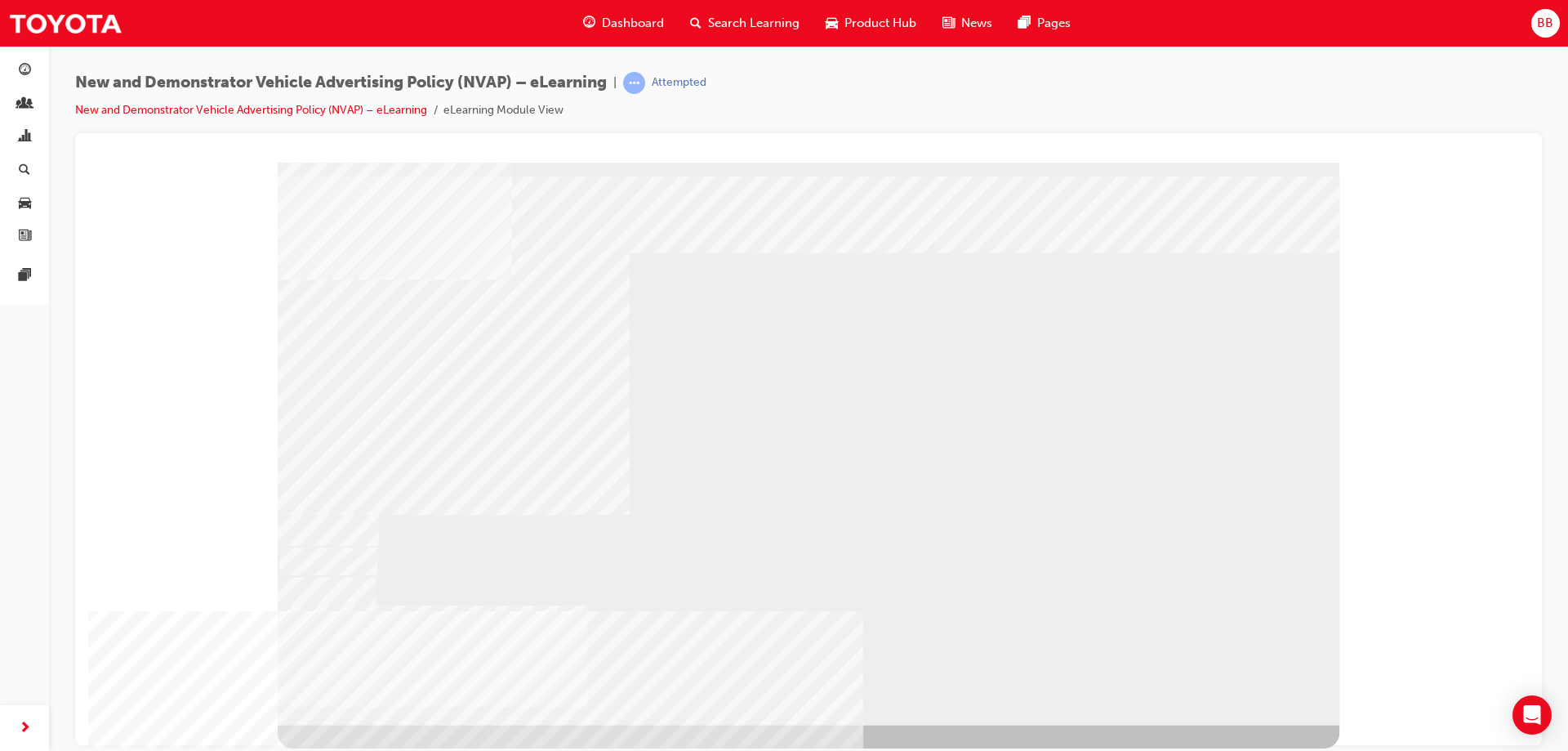 click at bounding box center (327, 1105) 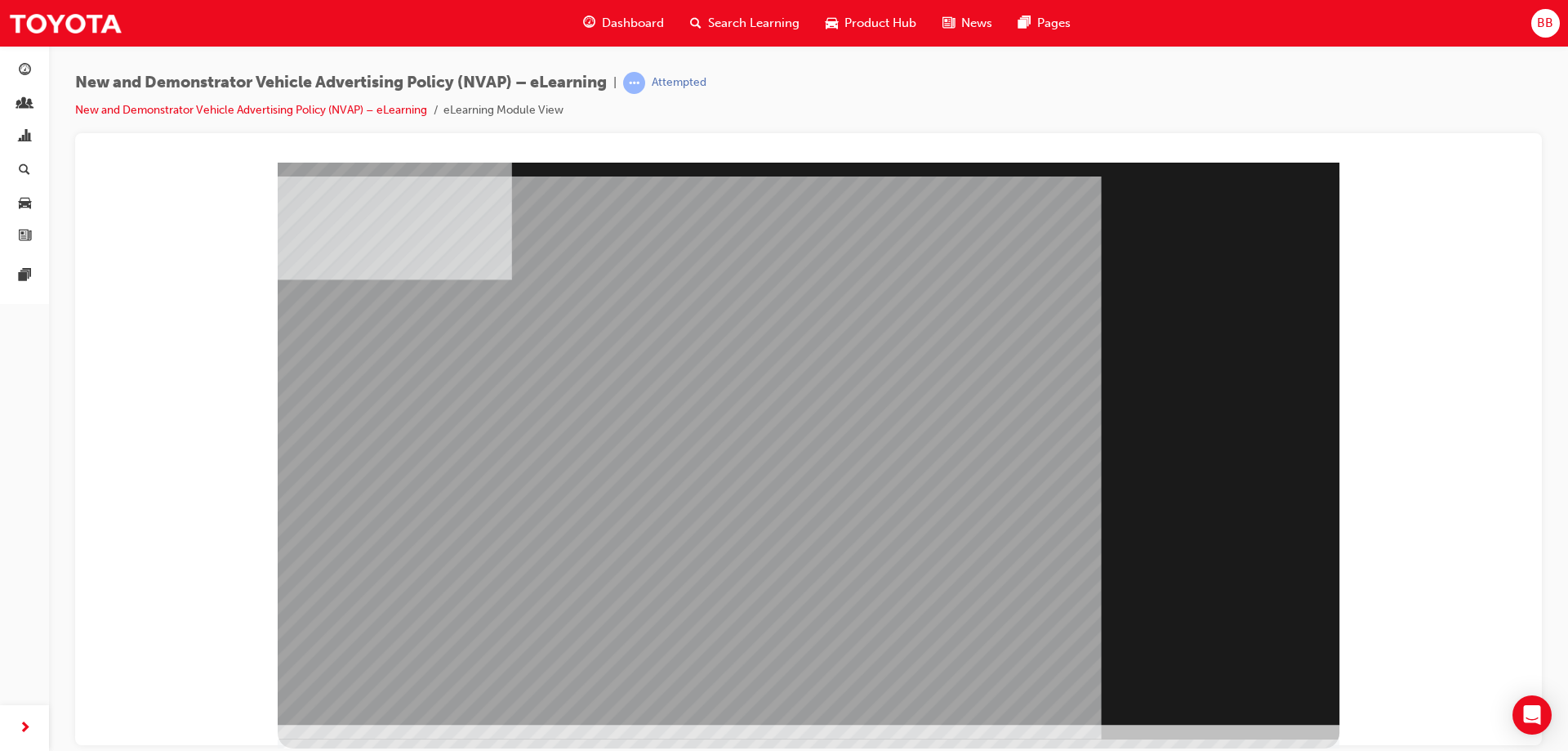 click at bounding box center [327, 1437] 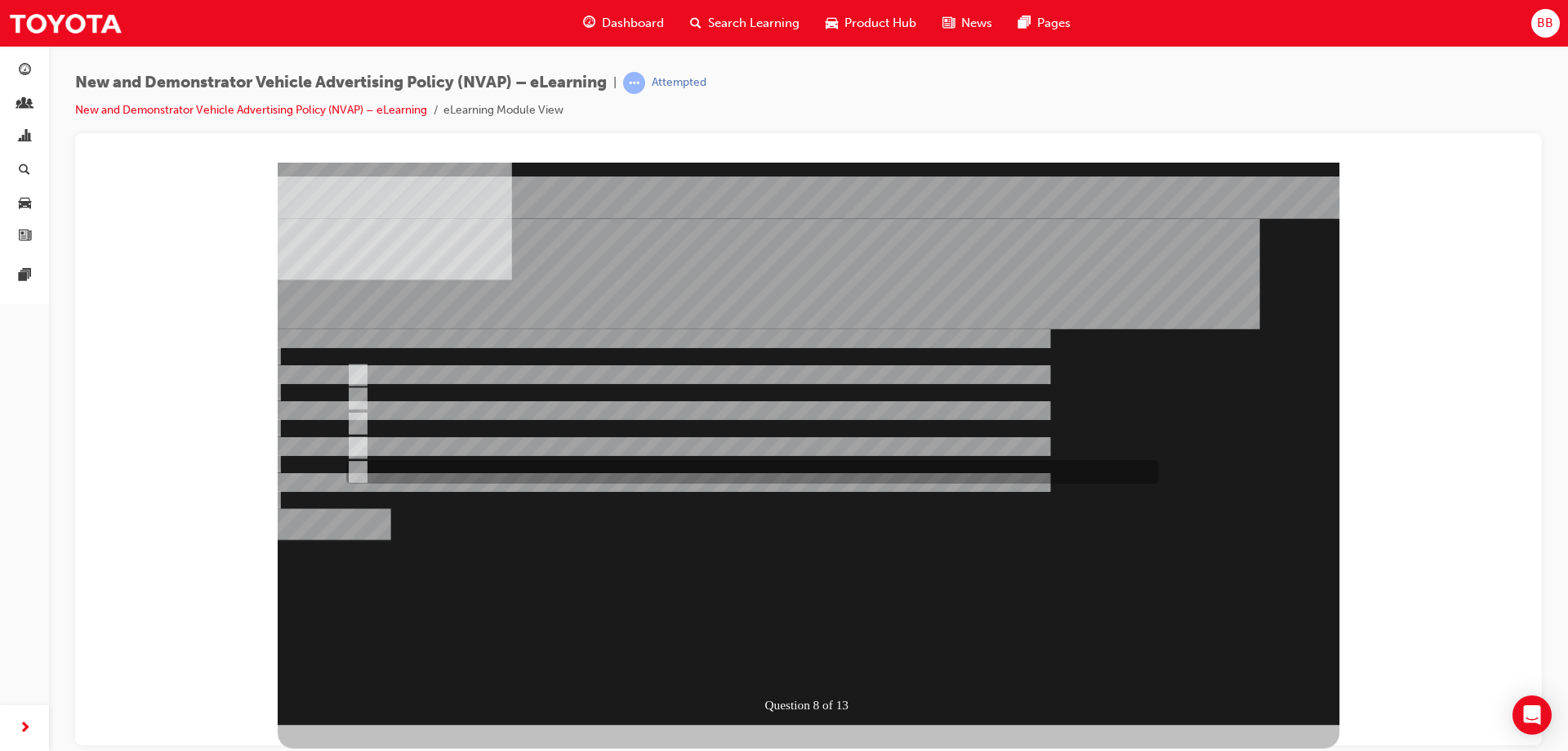 click at bounding box center [748, 1271] 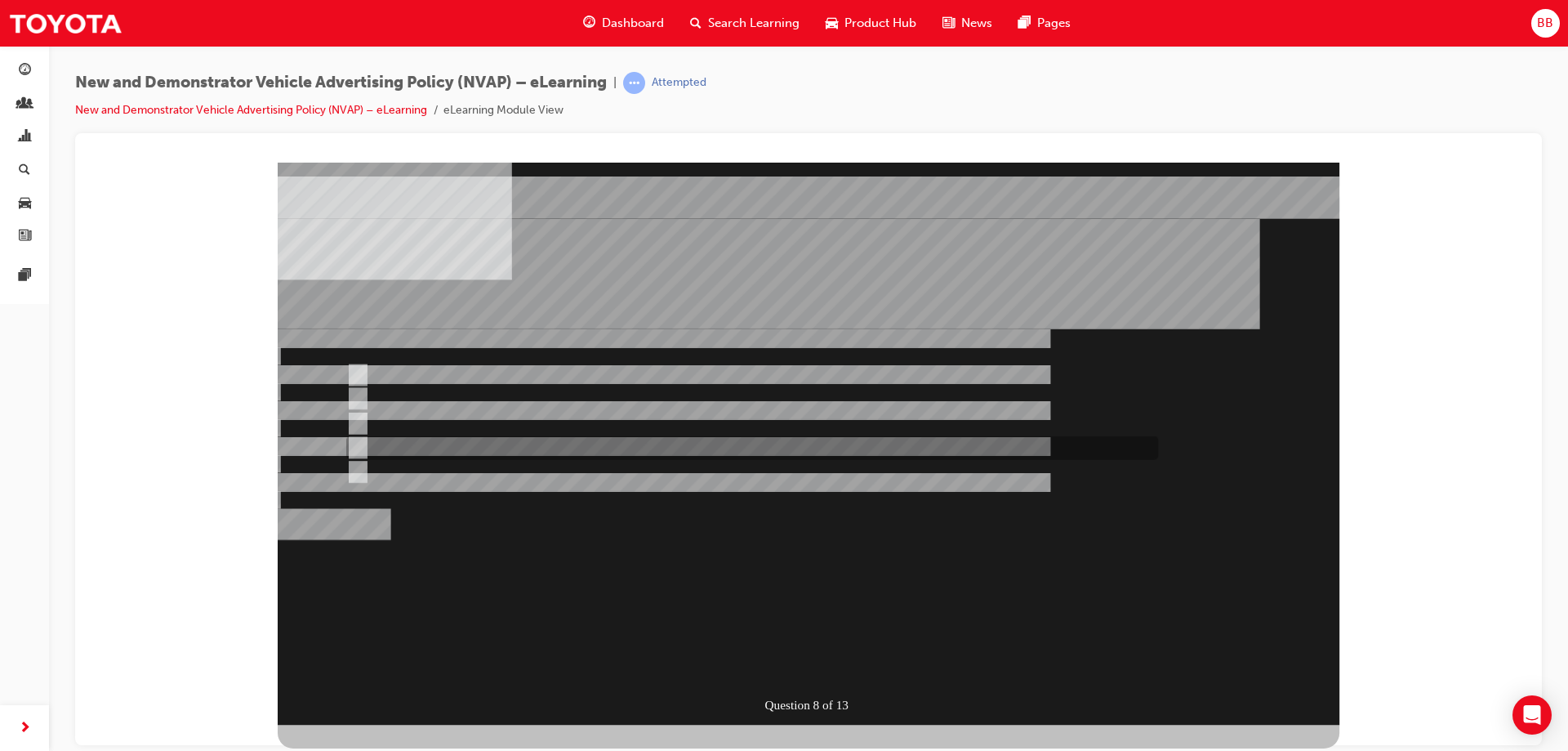 click at bounding box center [354, 1229] 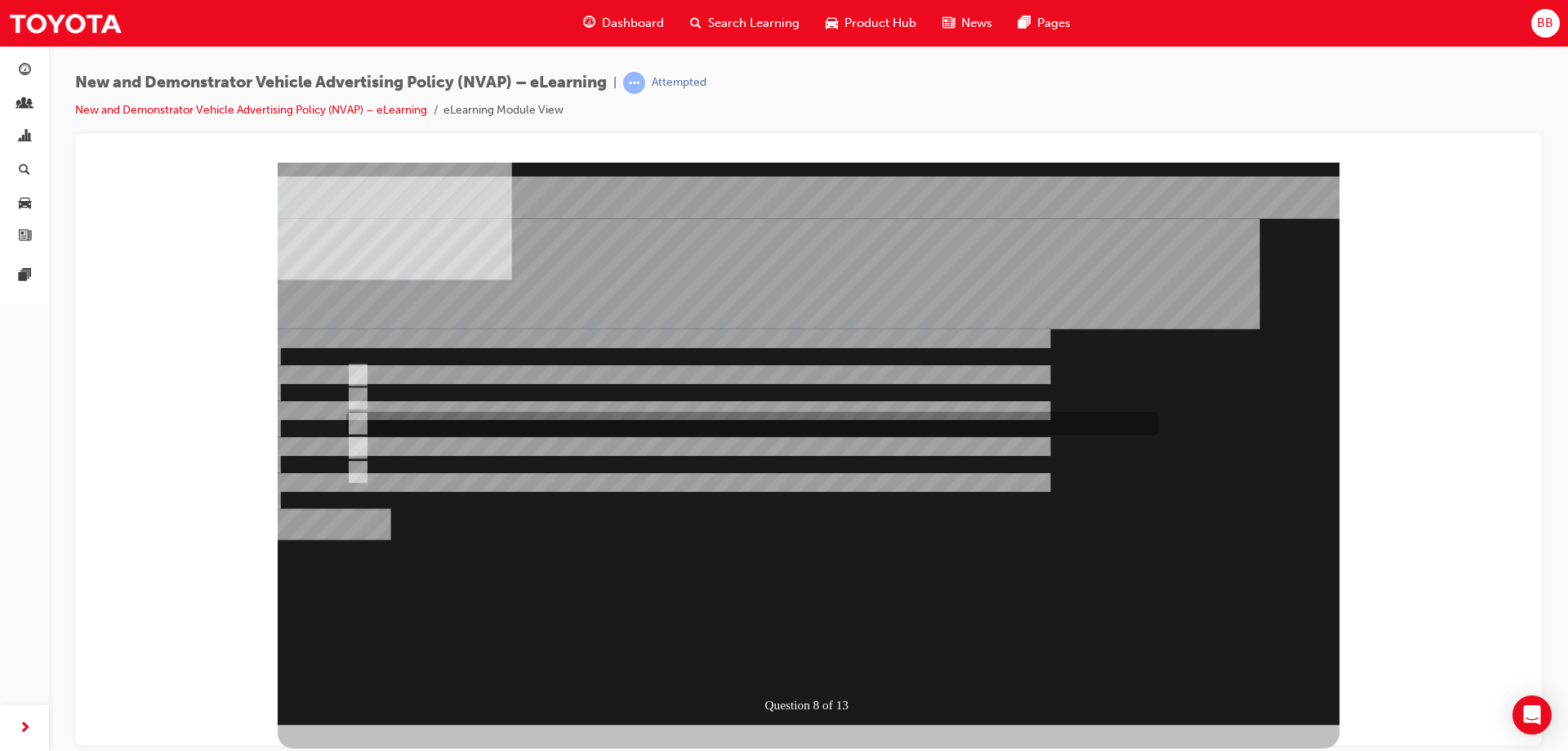 click at bounding box center [354, 1188] 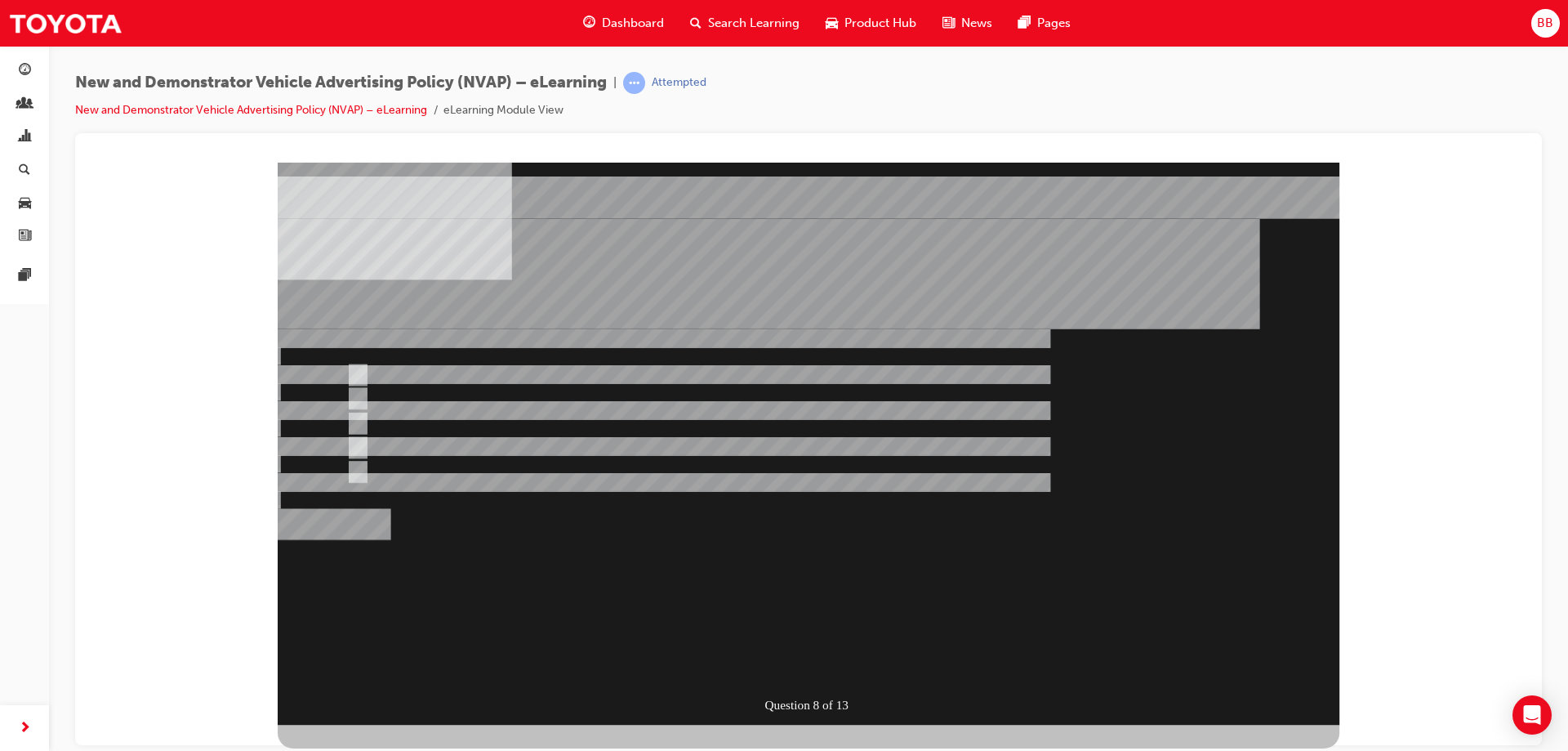 click at bounding box center [334, 977] 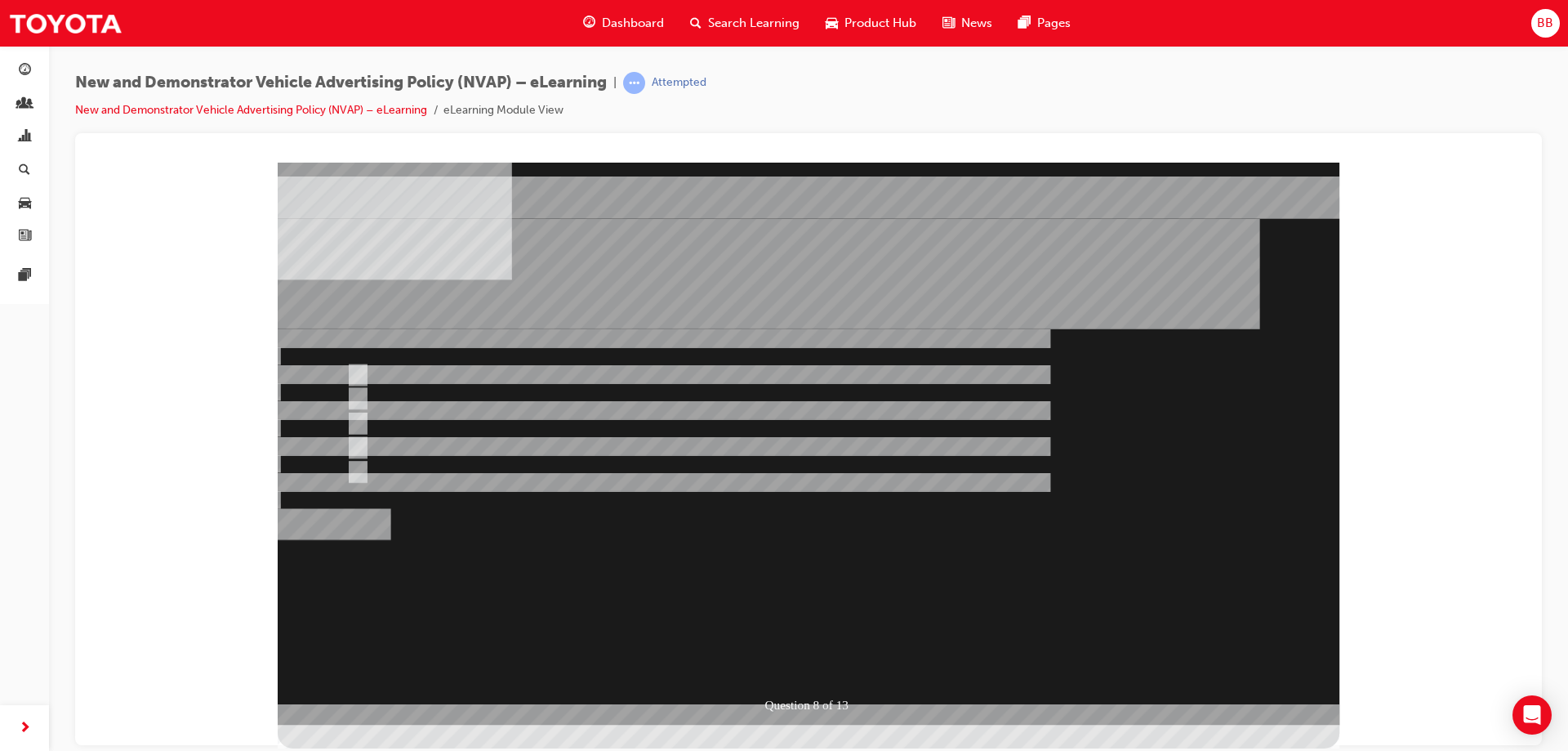 click at bounding box center (808, 443) 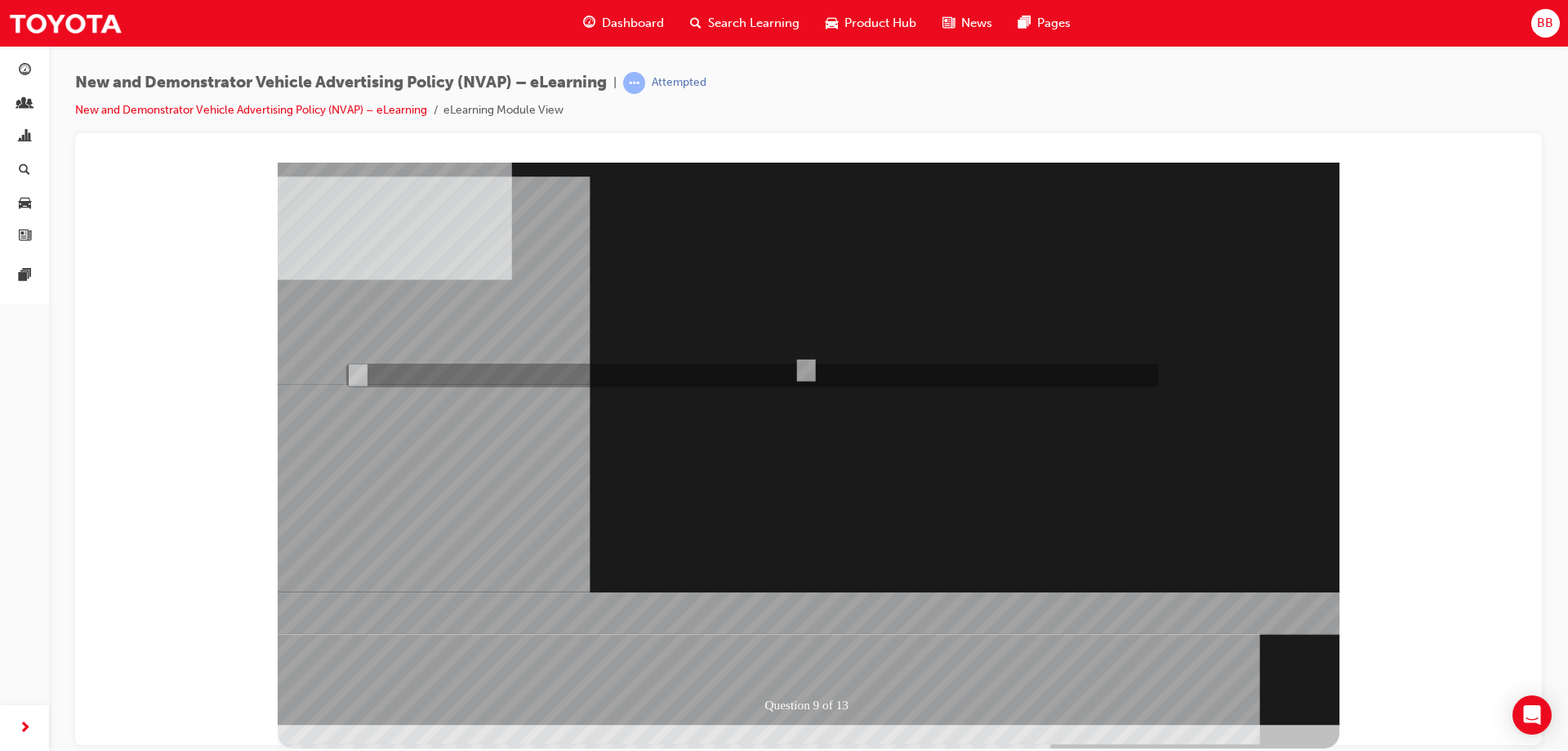 click at bounding box center [748, 1521] 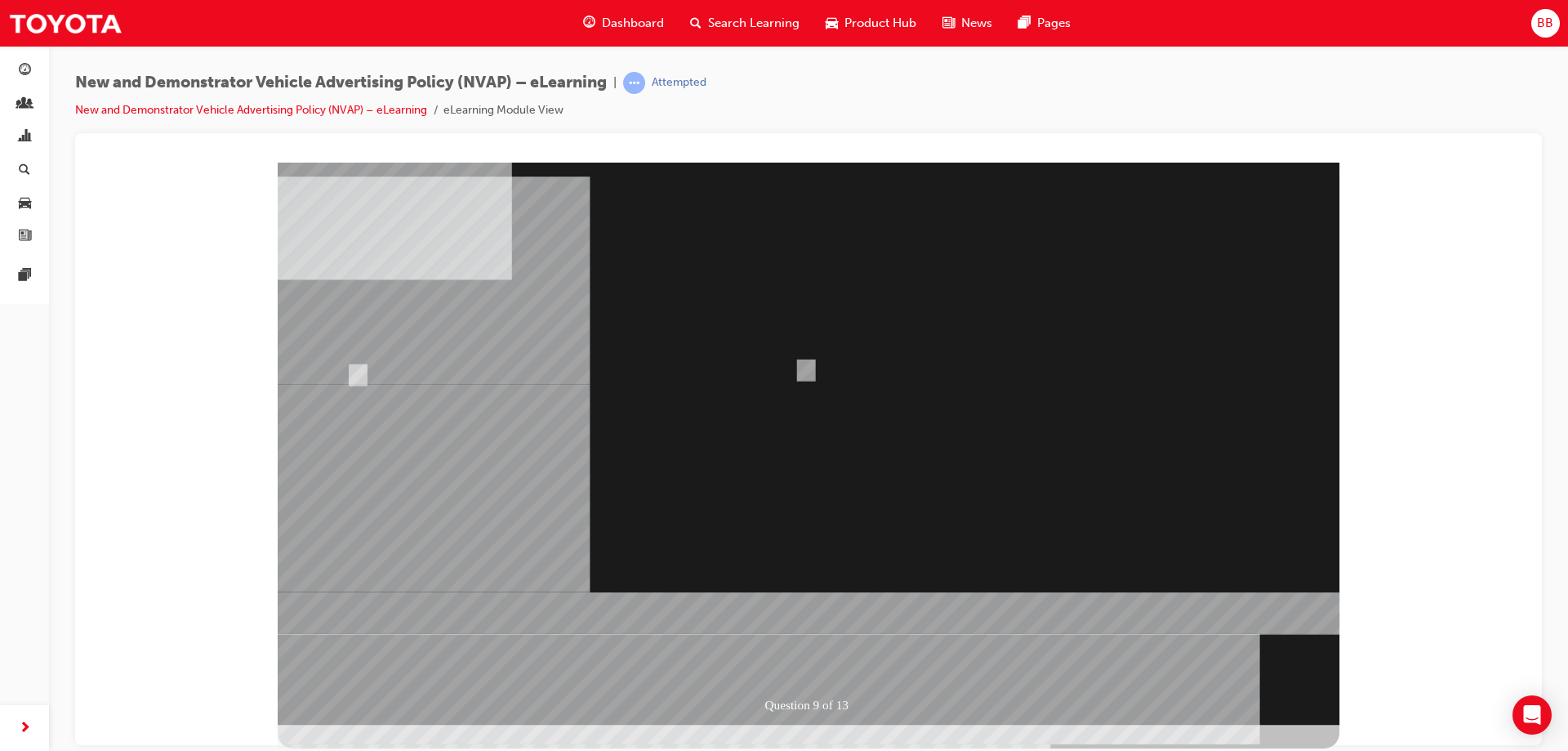 click at bounding box center [334, 1340] 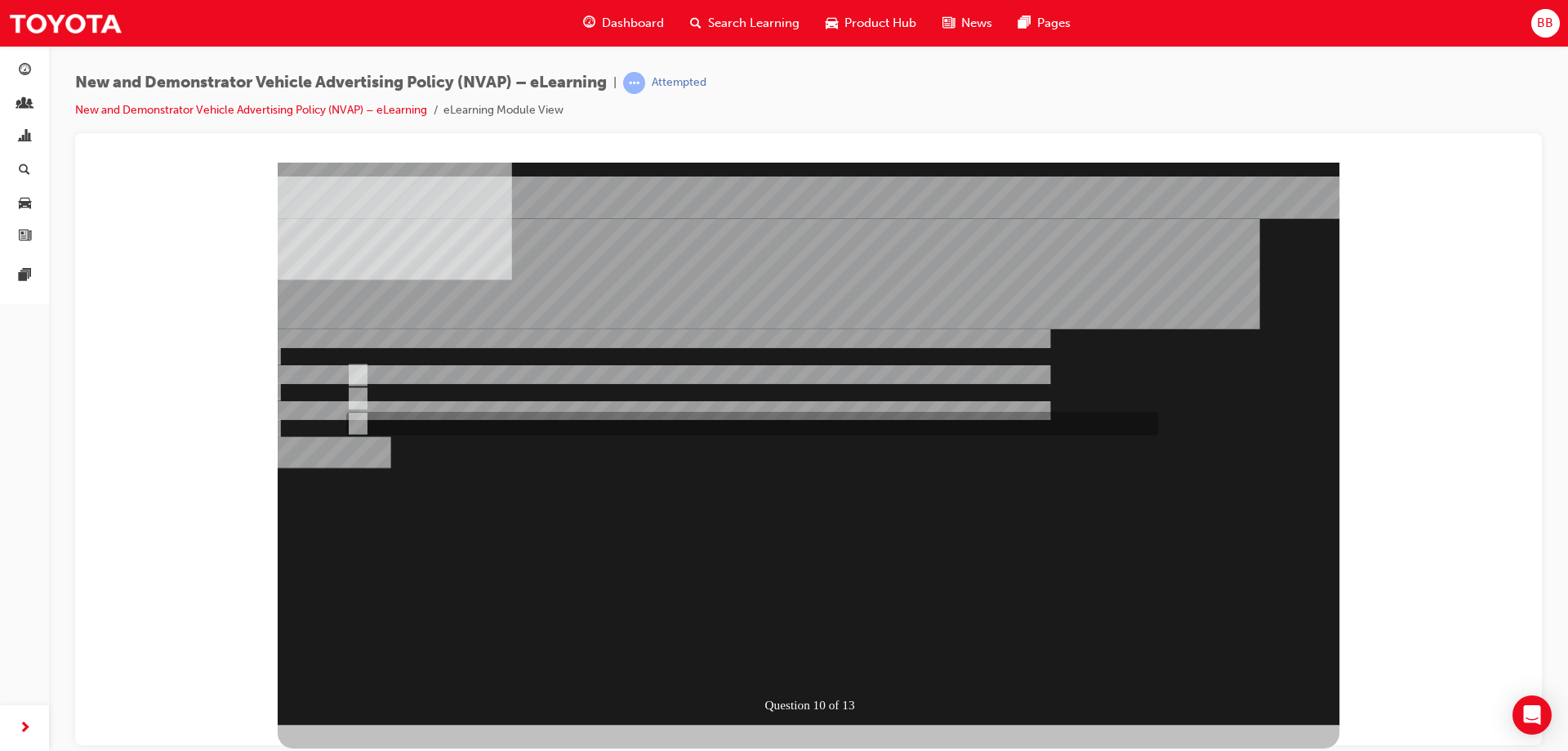 click at bounding box center (354, 1188) 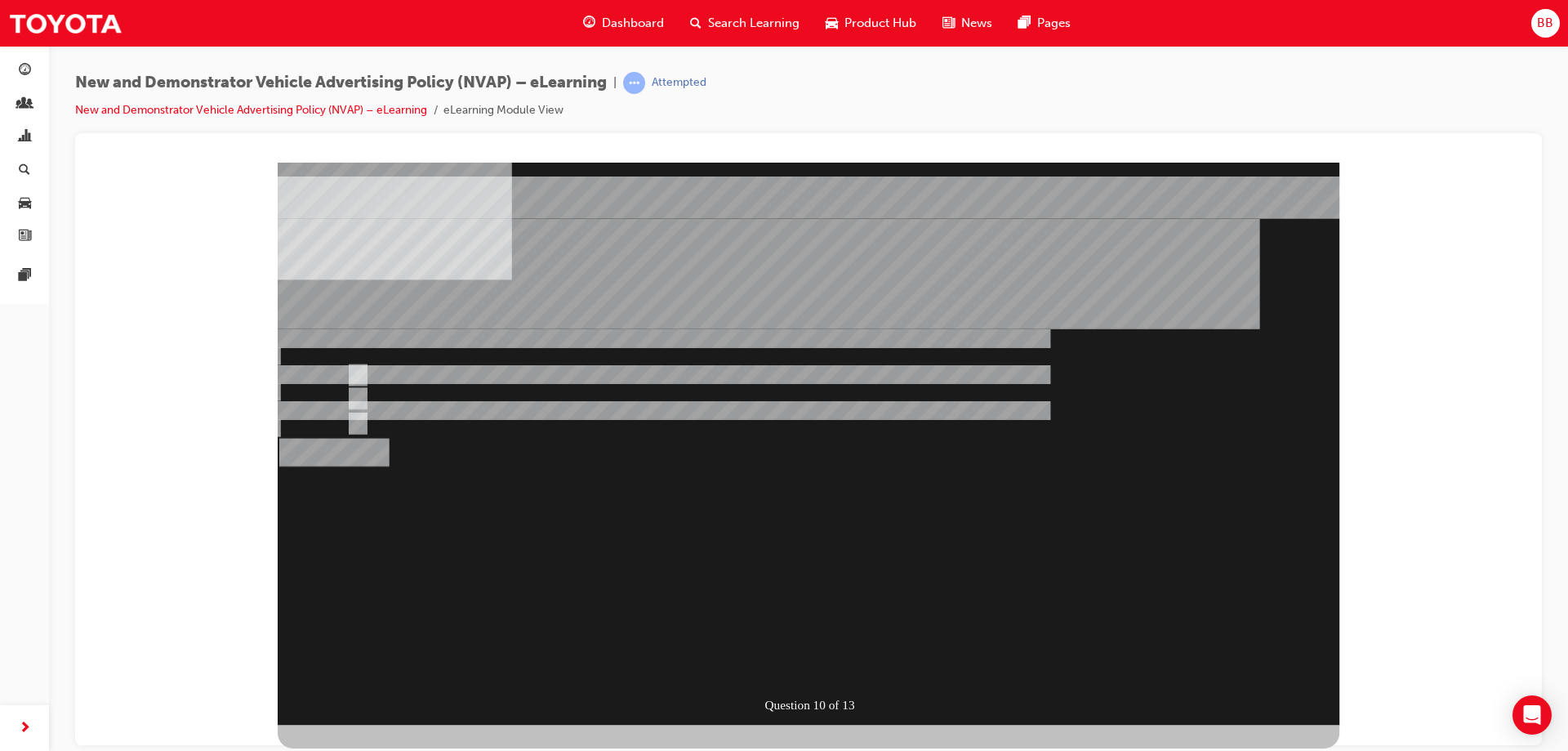 click at bounding box center [334, 942] 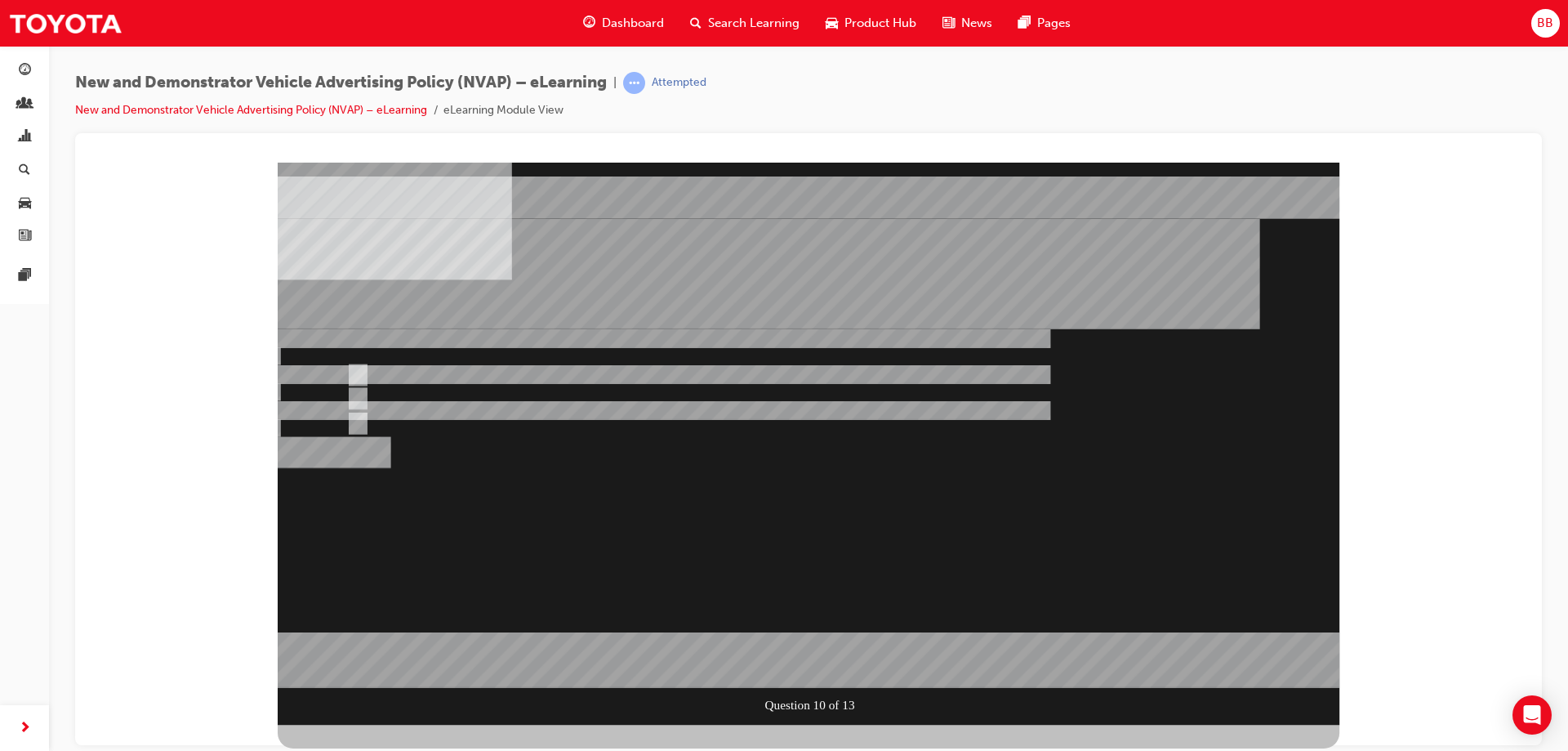 click at bounding box center [808, 443] 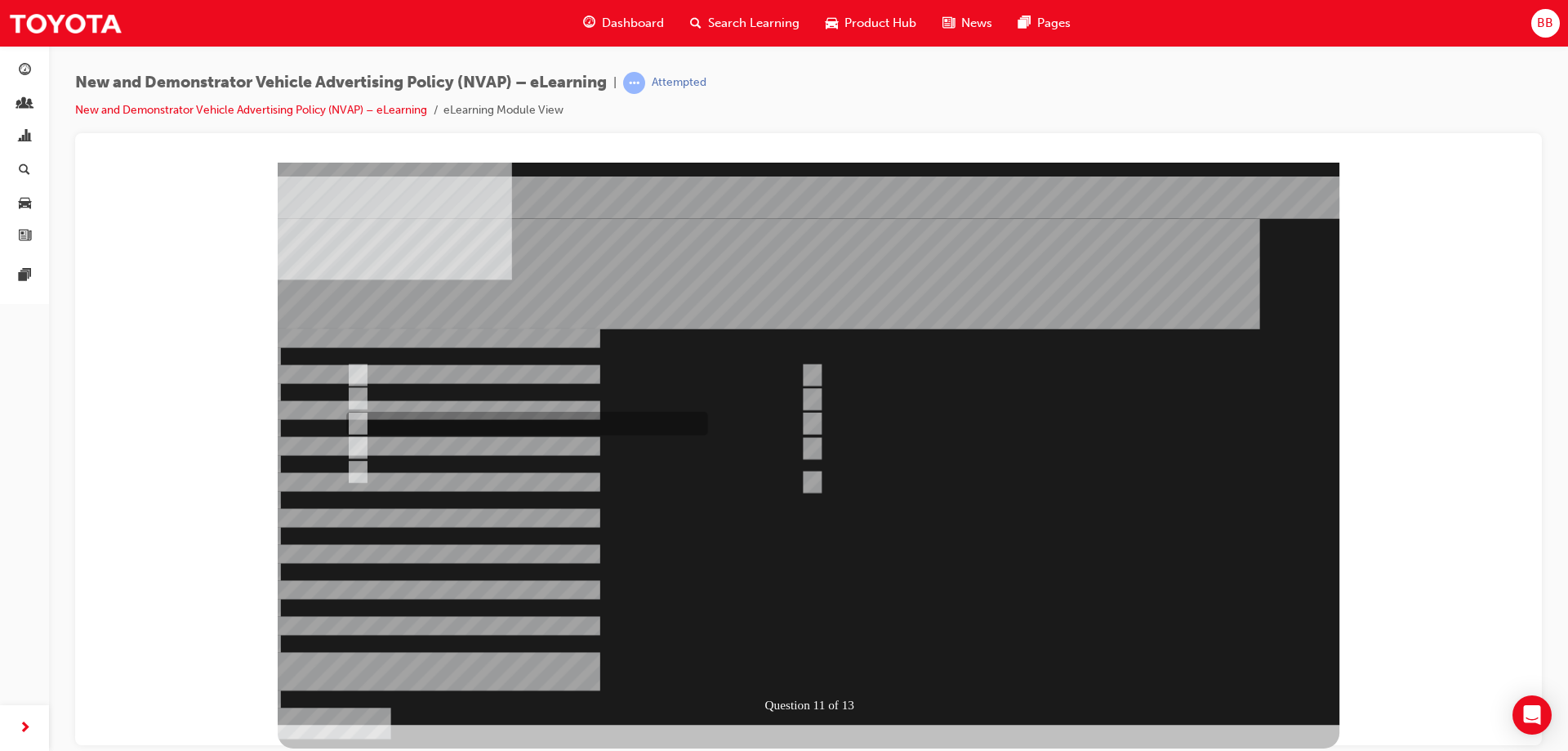 click at bounding box center (354, 1188) 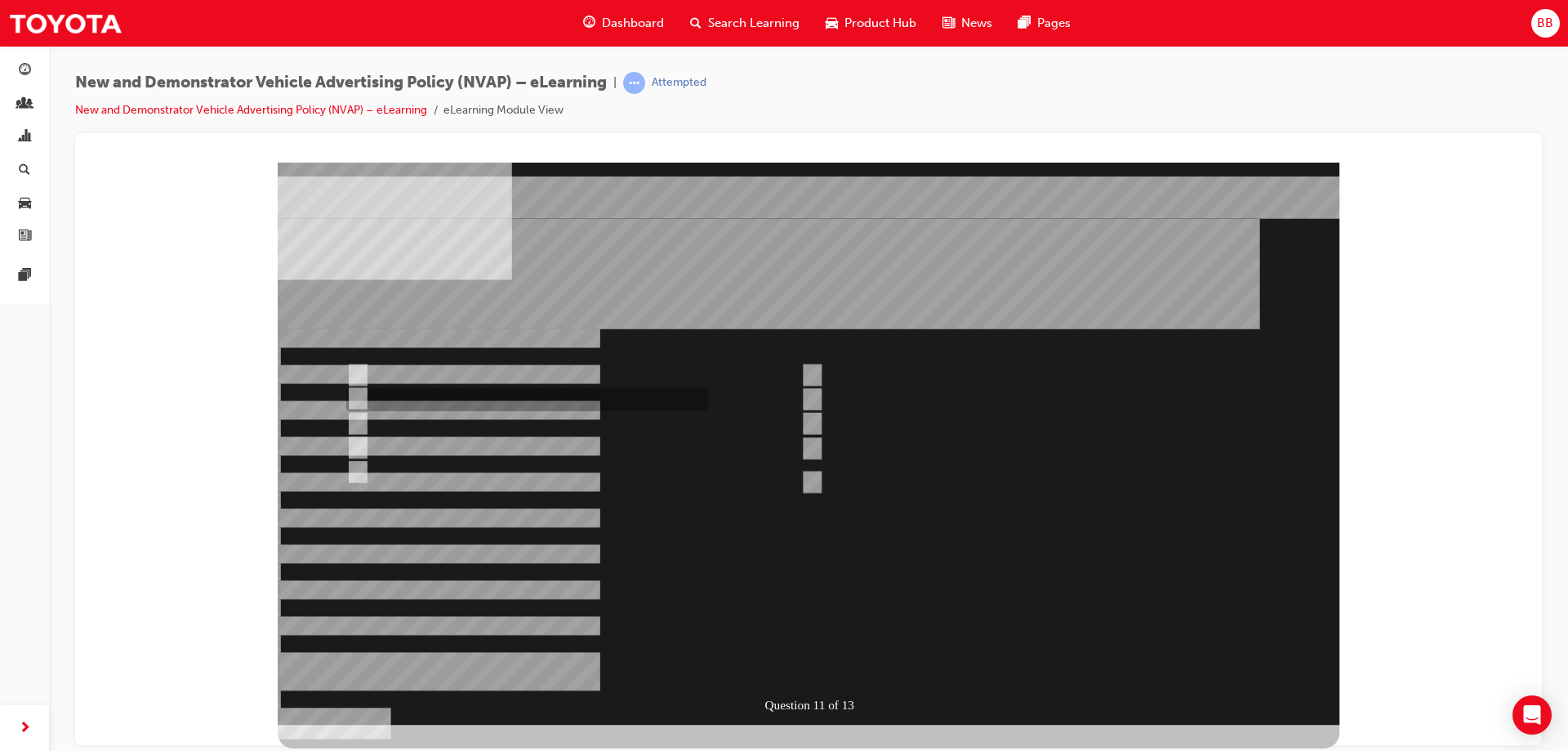 click at bounding box center [354, 1146] 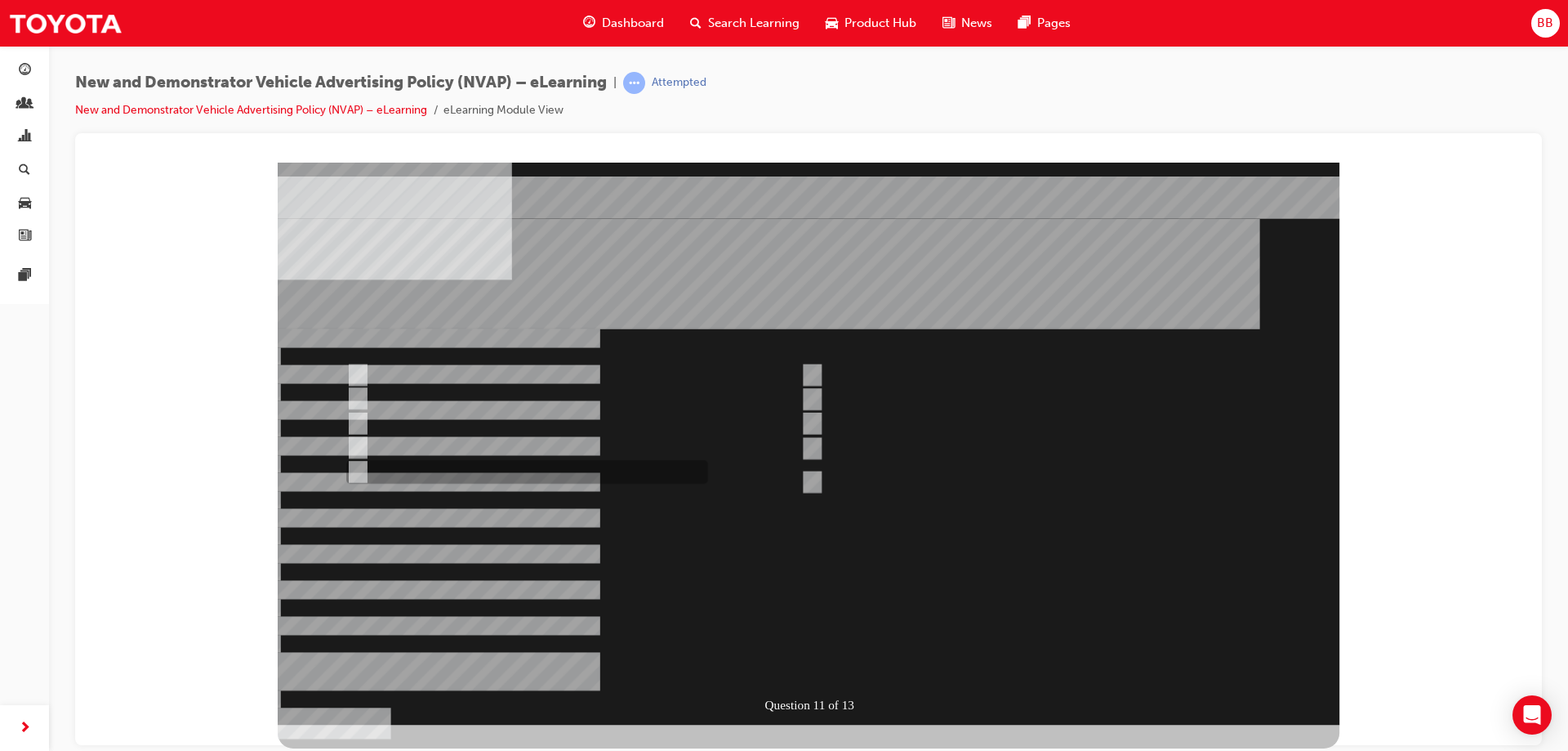 click at bounding box center [354, 1271] 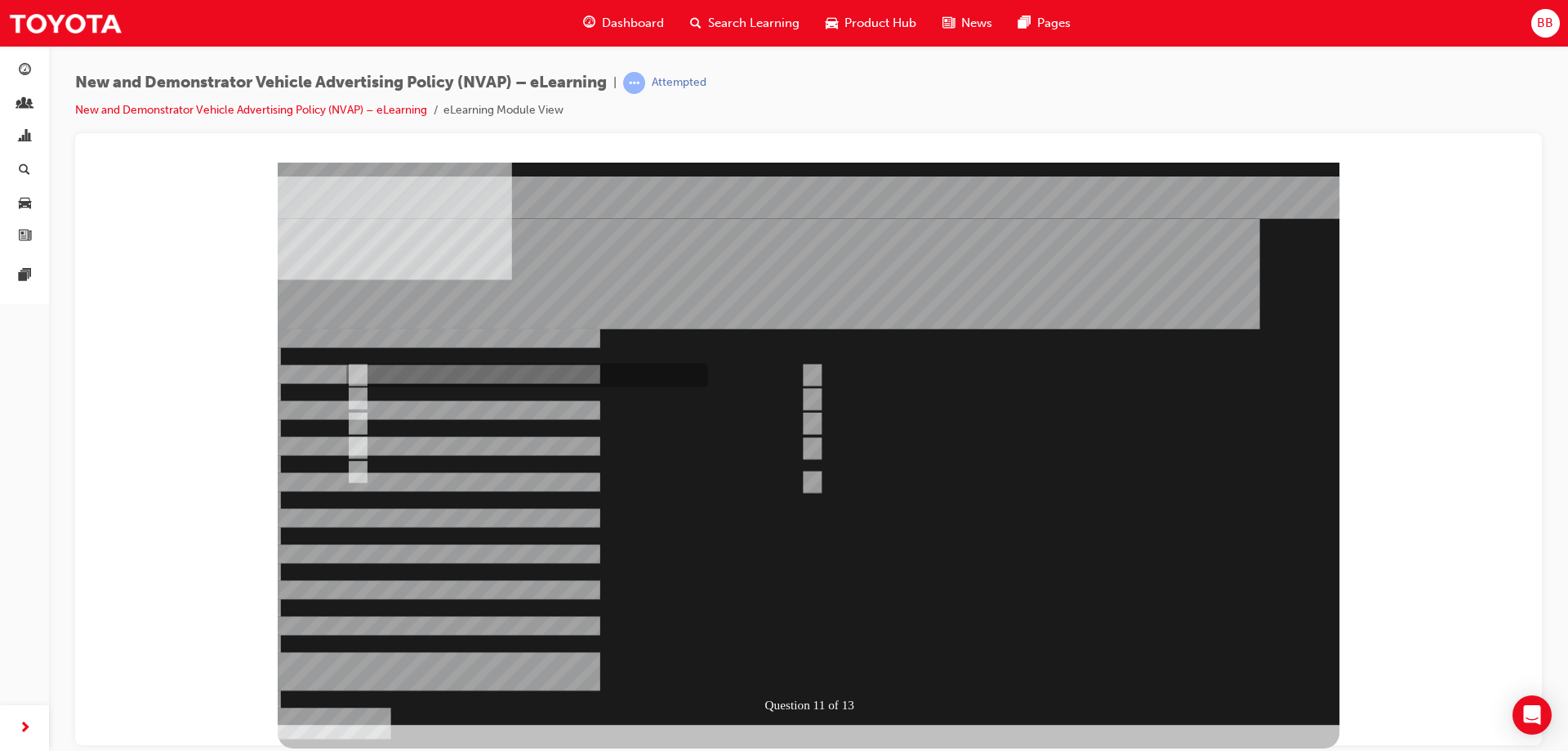 click at bounding box center (354, 1105) 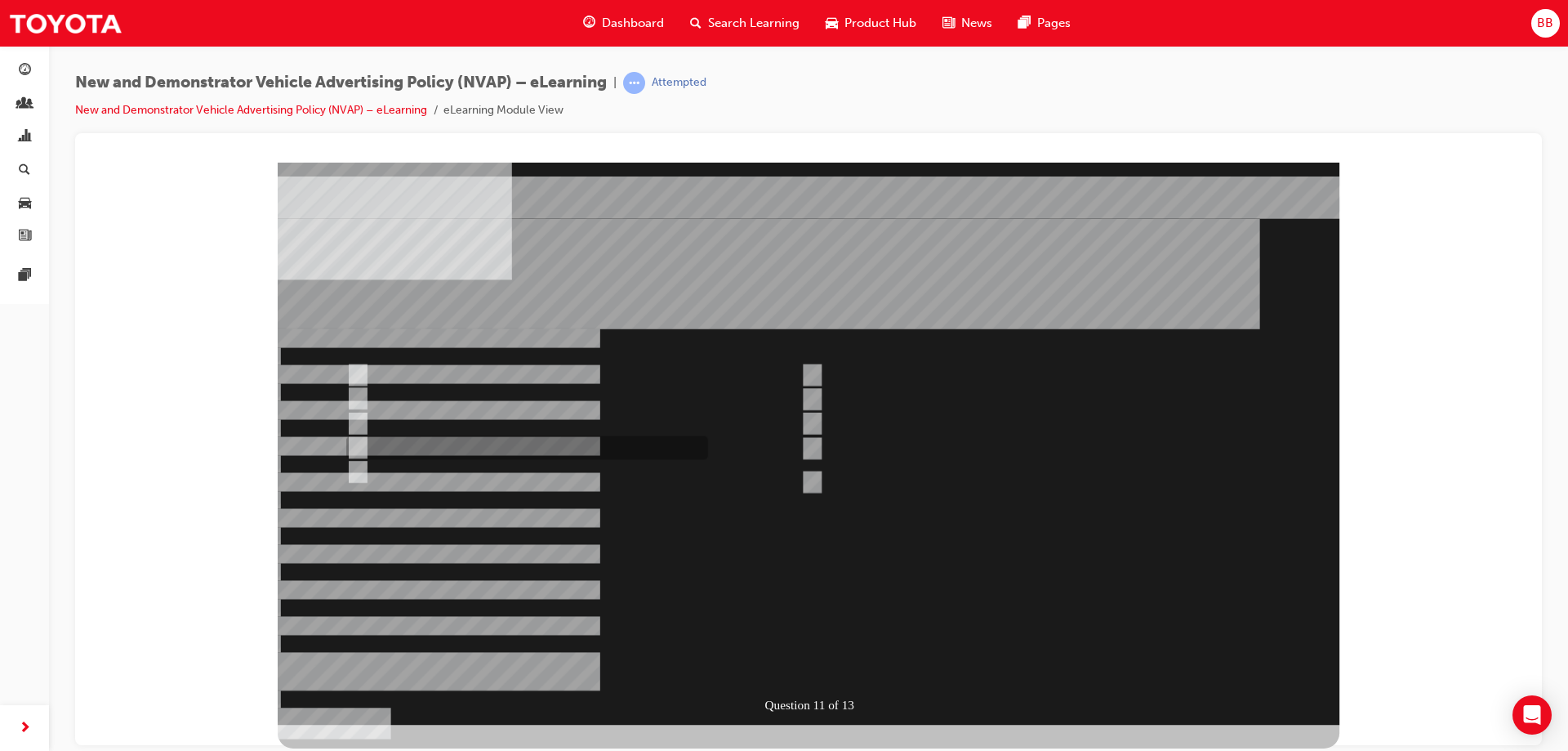 click at bounding box center (354, 1229) 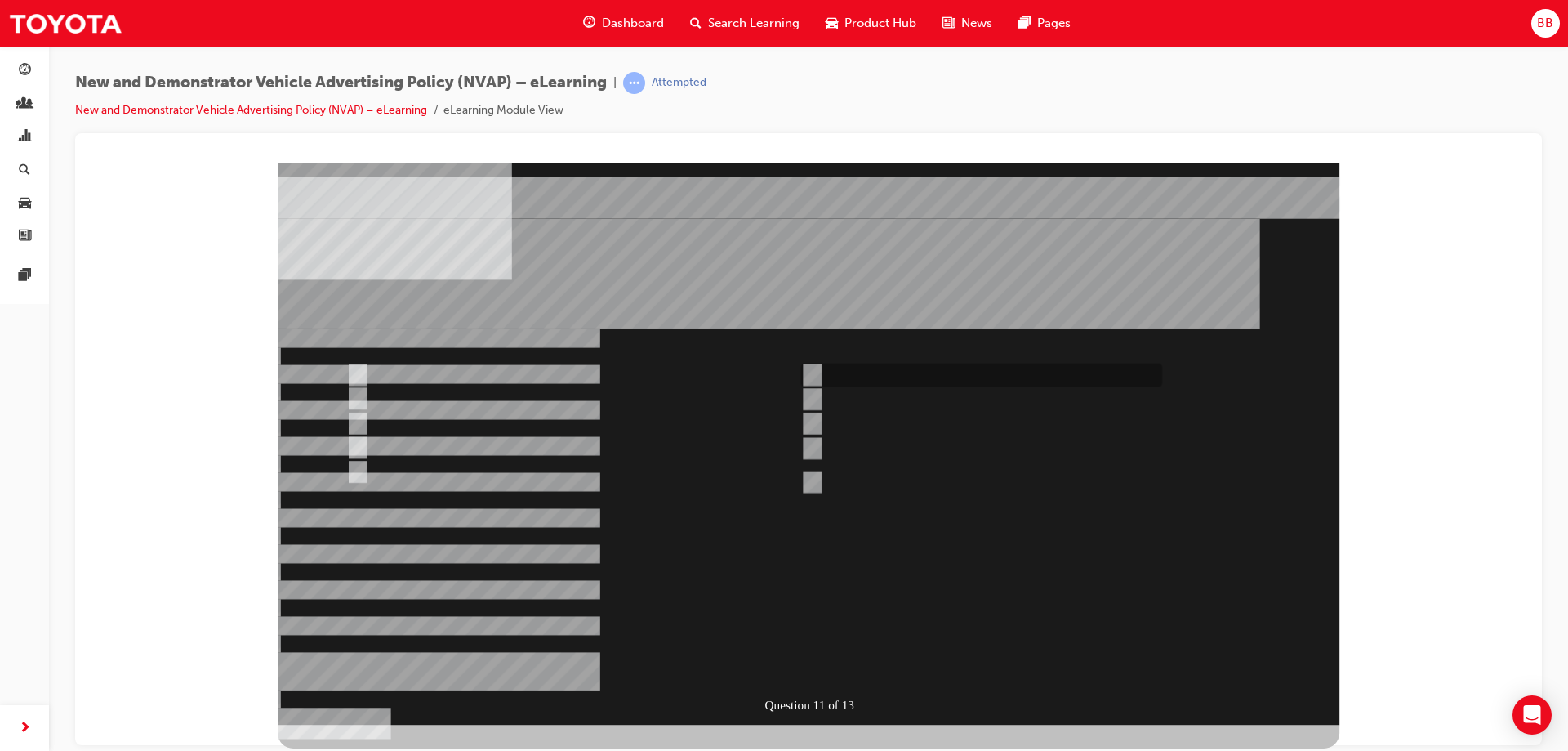 click at bounding box center [978, 1191] 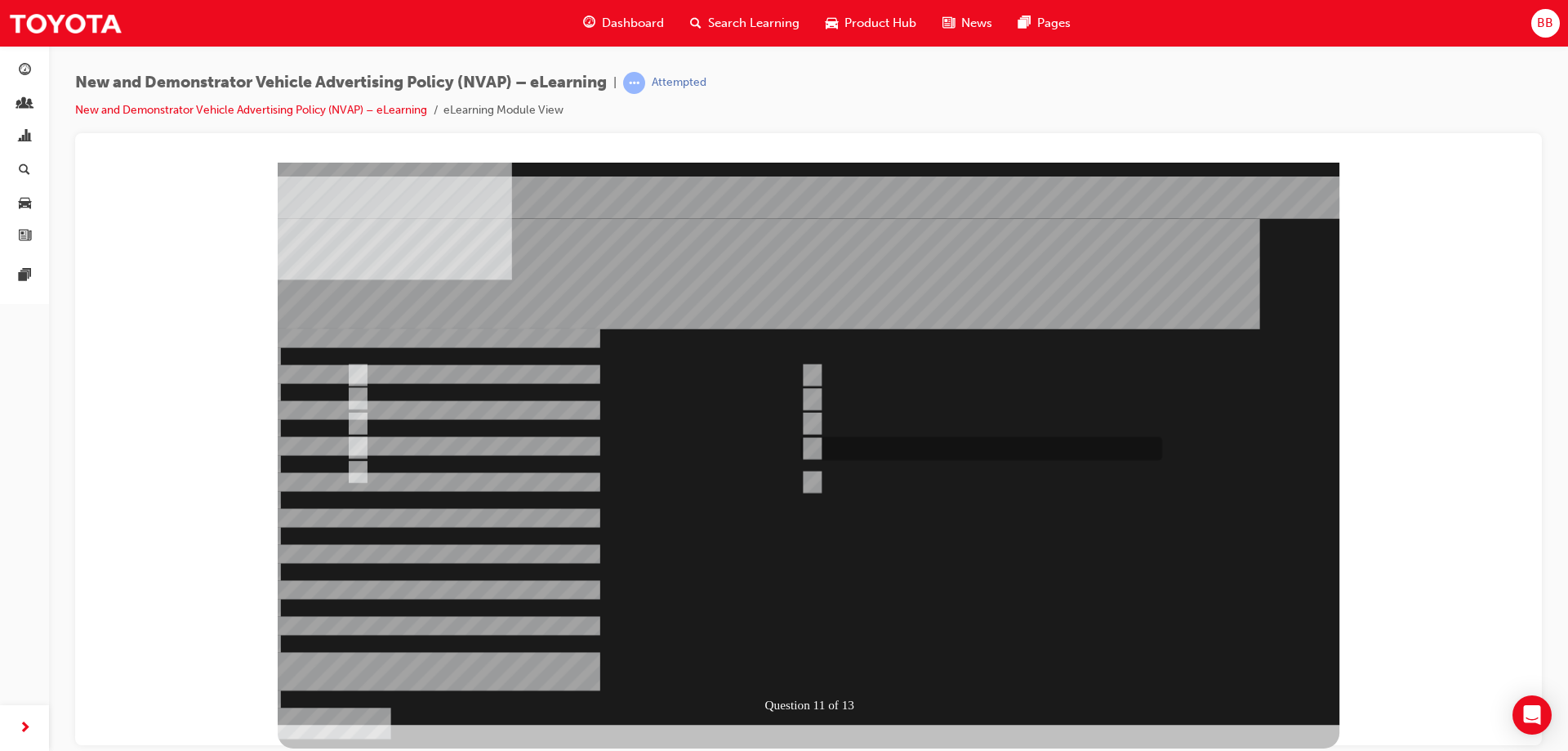 click at bounding box center (808, 1316) 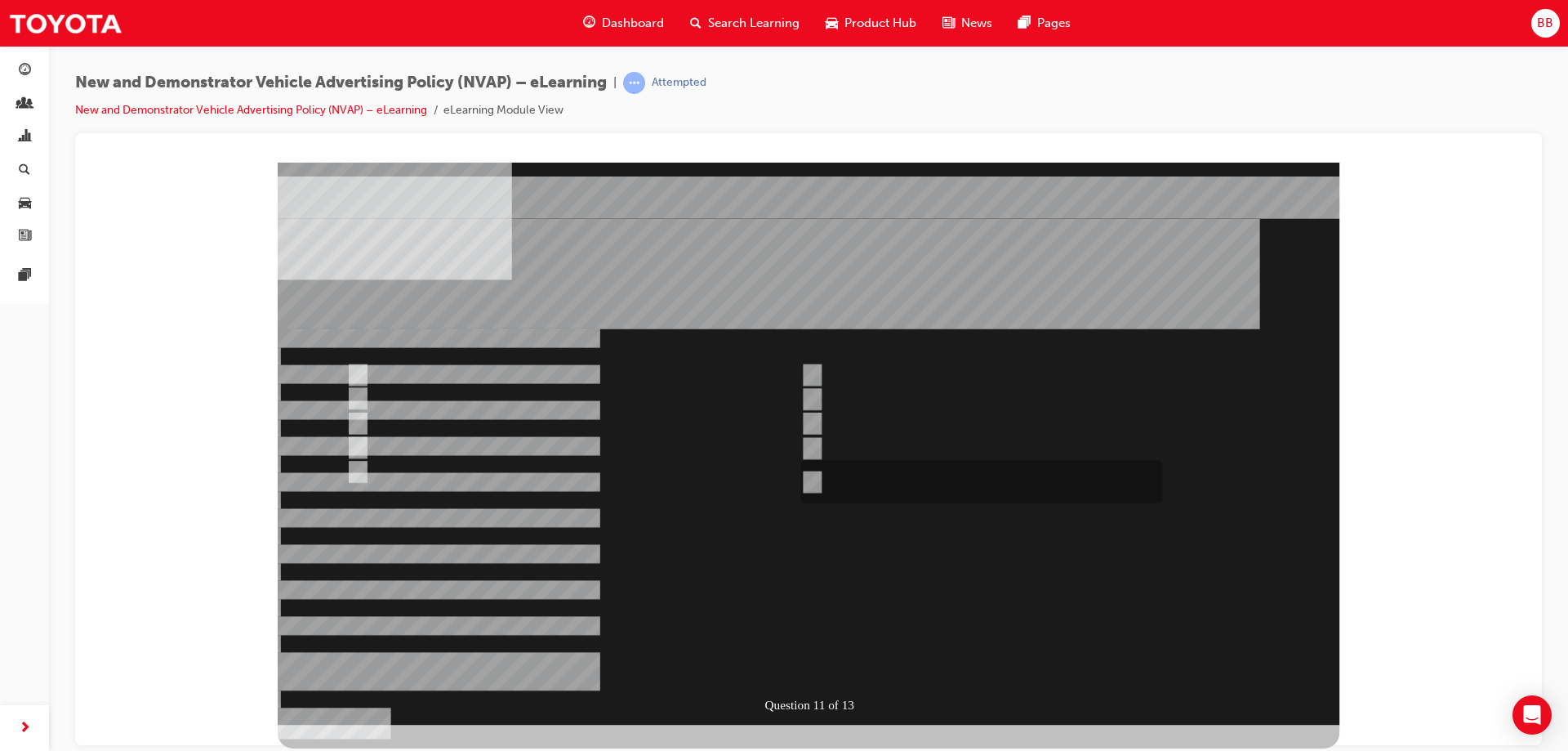 click at bounding box center (808, 1366) 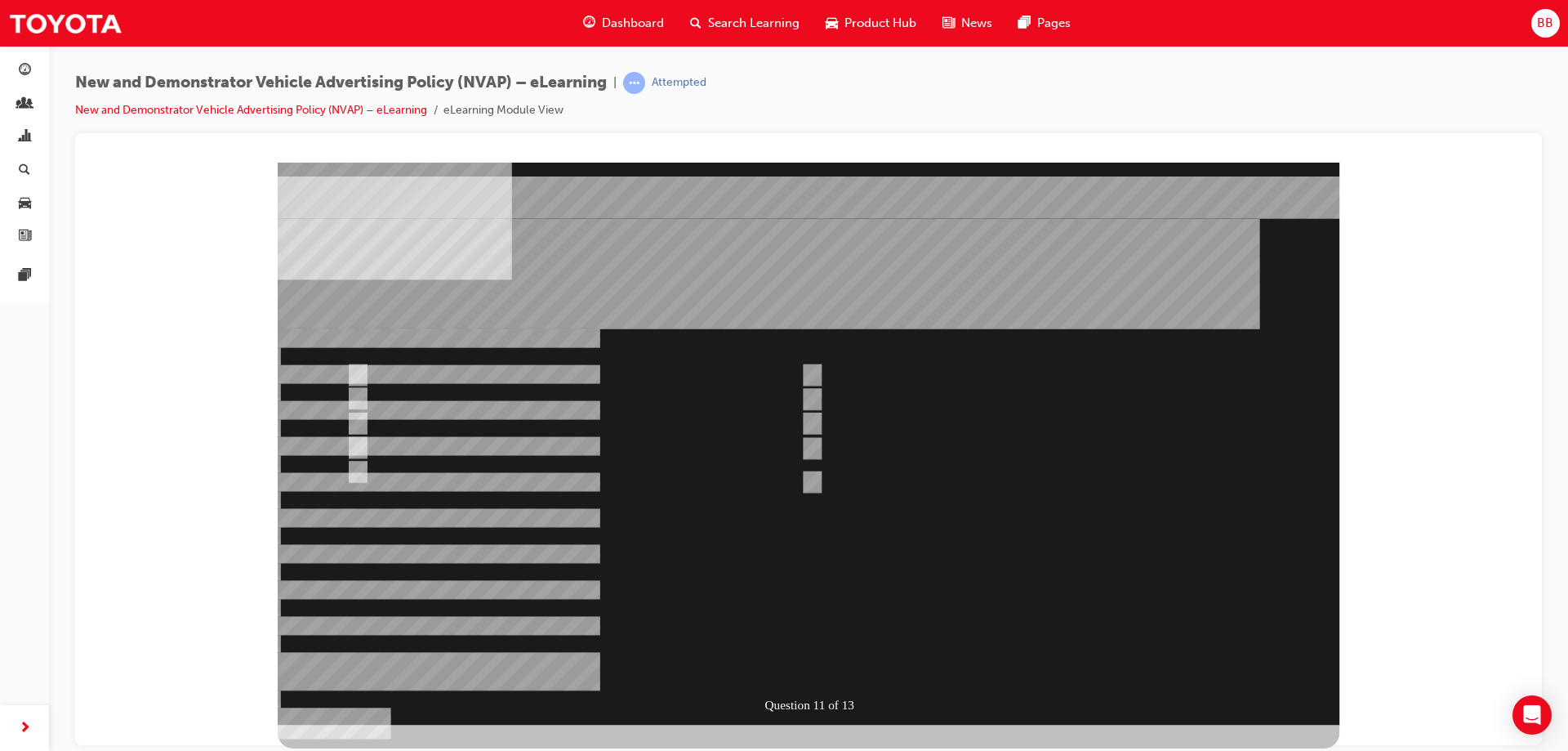 click at bounding box center (334, 1062) 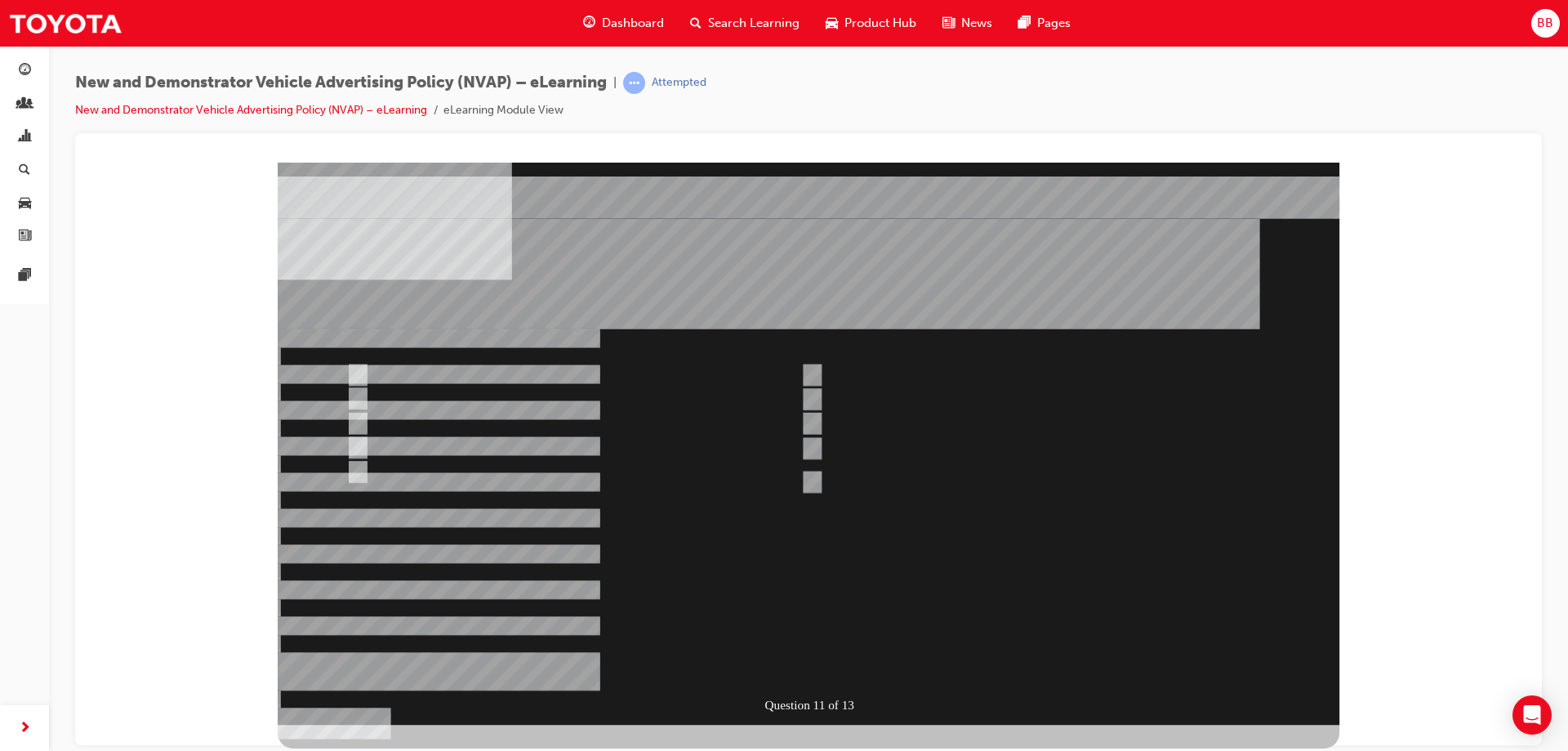 click at bounding box center (808, 443) 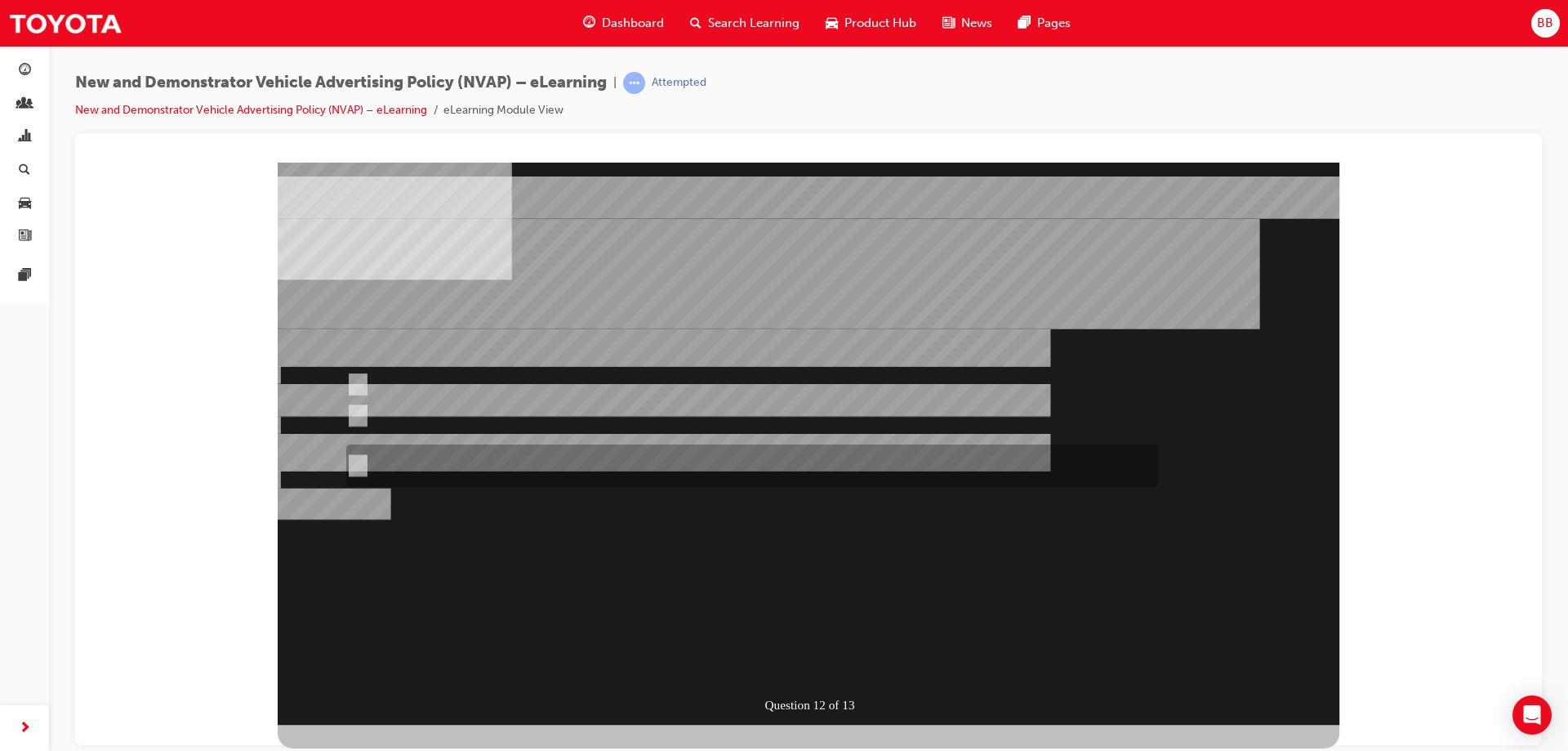click at bounding box center (354, 1230) 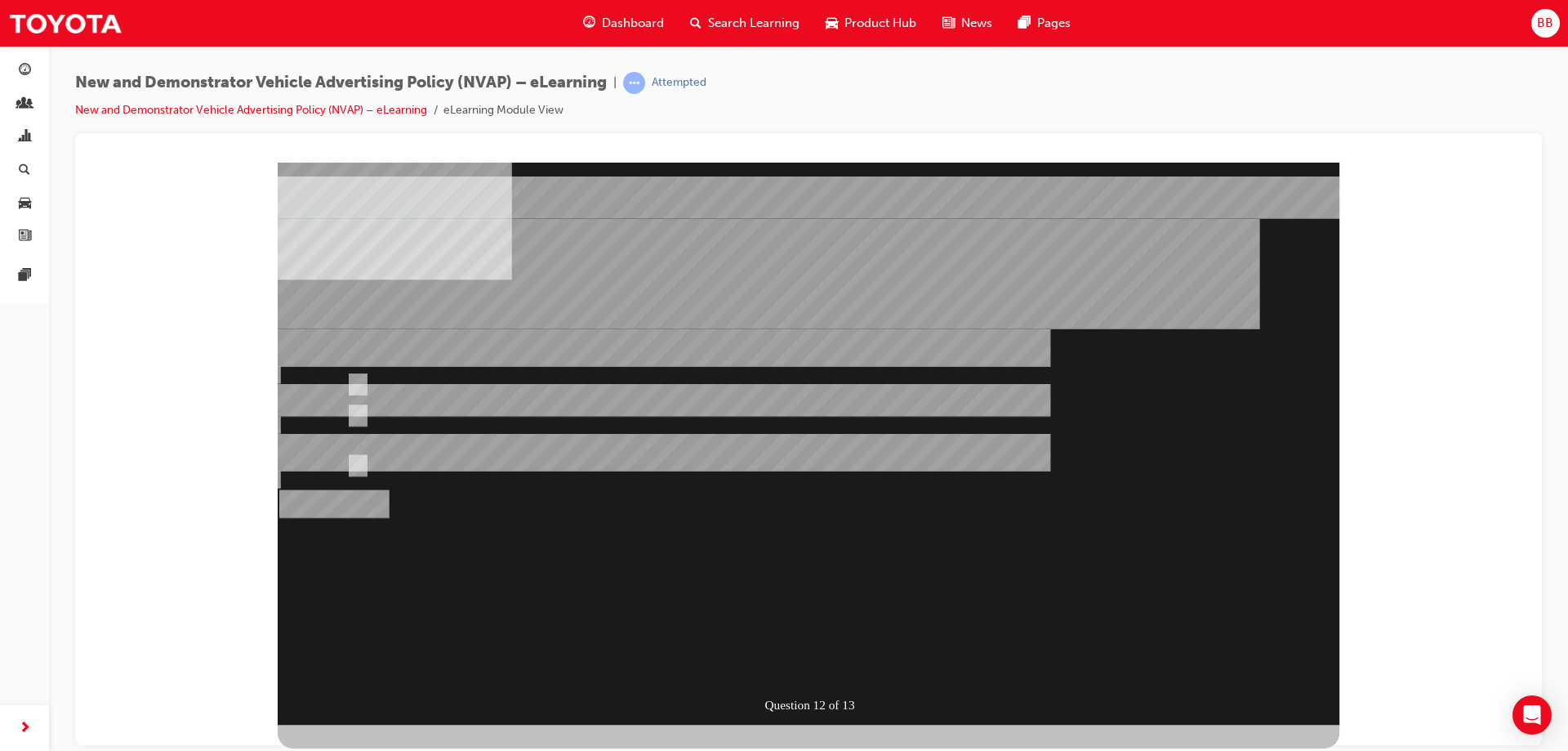 click at bounding box center (334, 942) 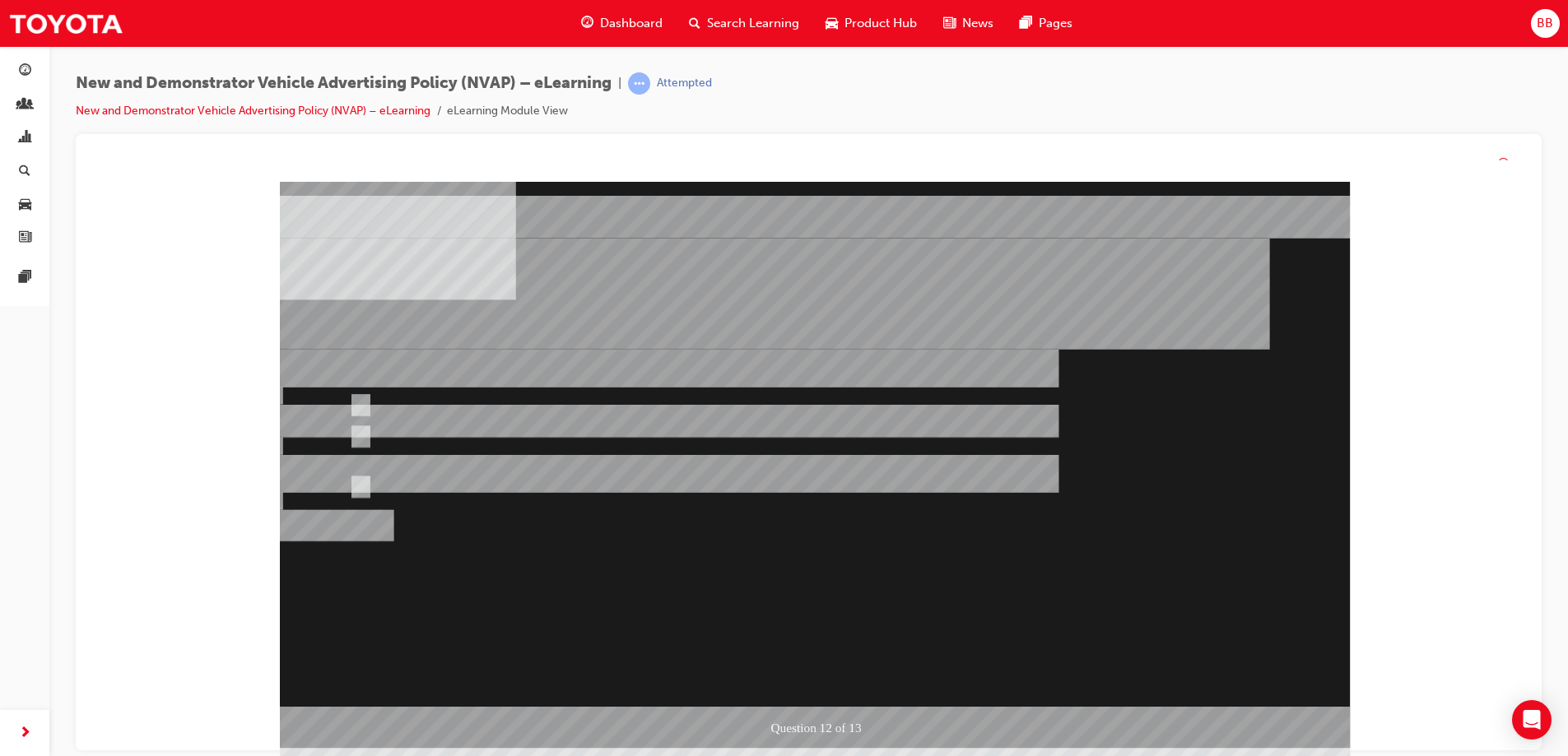 click at bounding box center (815, 465) 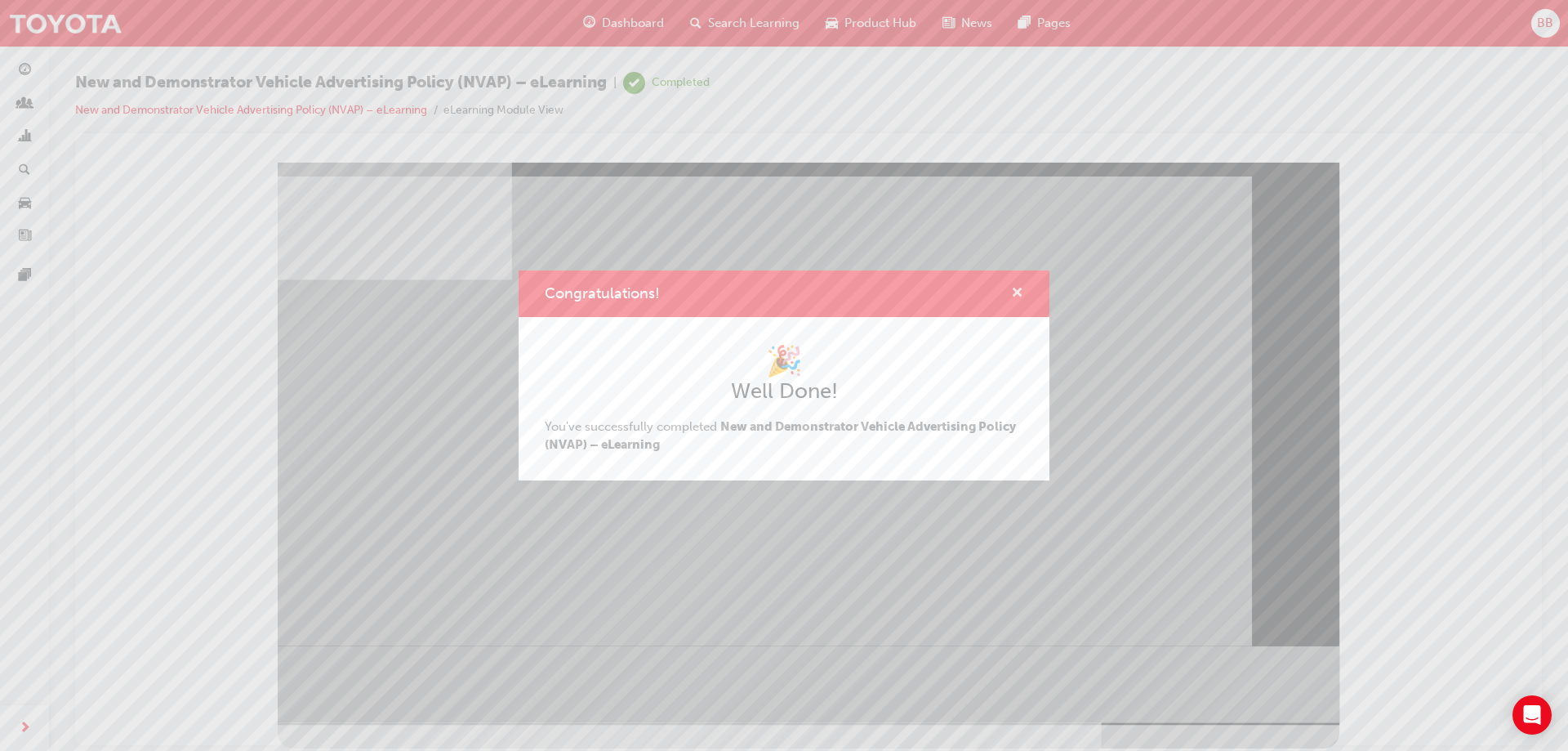 click at bounding box center [1017, 294] 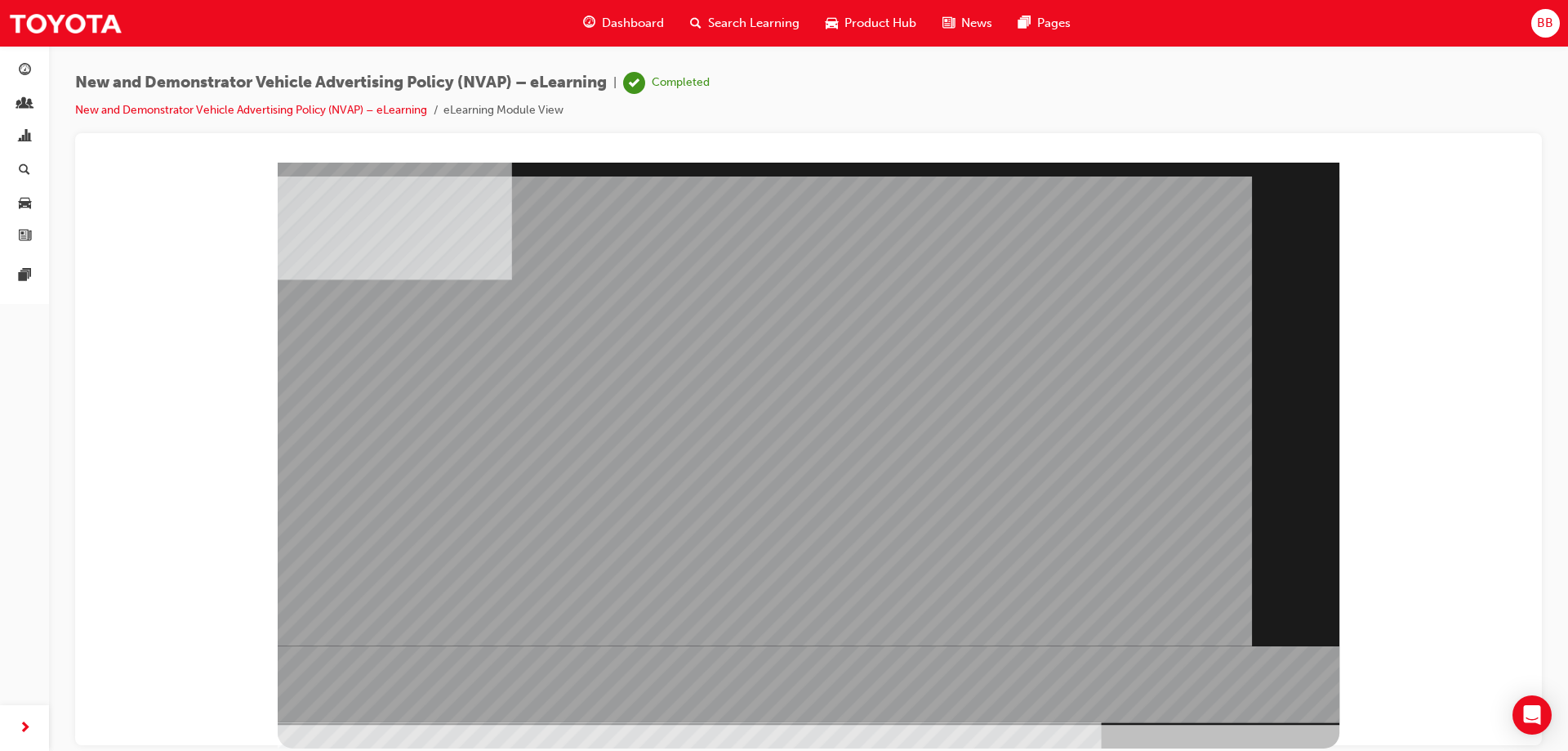 click at bounding box center [327, 1875] 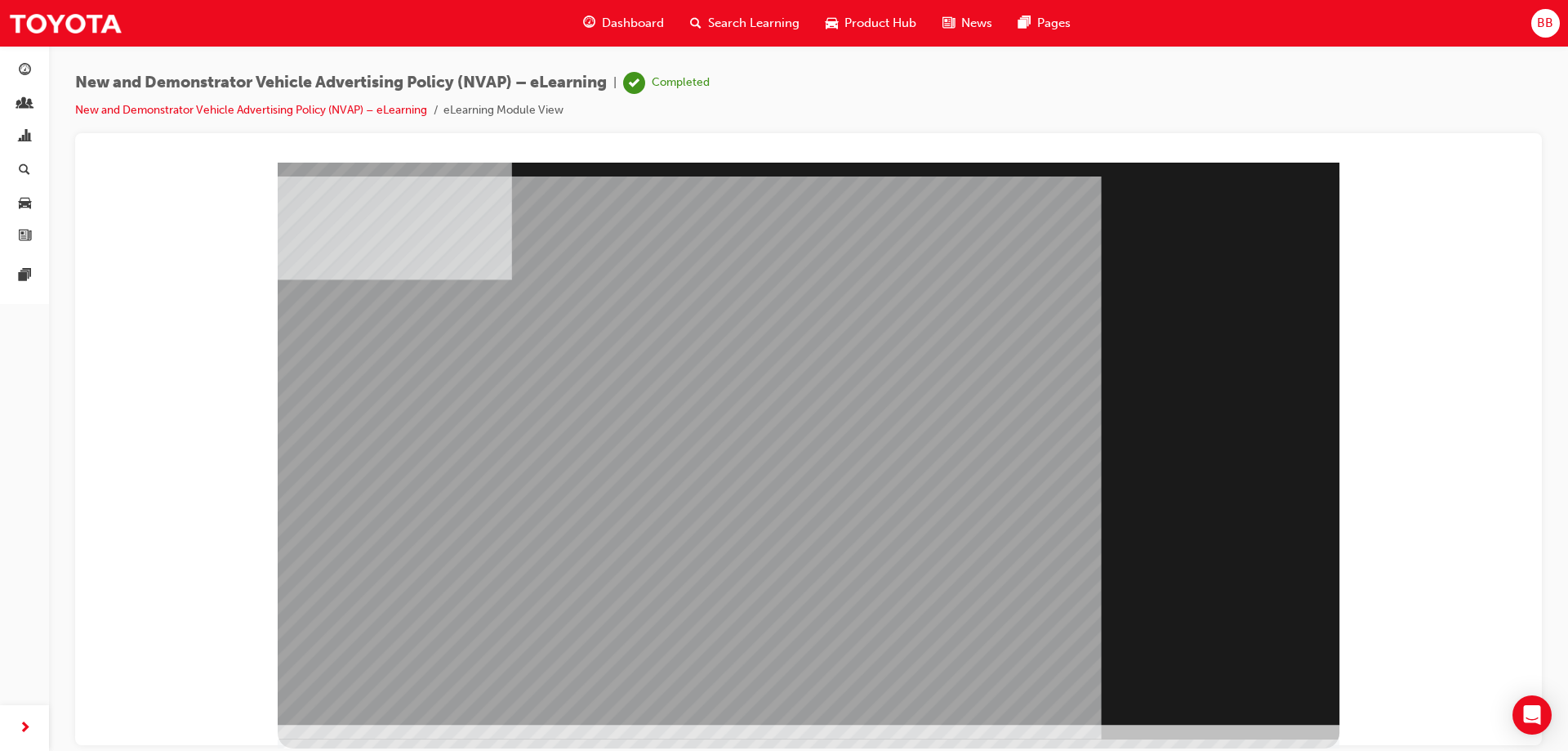 click at bounding box center (327, 1437) 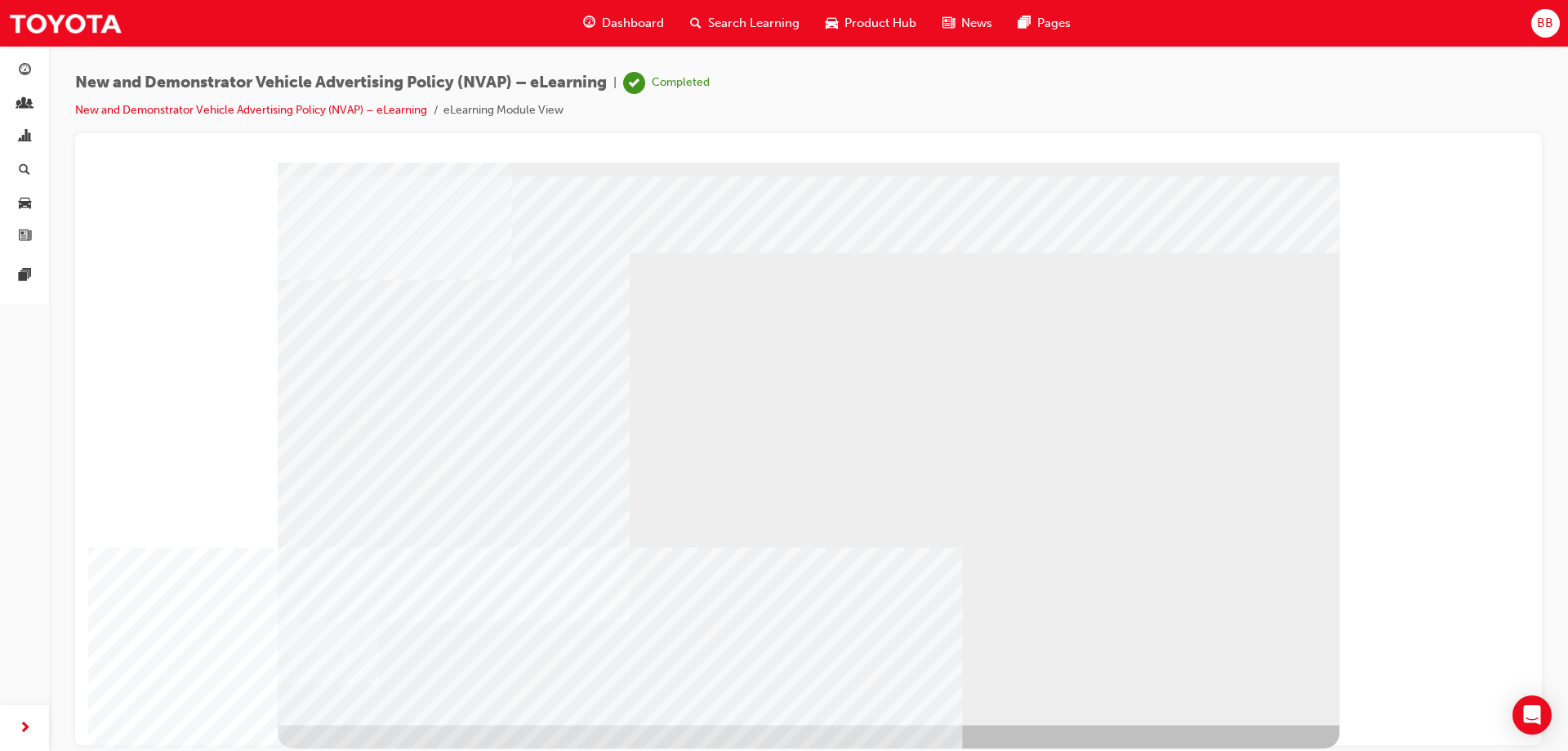 click at bounding box center (327, 1212) 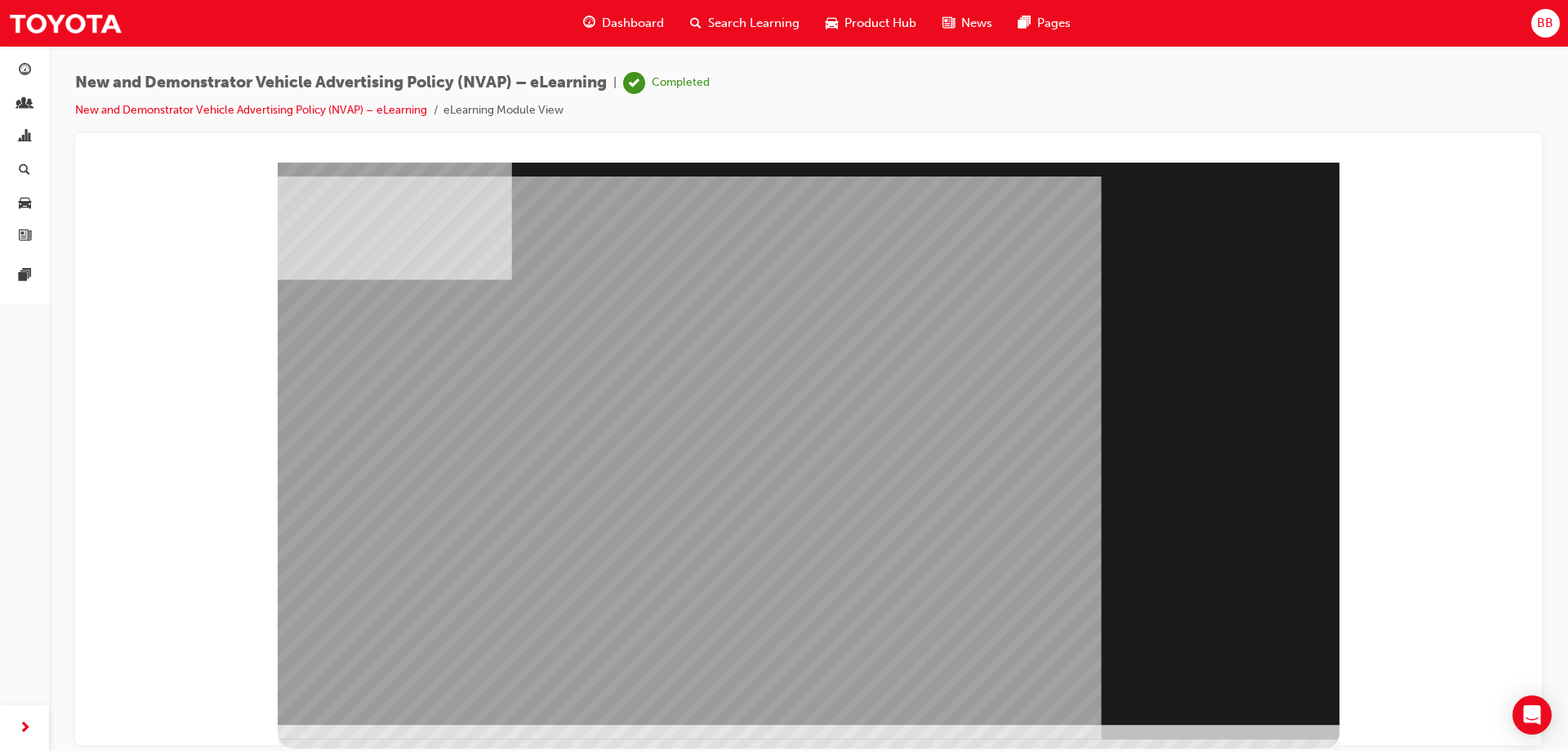 click at bounding box center [327, 1409] 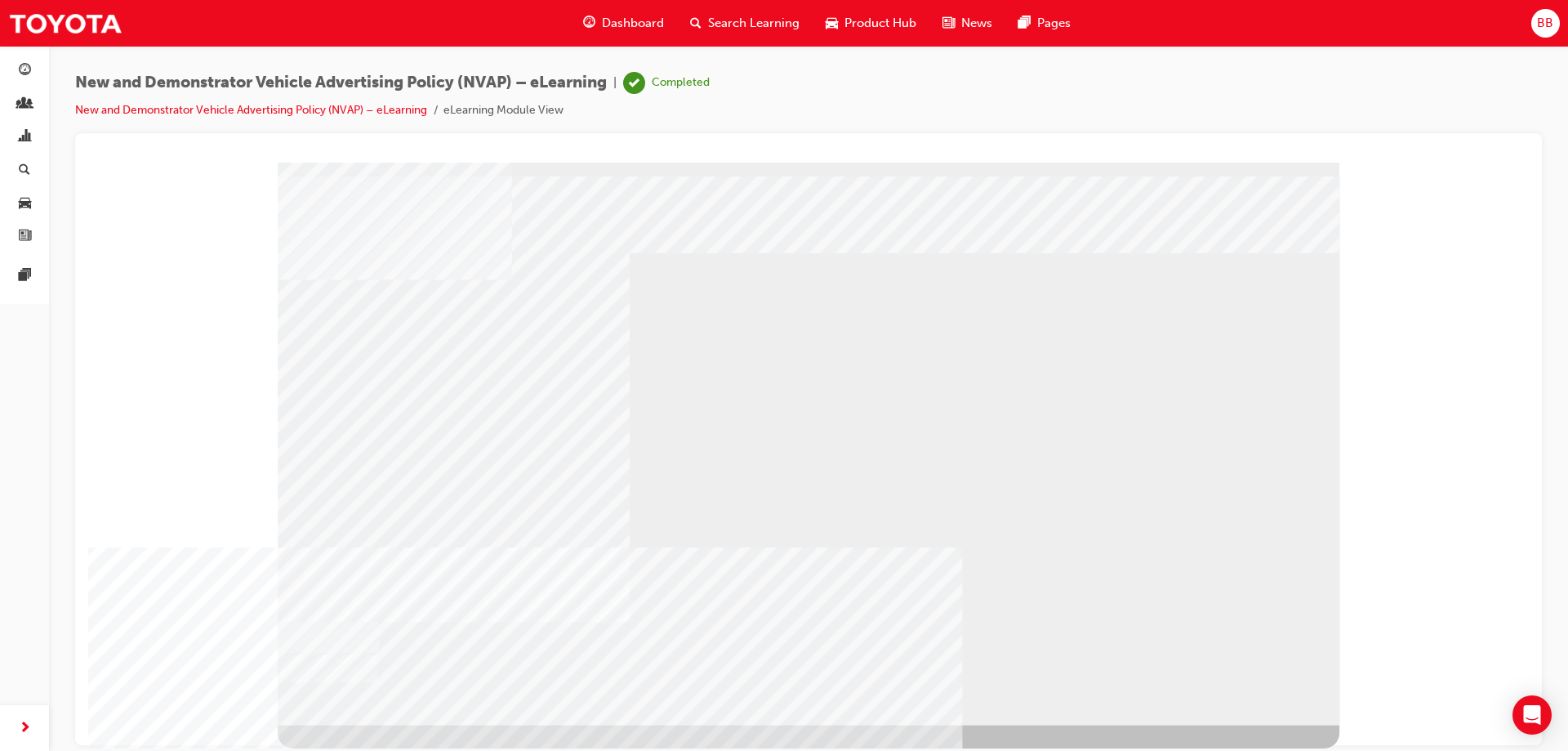 click at bounding box center (327, 1212) 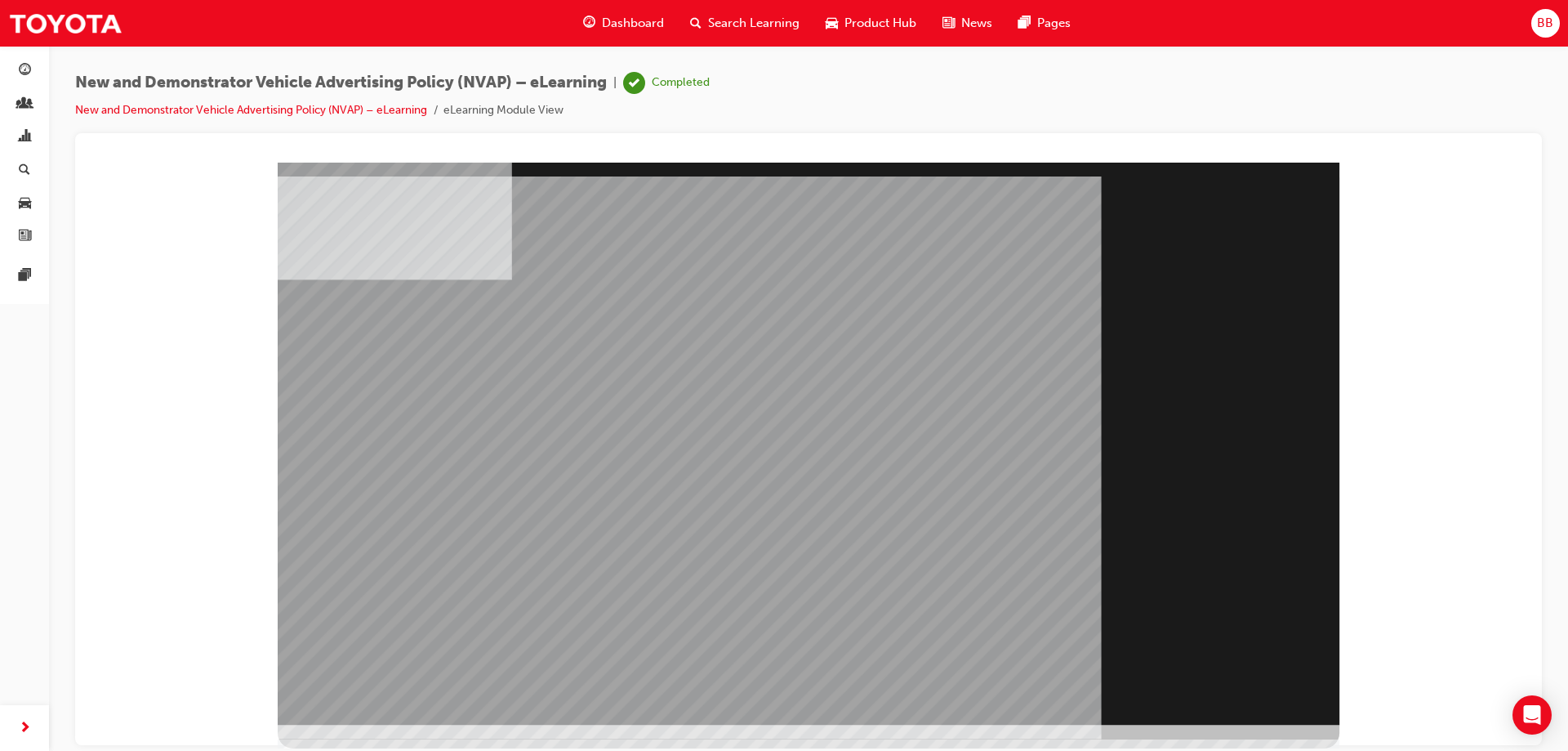 click at bounding box center (327, 1437) 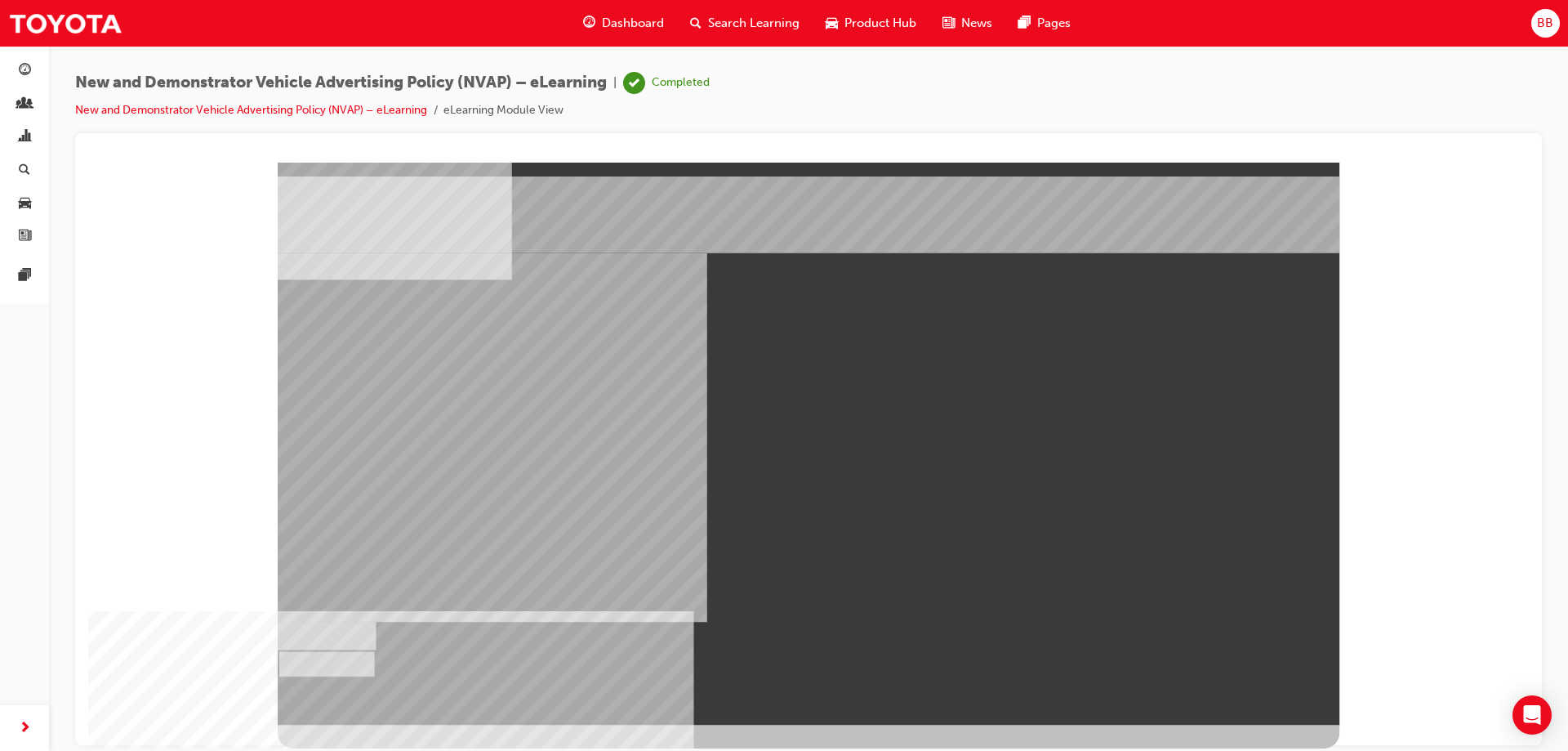 click at bounding box center [327, 1212] 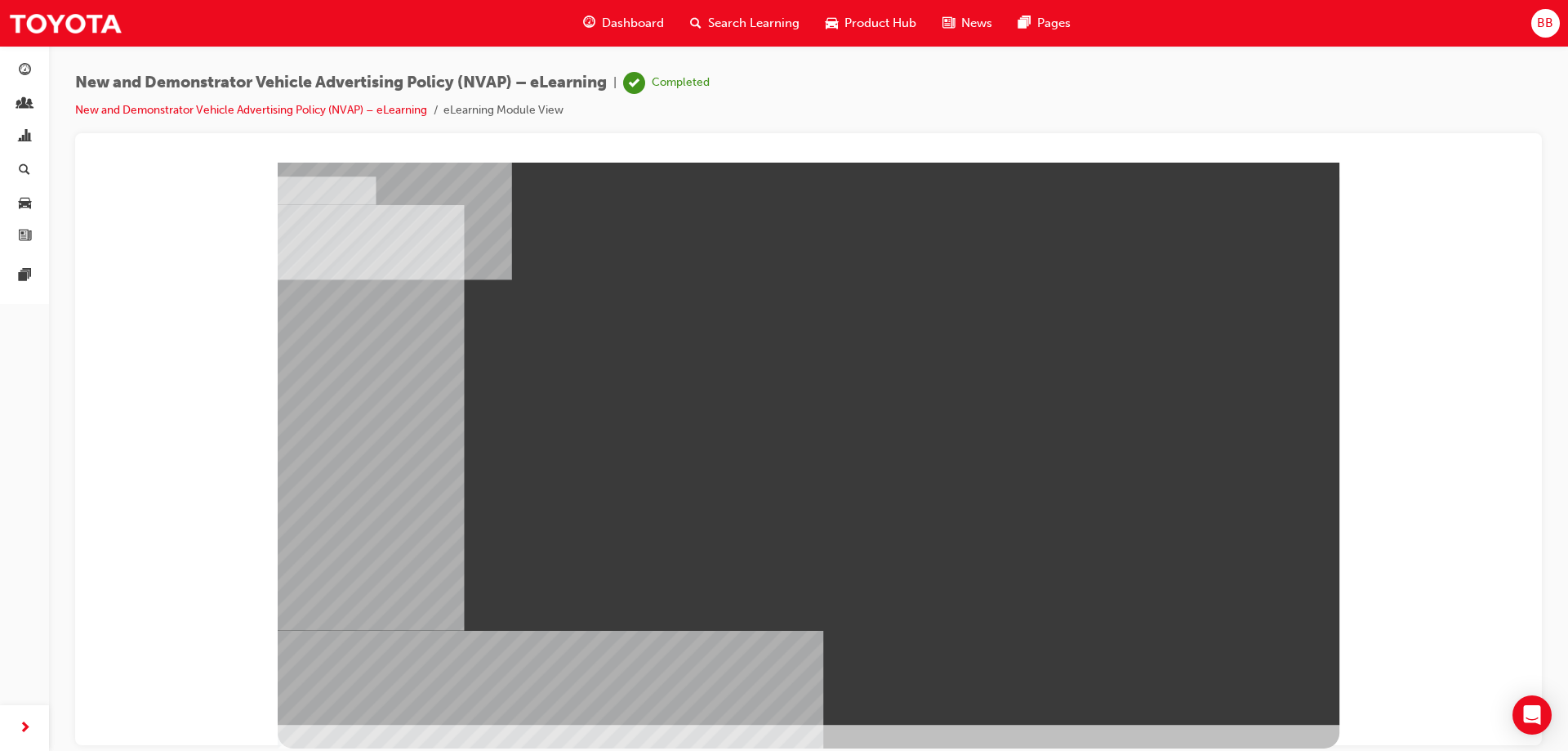 click on "New and Demonstrator Vehicle Advertising Policy (NVAP) – eLearning | Completed New and Demonstrator Vehicle Advertising Policy (NVAP) – eLearning eLearning Module View" at bounding box center [808, 102] 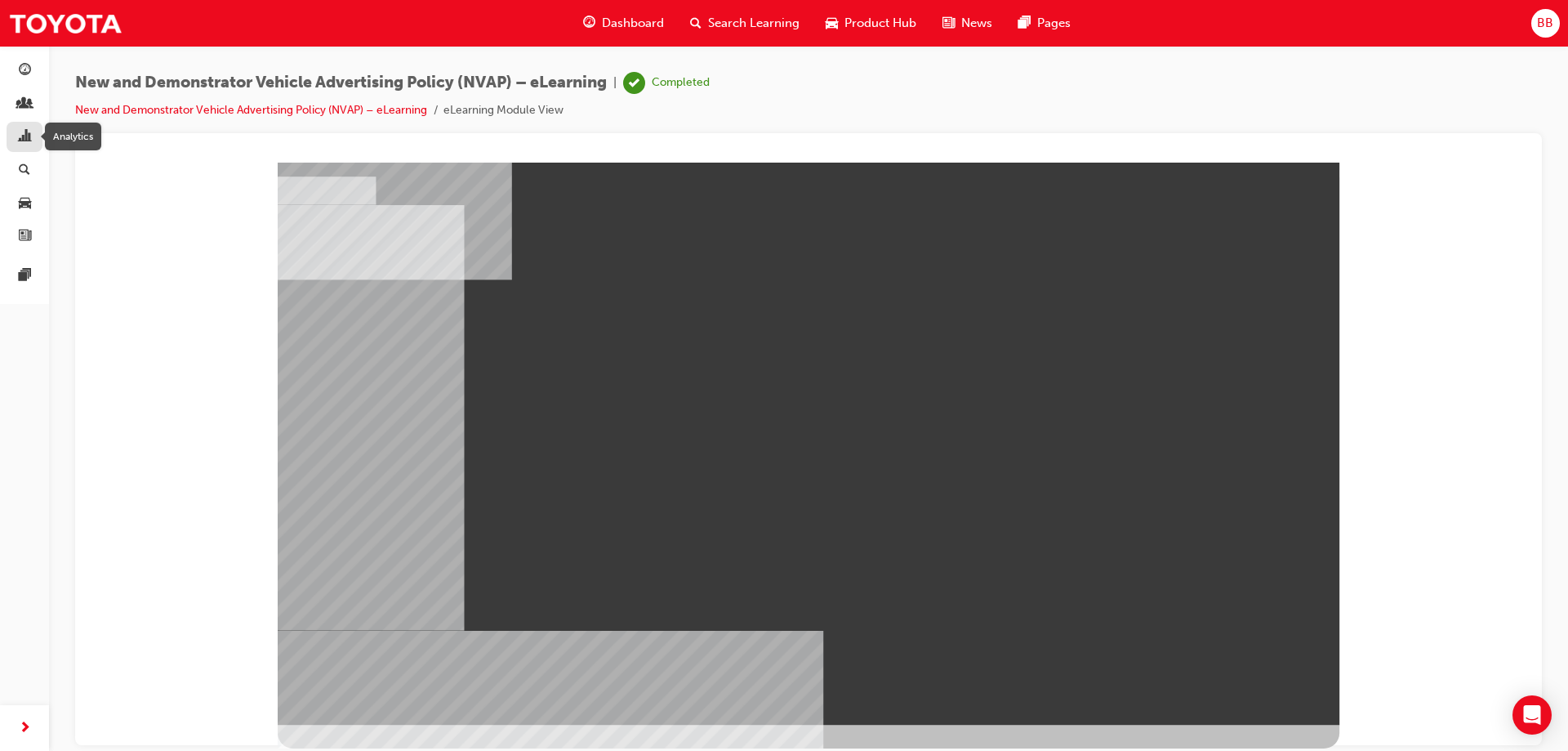 click at bounding box center [24, 137] 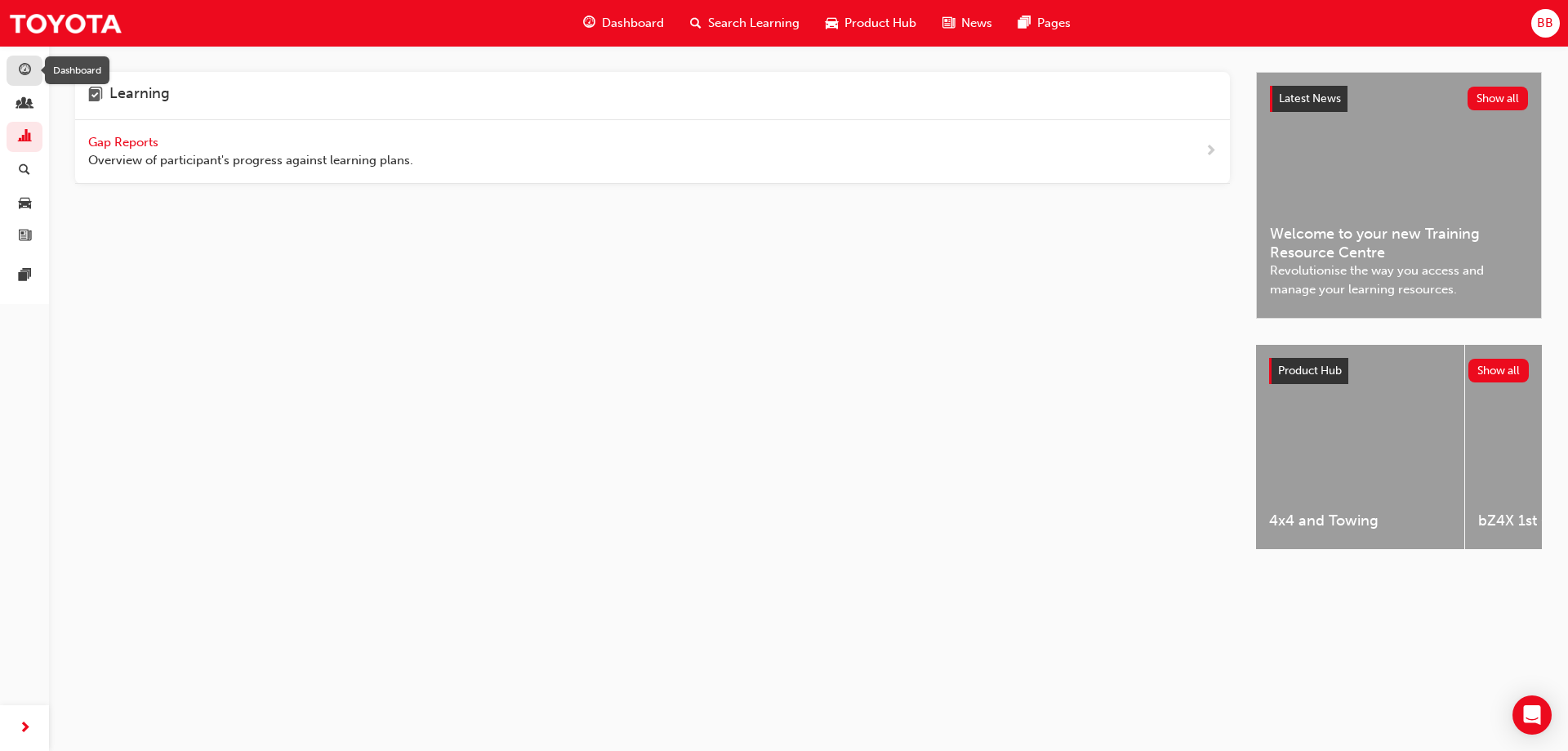 click at bounding box center (24, 71) 